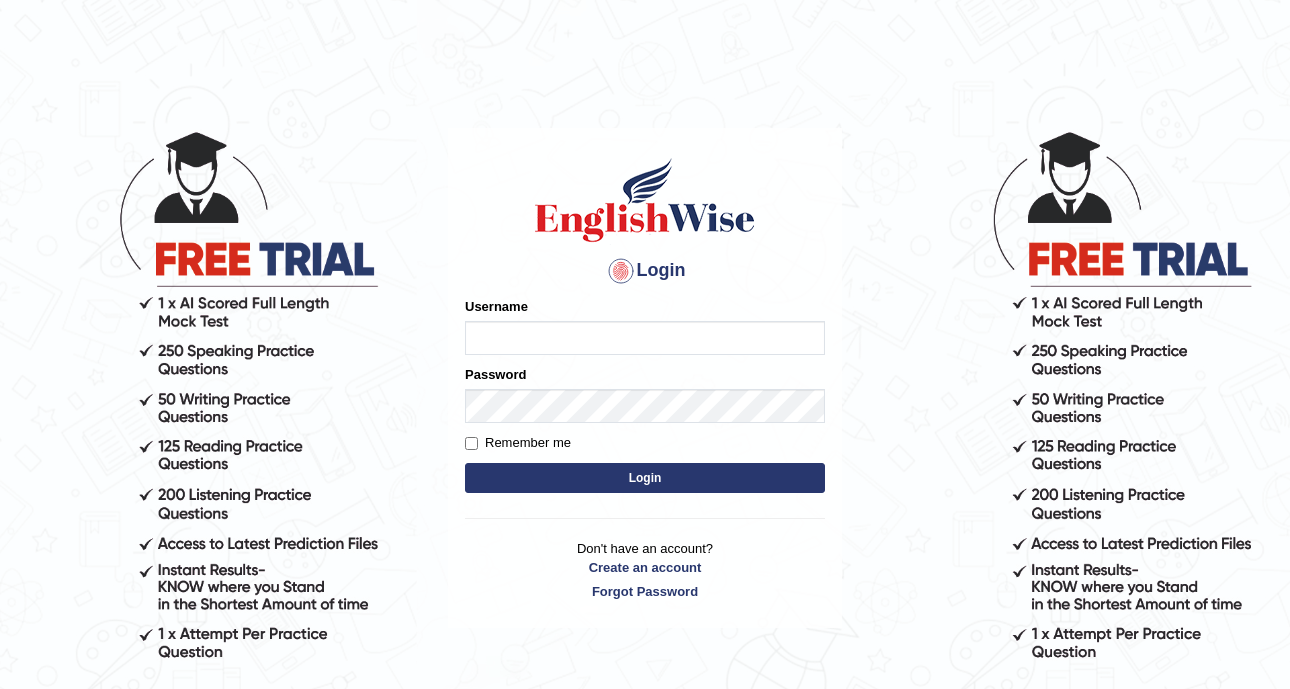 scroll, scrollTop: 0, scrollLeft: 0, axis: both 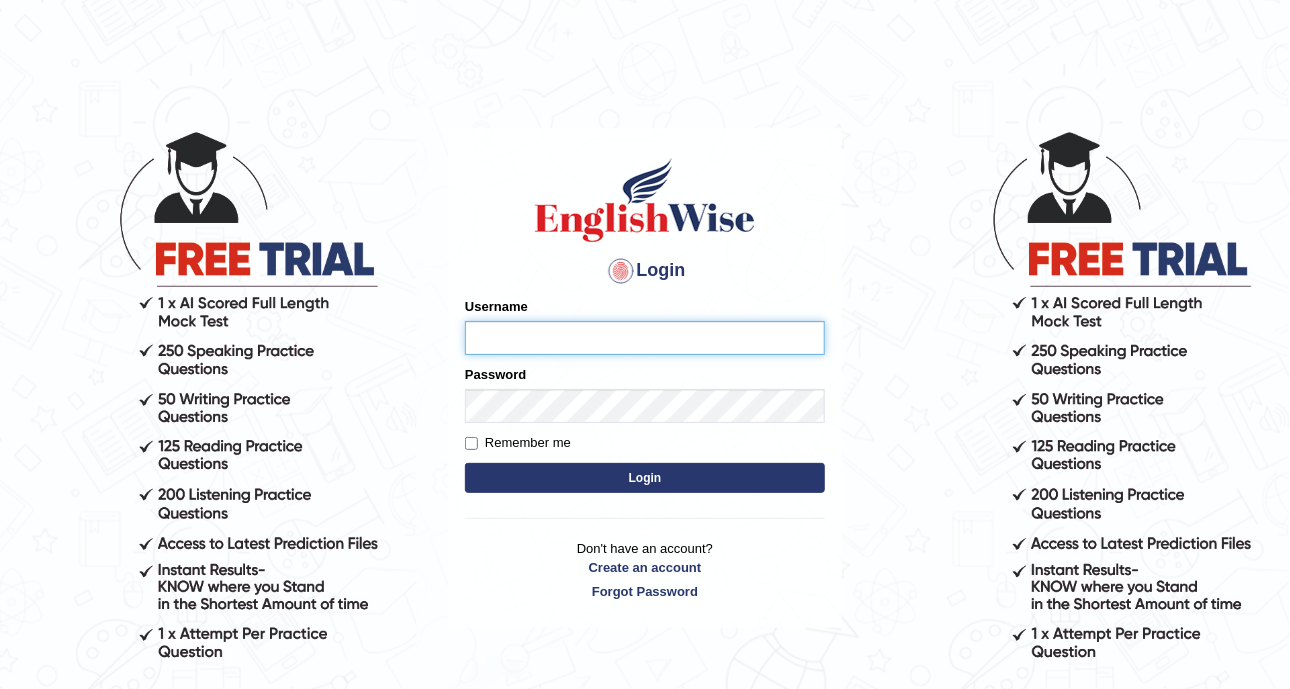 type on "DishaEw" 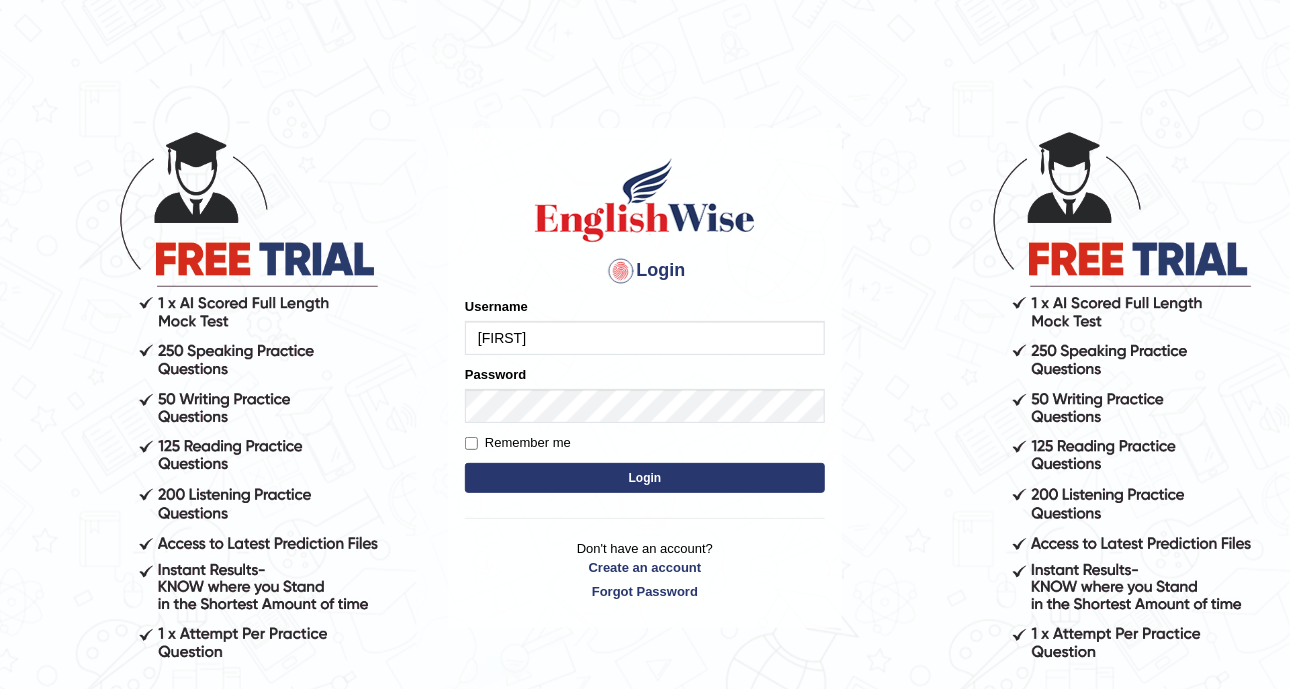 click on "Login" at bounding box center (645, 478) 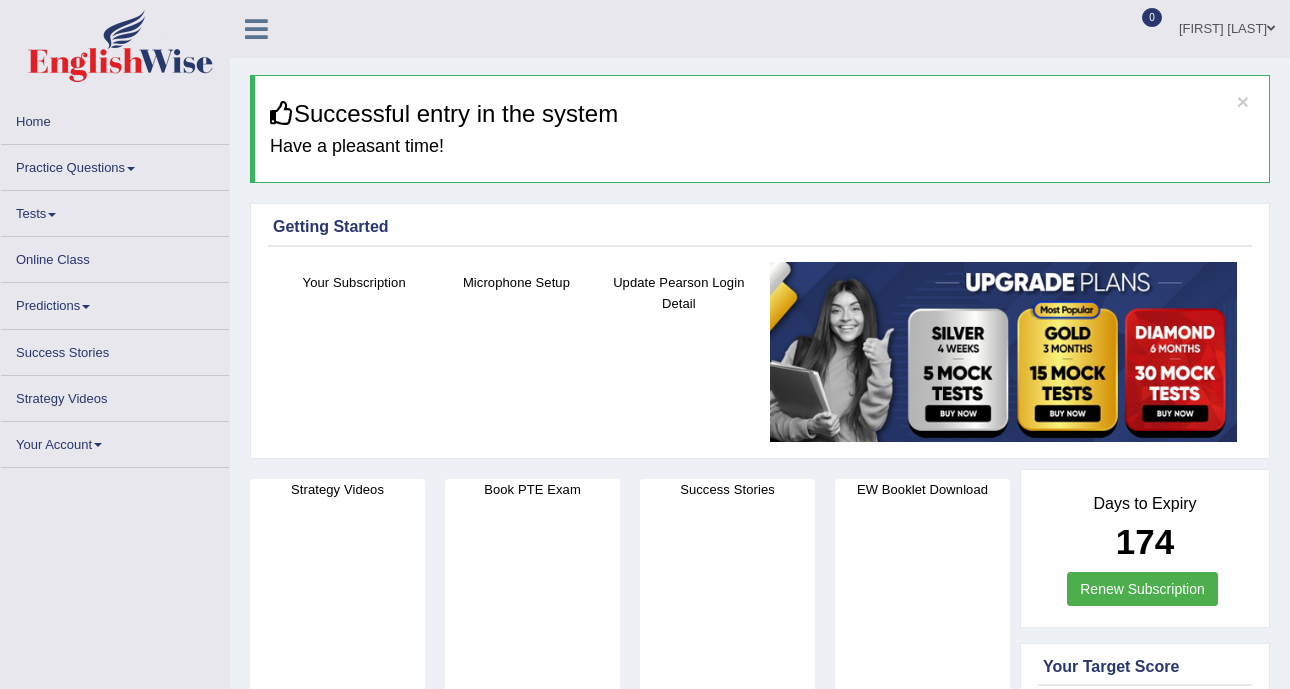 scroll, scrollTop: 0, scrollLeft: 0, axis: both 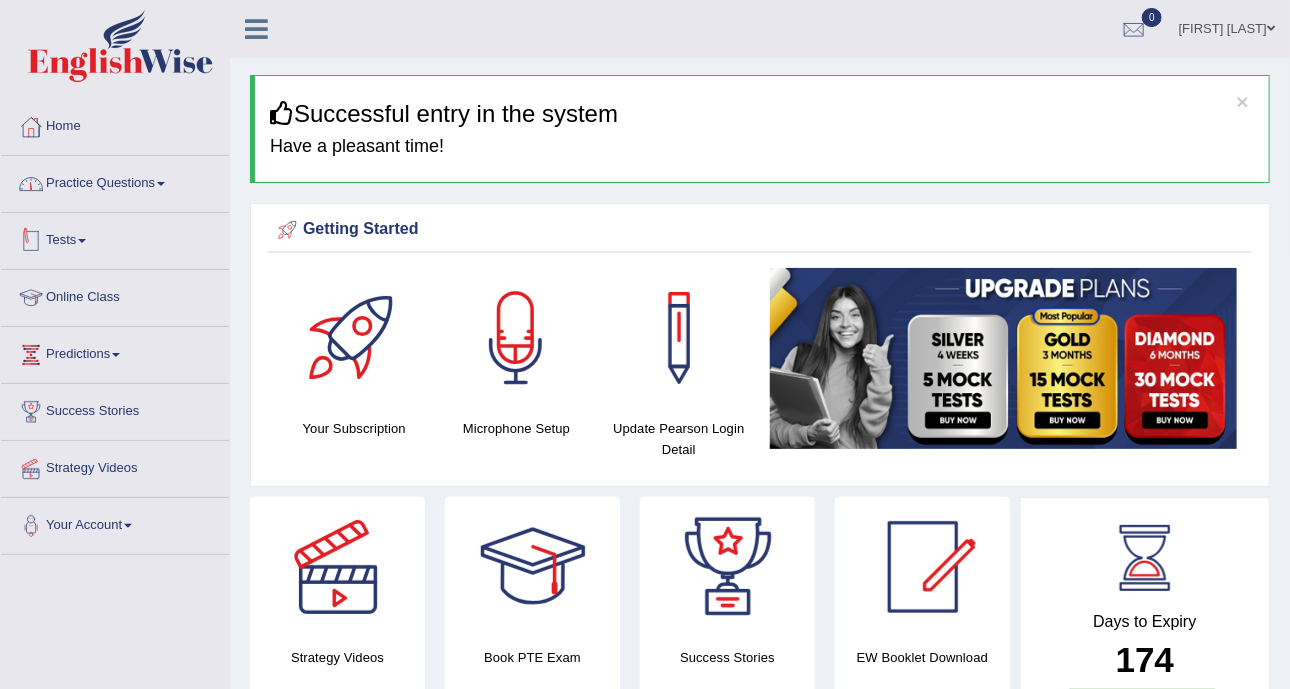 click on "Practice Questions" at bounding box center [115, 181] 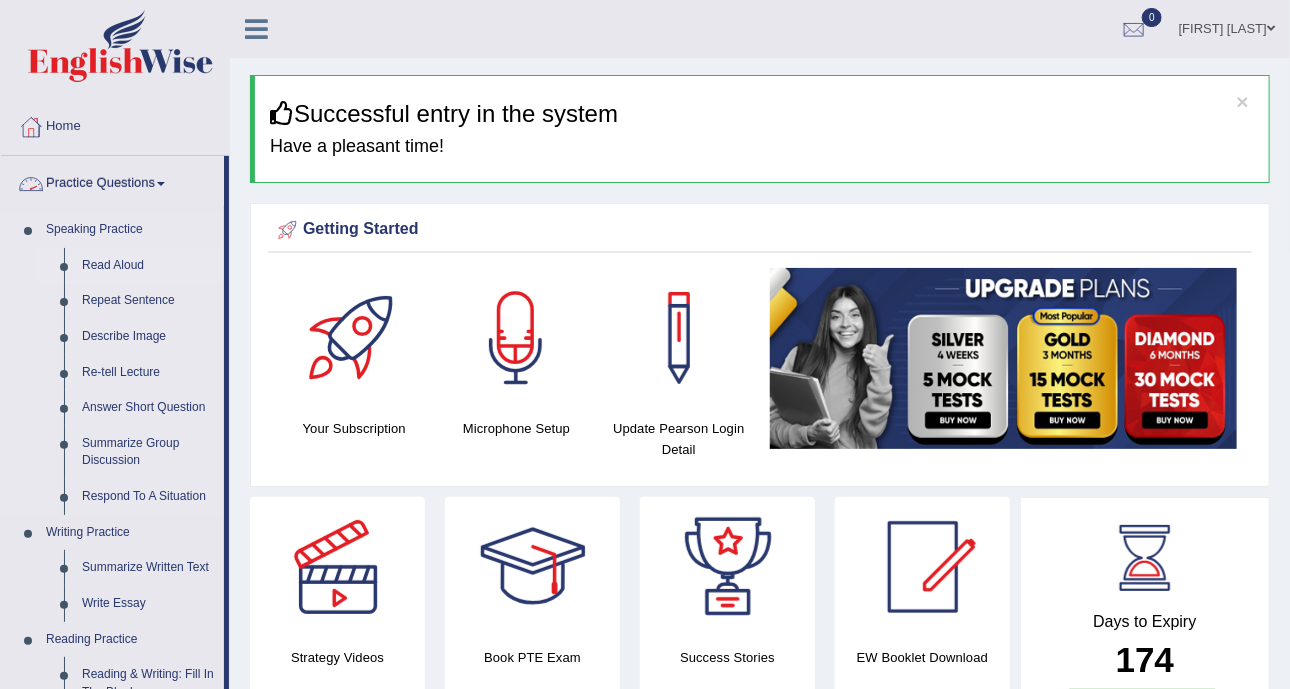 click on "Read Aloud" at bounding box center (148, 266) 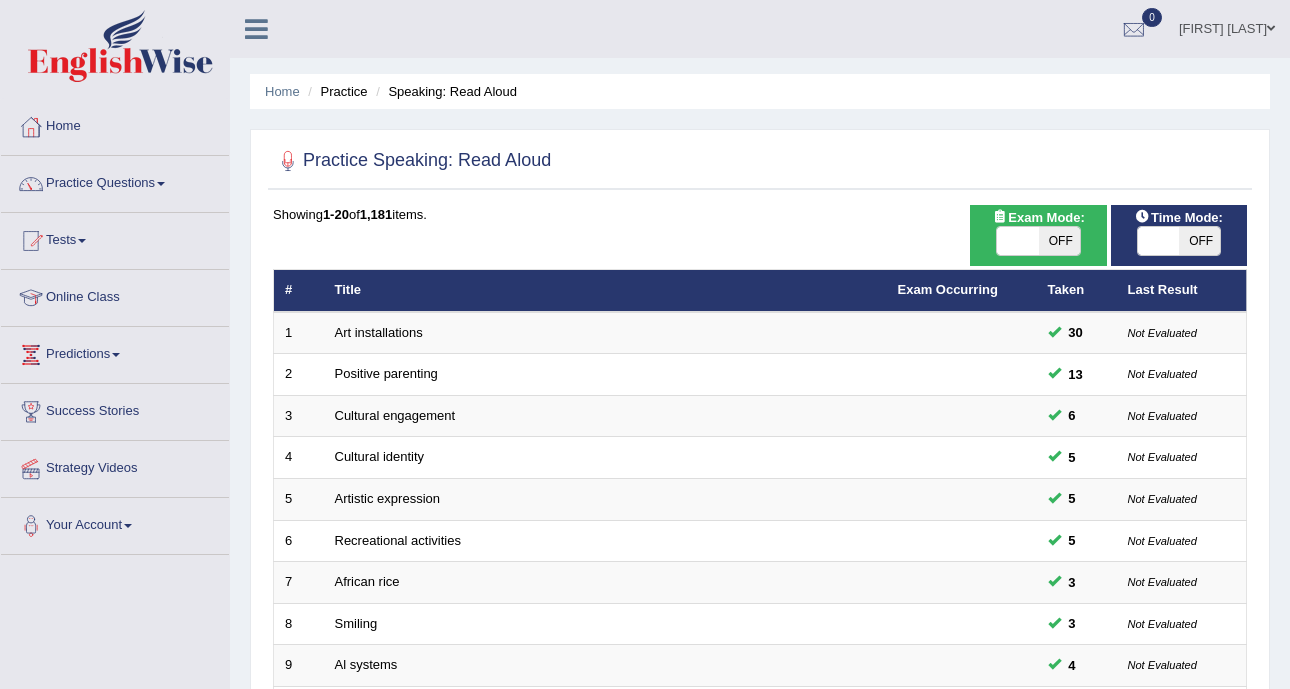 scroll, scrollTop: 125, scrollLeft: 0, axis: vertical 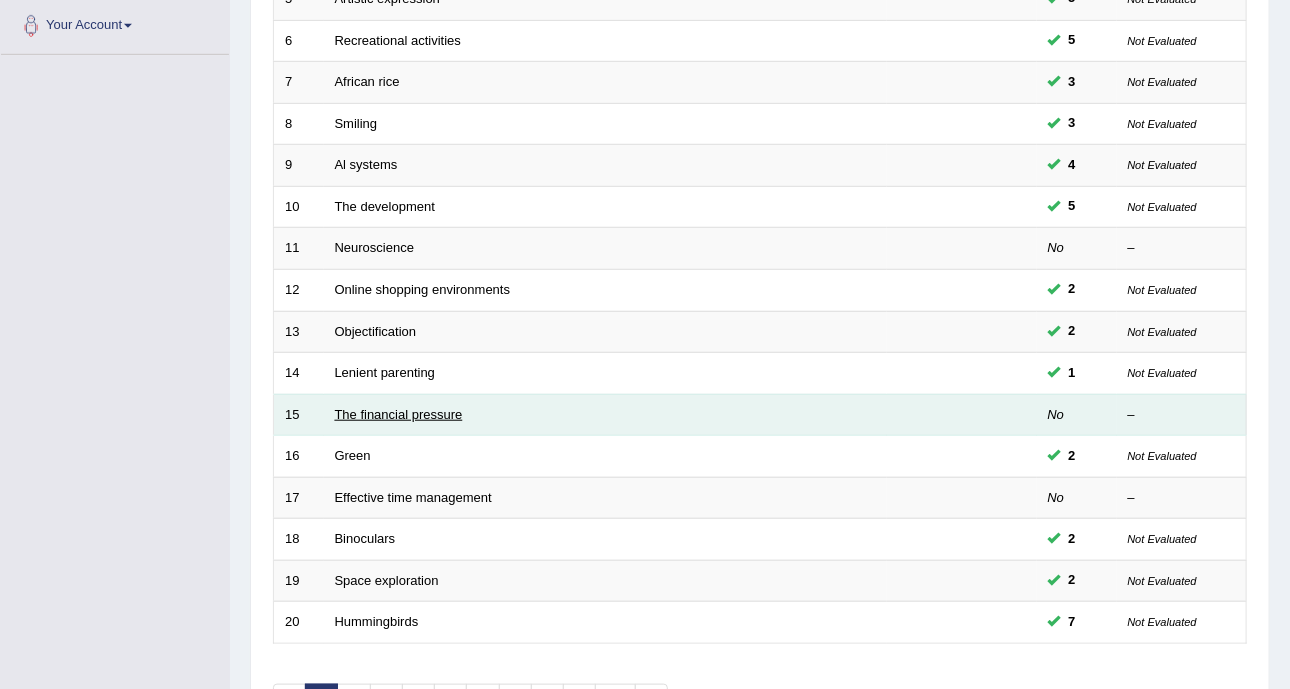 click on "The financial pressure" at bounding box center (399, 414) 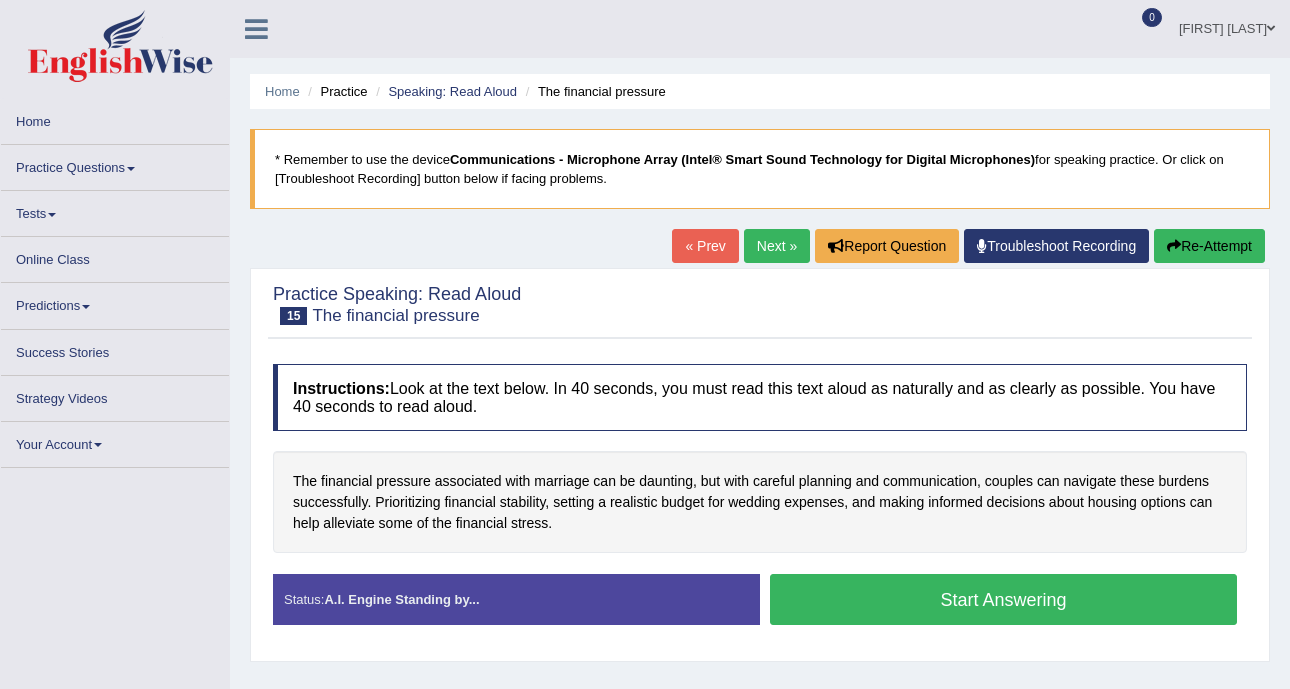 scroll, scrollTop: 96, scrollLeft: 0, axis: vertical 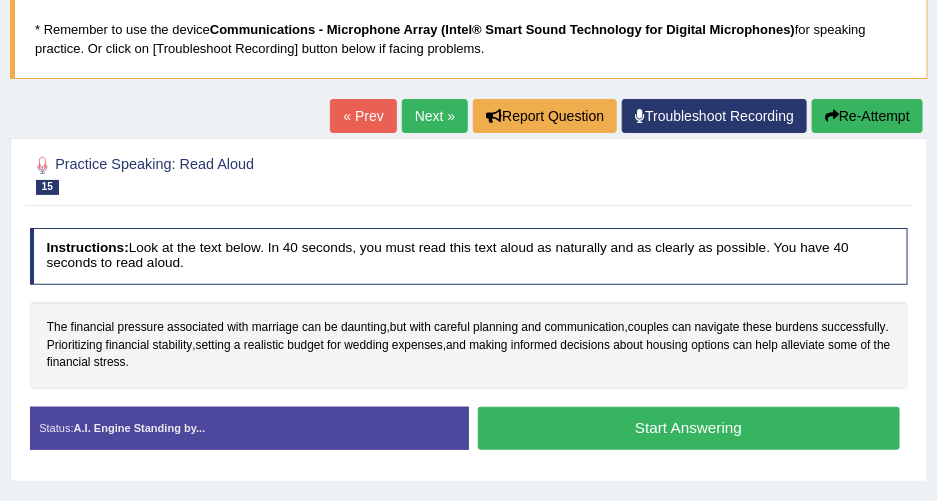 click on "Start Answering" at bounding box center [689, 428] 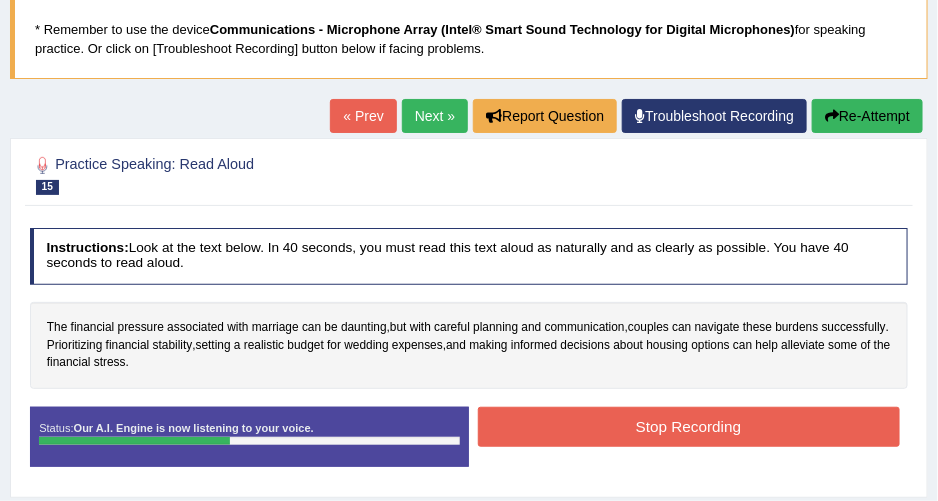 click on "Stop Recording" at bounding box center (689, 426) 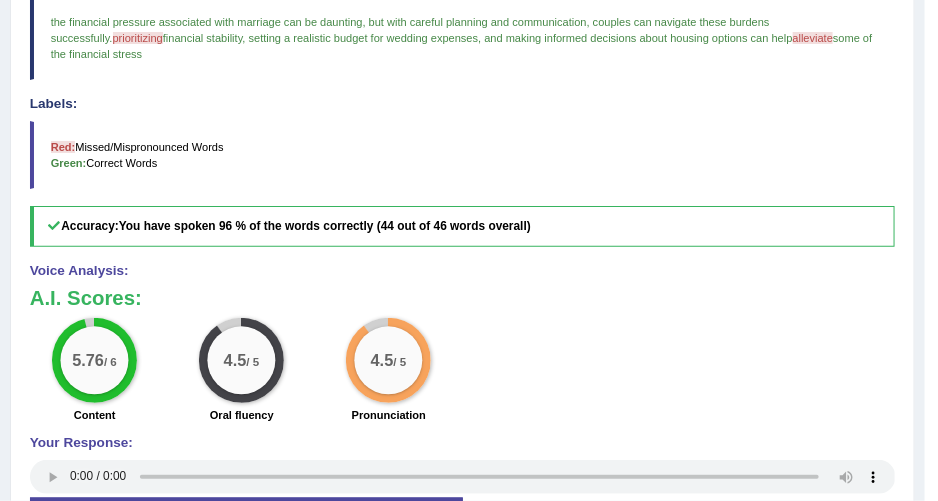 scroll, scrollTop: 675, scrollLeft: 0, axis: vertical 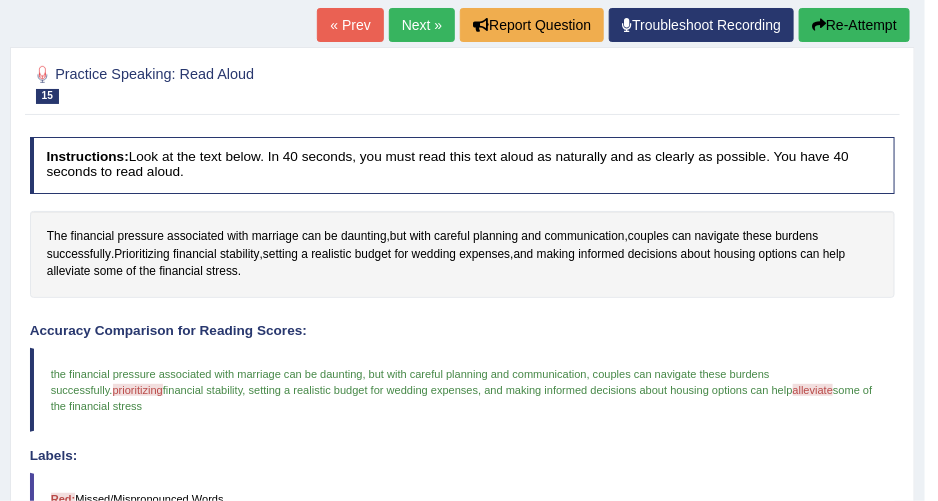click on "Re-Attempt" at bounding box center [854, 25] 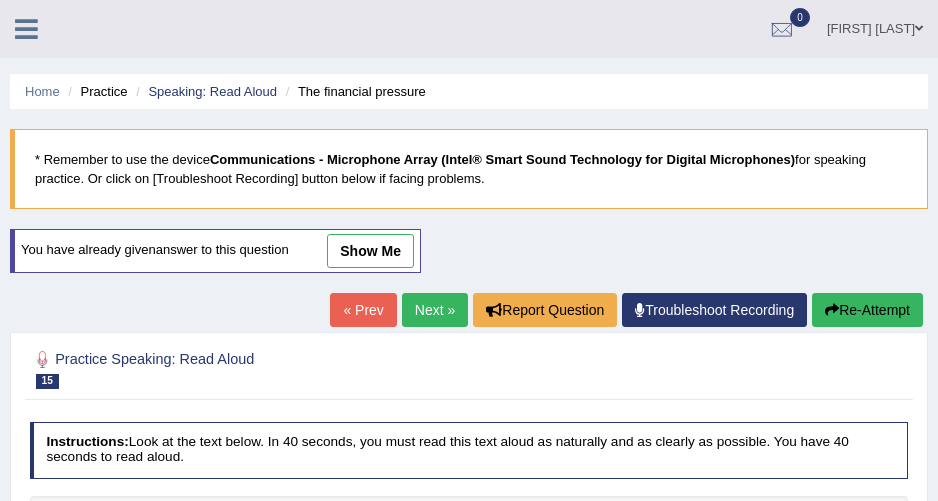 scroll, scrollTop: 349, scrollLeft: 0, axis: vertical 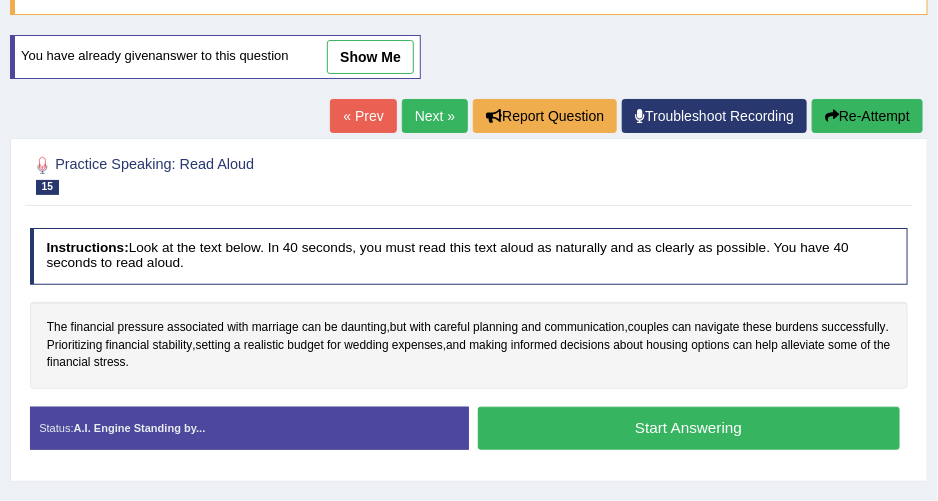 click on "Start Answering" at bounding box center [689, 428] 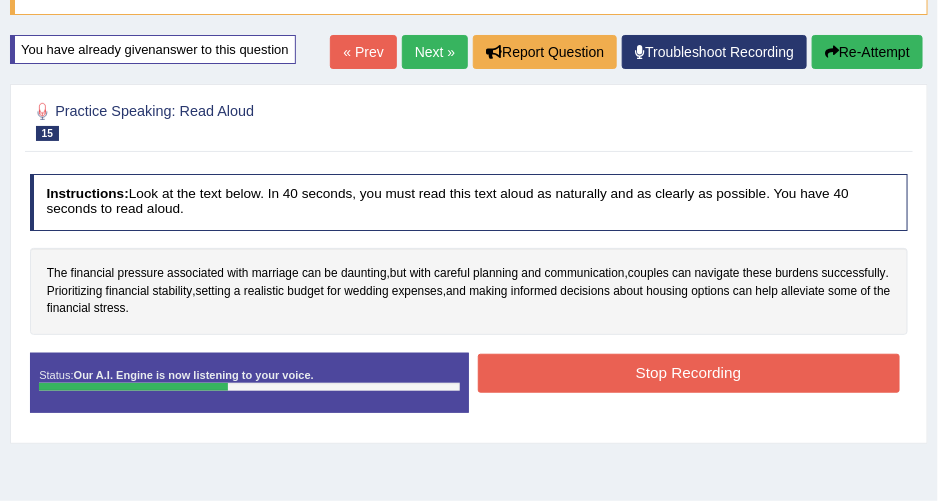 click on "Stop Recording" at bounding box center (689, 373) 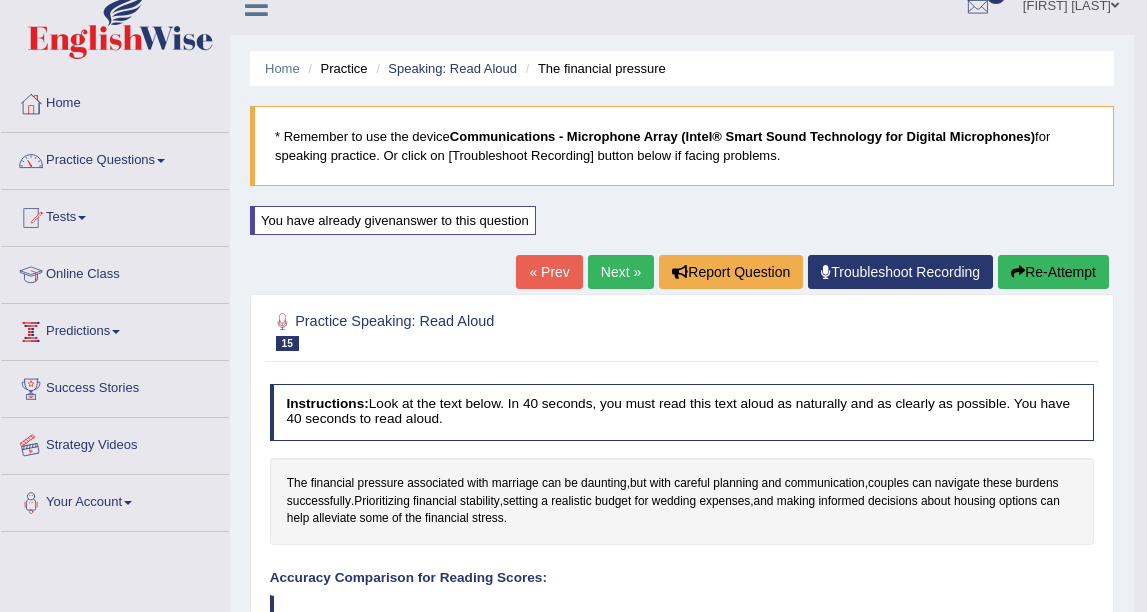 scroll, scrollTop: 0, scrollLeft: 0, axis: both 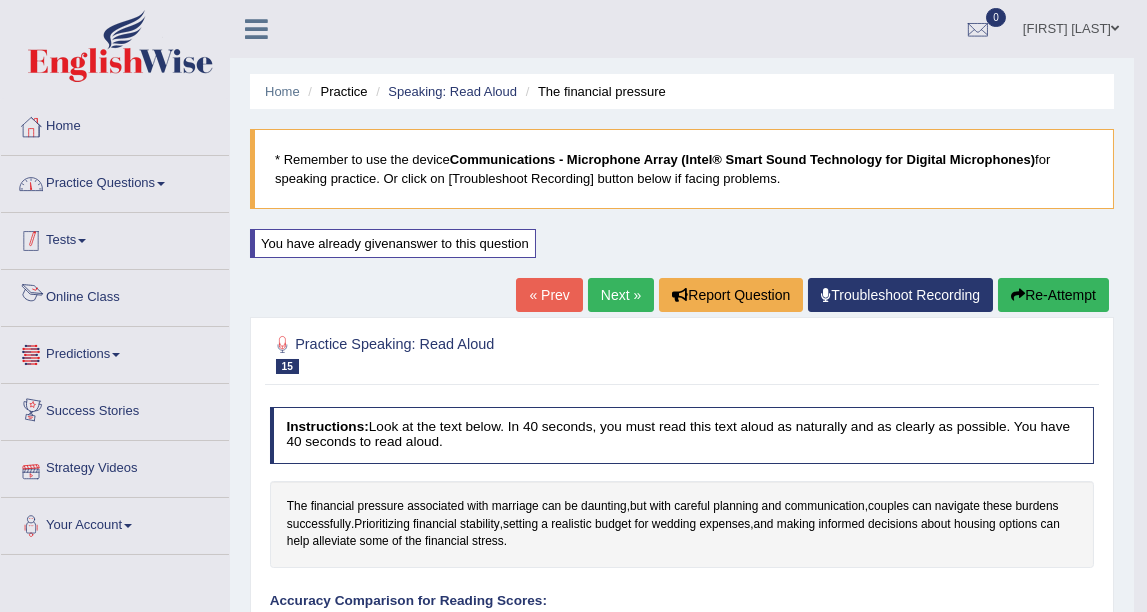 click on "Practice Questions" at bounding box center [115, 181] 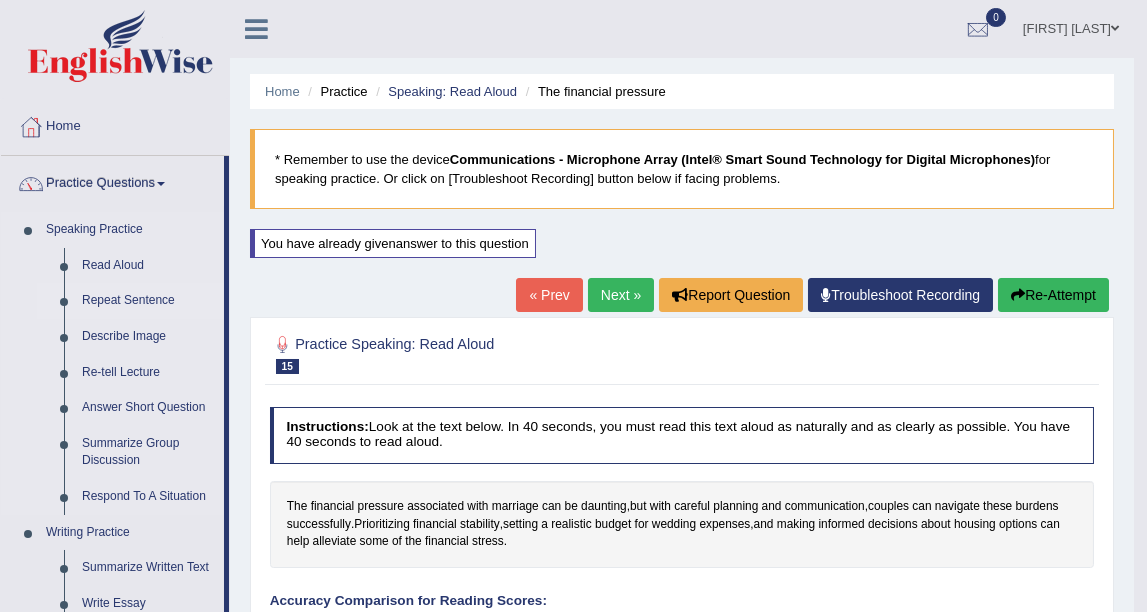 click on "Repeat Sentence" at bounding box center [148, 301] 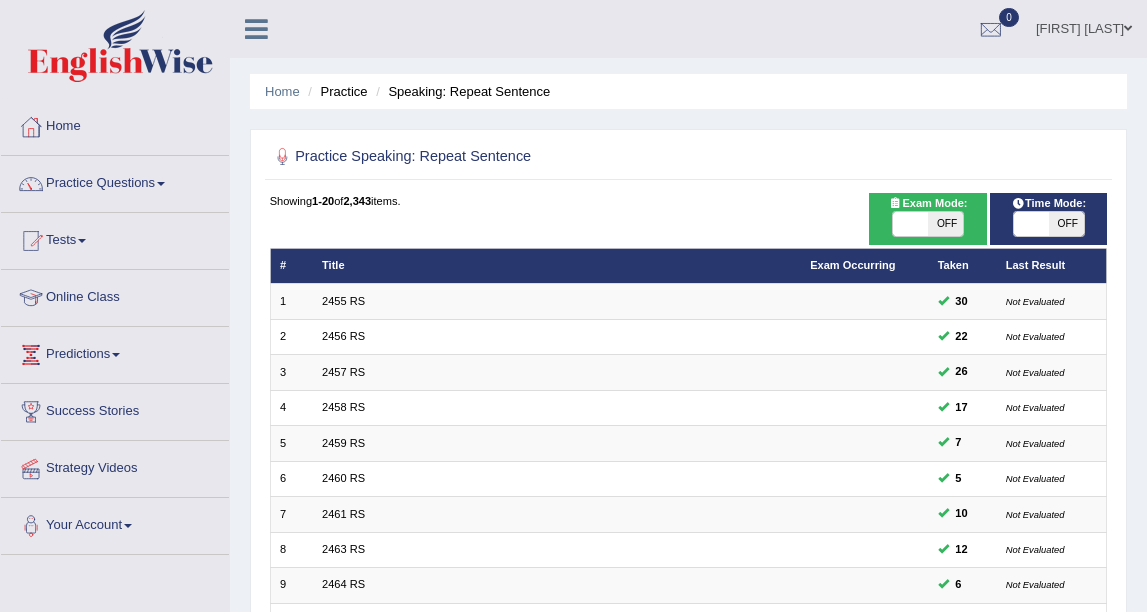 scroll, scrollTop: 0, scrollLeft: 0, axis: both 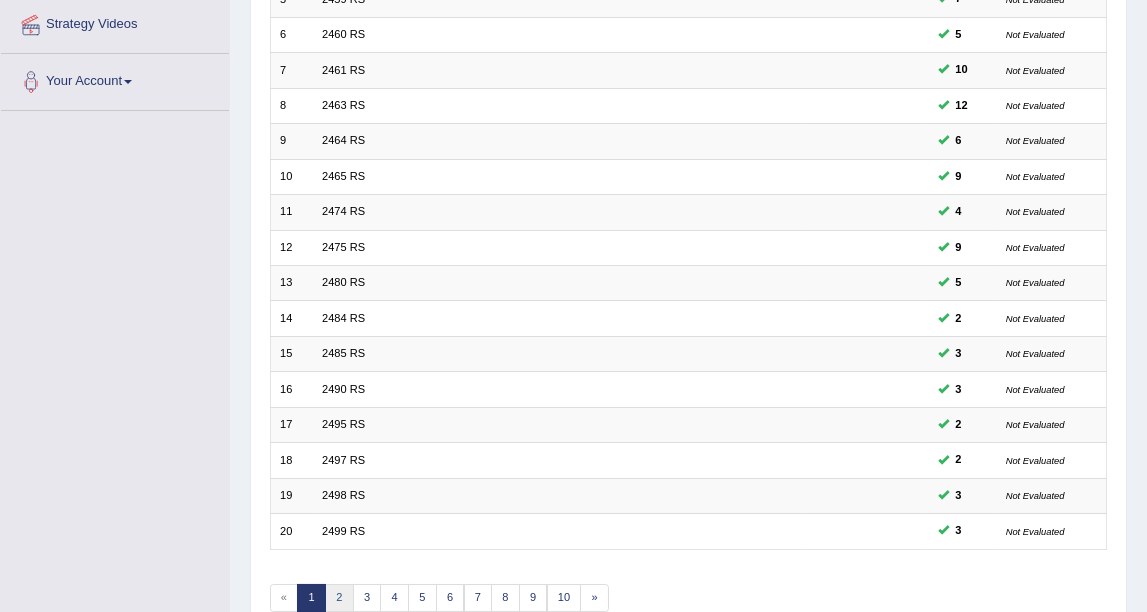 click on "2" at bounding box center (339, 598) 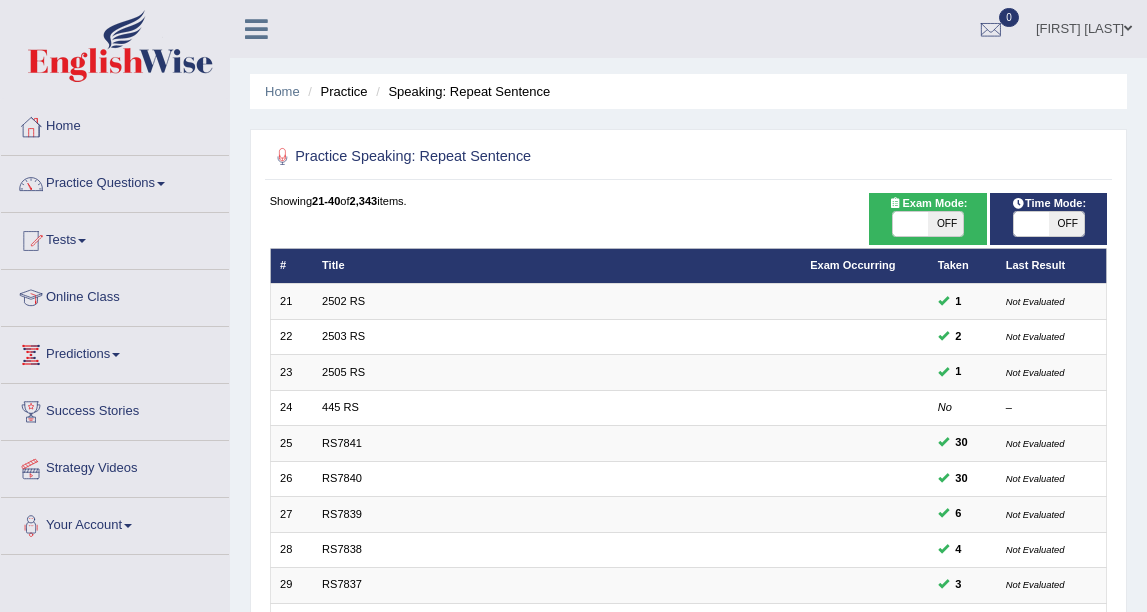 scroll, scrollTop: 0, scrollLeft: 0, axis: both 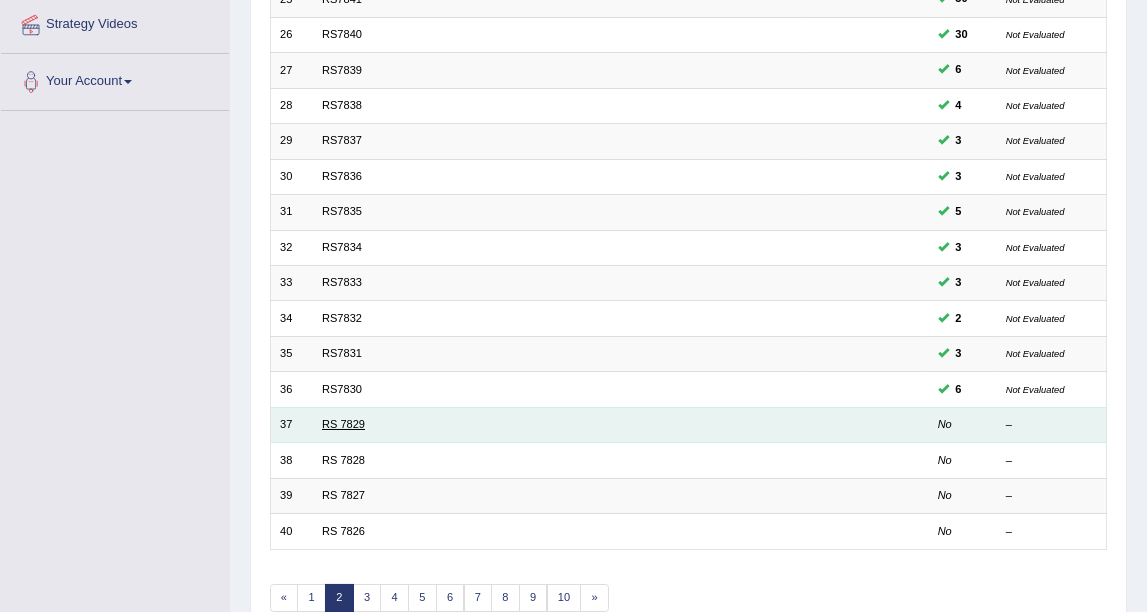 click on "RS 7829" at bounding box center (343, 424) 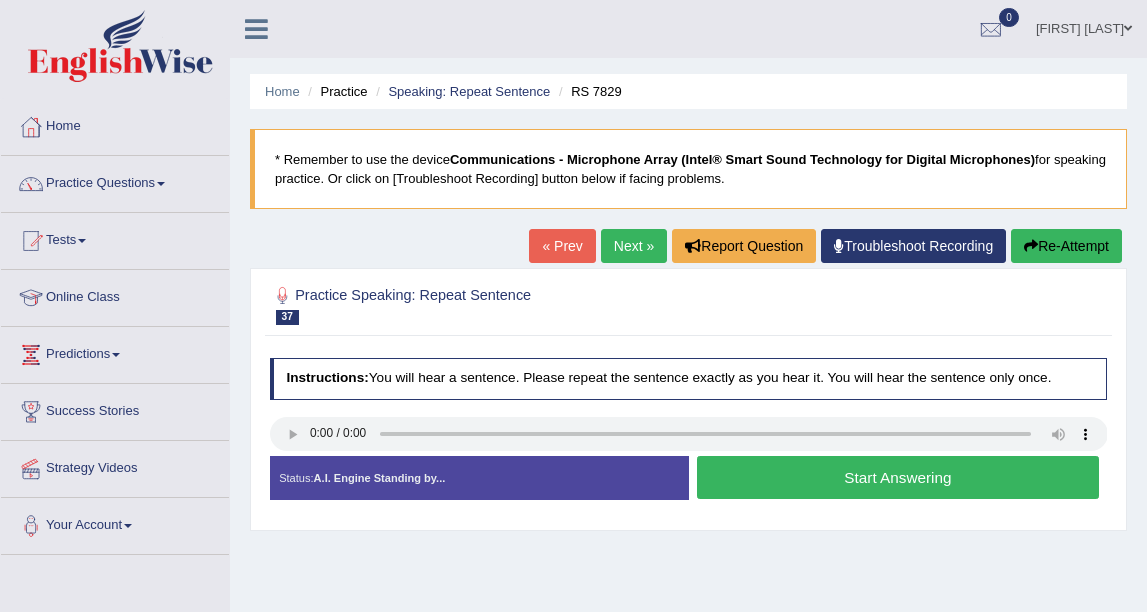 scroll, scrollTop: 0, scrollLeft: 0, axis: both 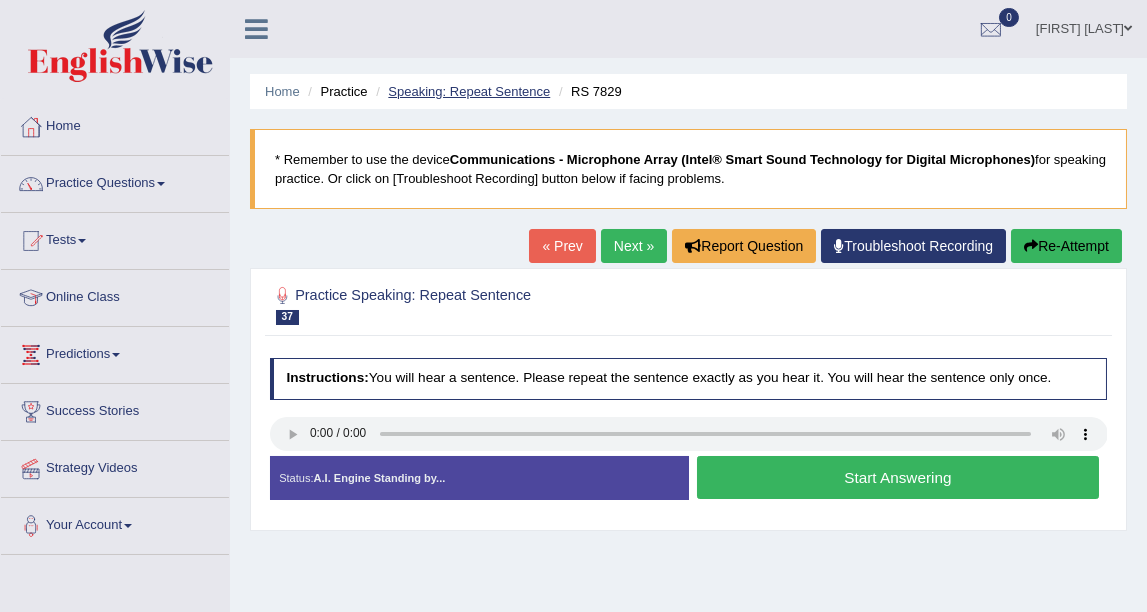 click on "Speaking: Repeat Sentence" at bounding box center [469, 91] 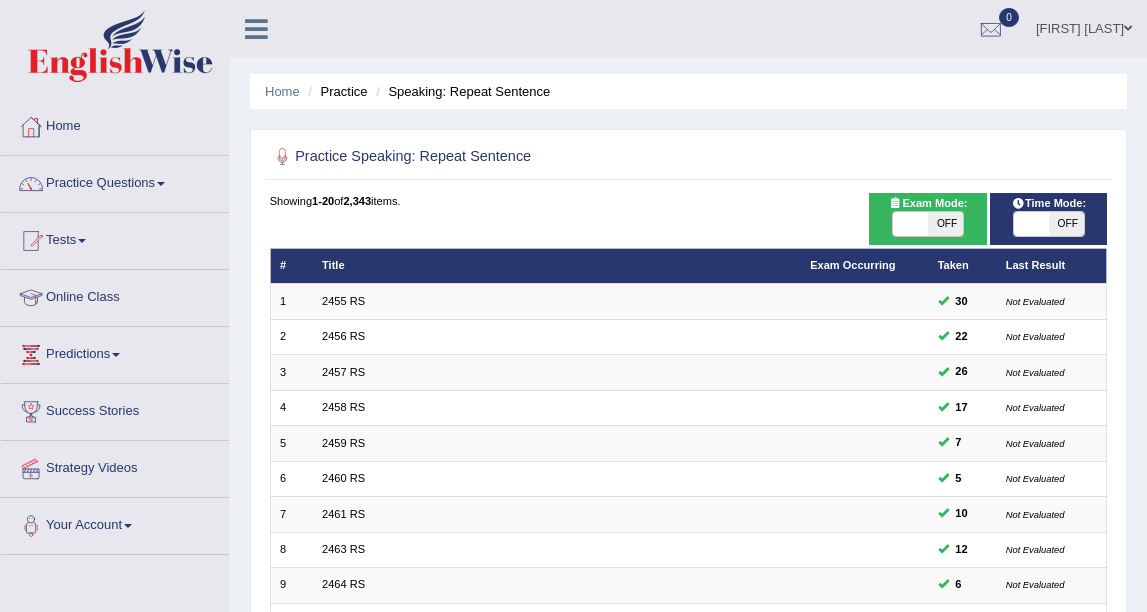 scroll, scrollTop: 0, scrollLeft: 0, axis: both 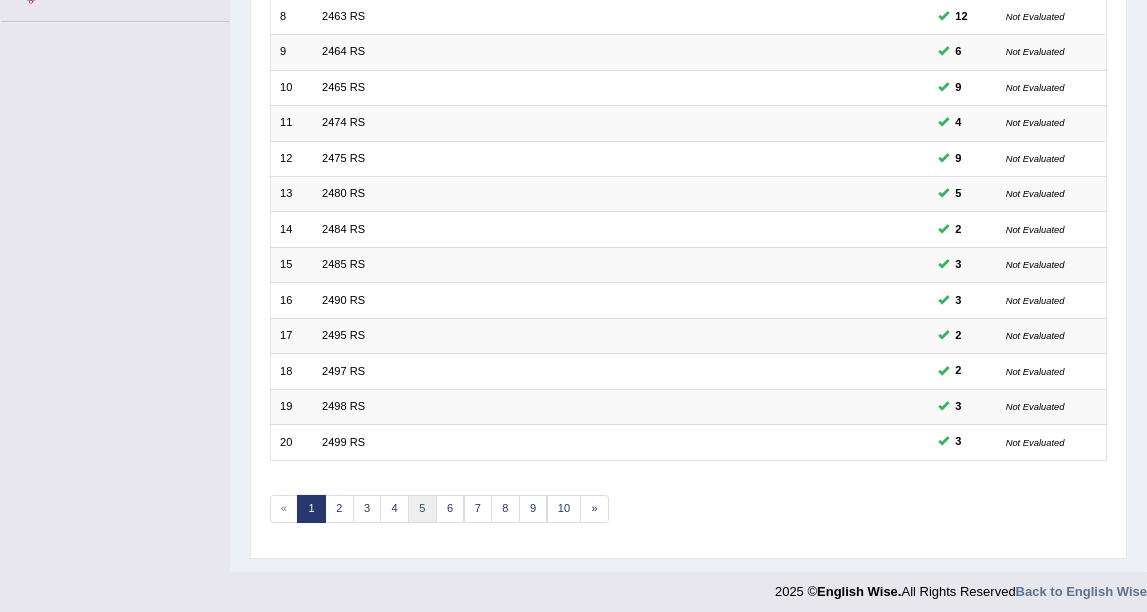 click on "5" at bounding box center [422, 509] 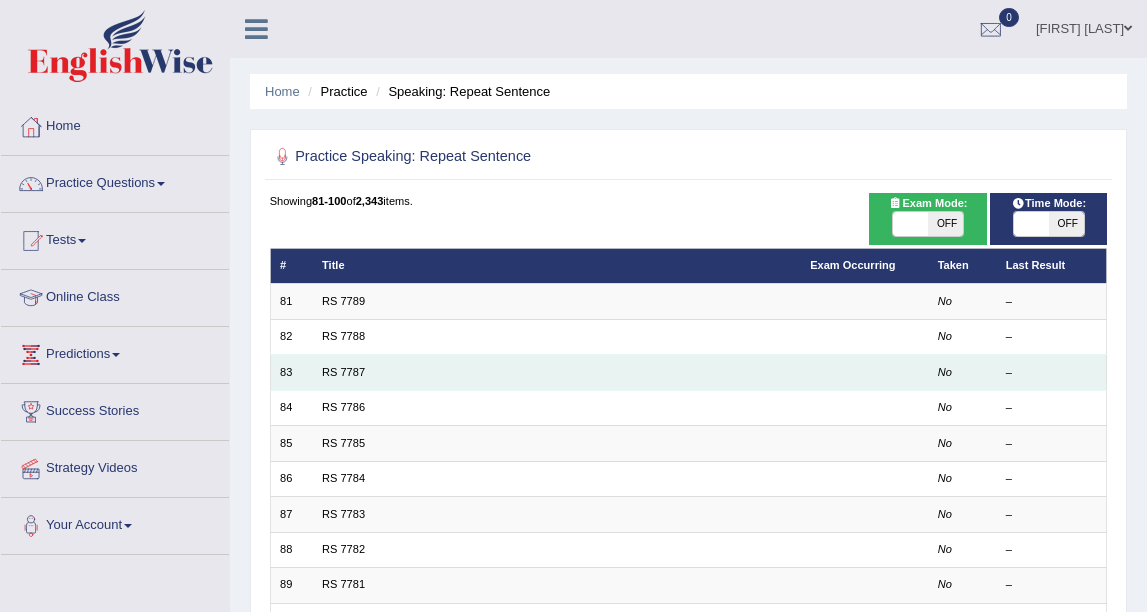 scroll, scrollTop: 0, scrollLeft: 0, axis: both 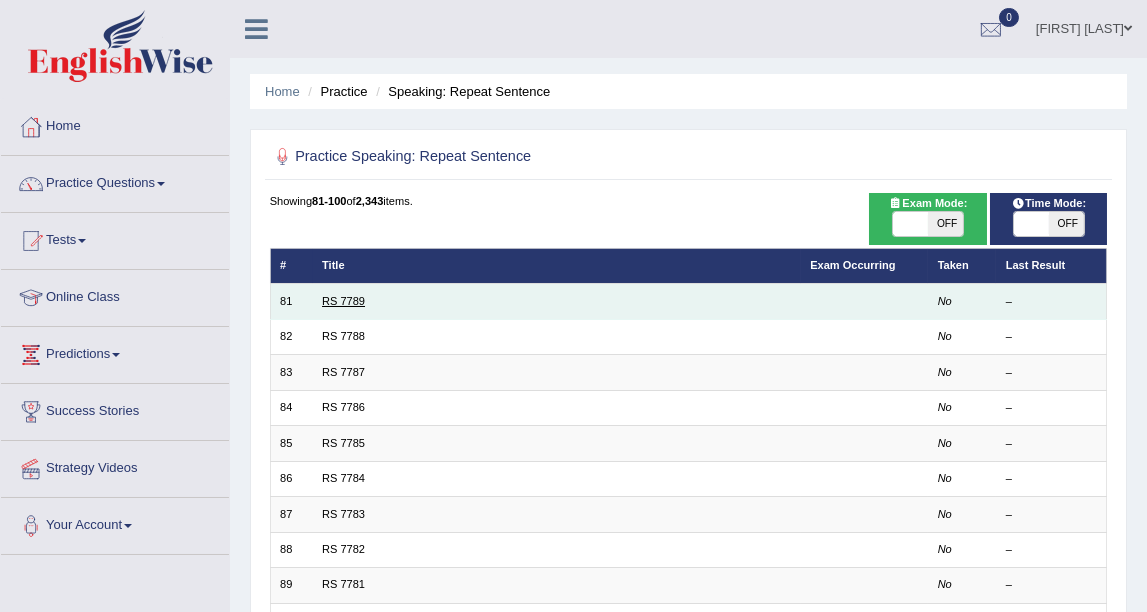 click on "RS 7789" at bounding box center (343, 301) 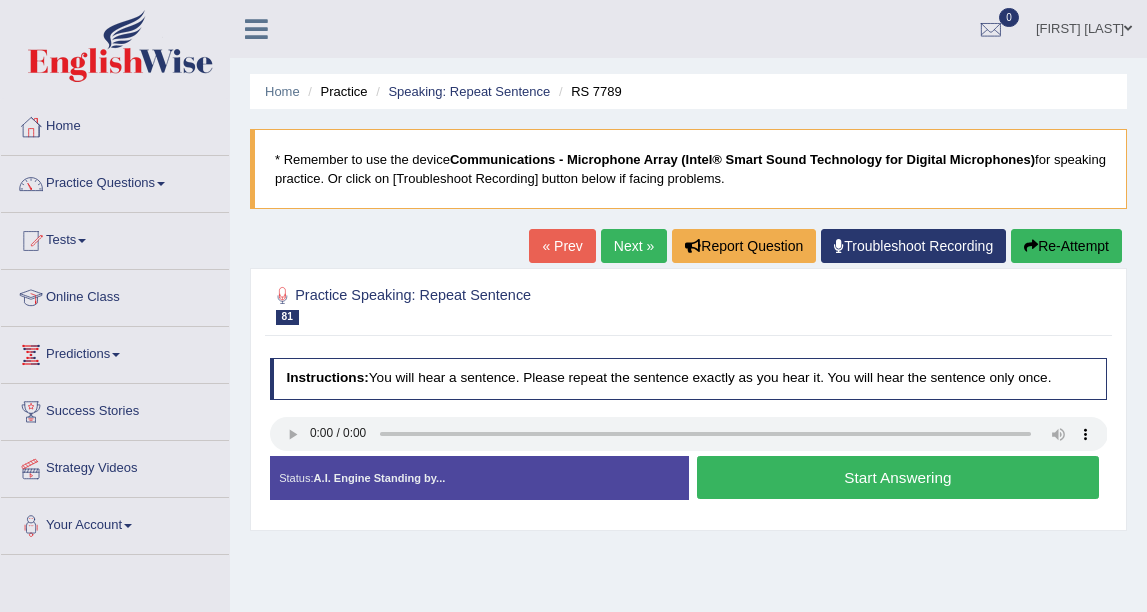 scroll, scrollTop: 0, scrollLeft: 0, axis: both 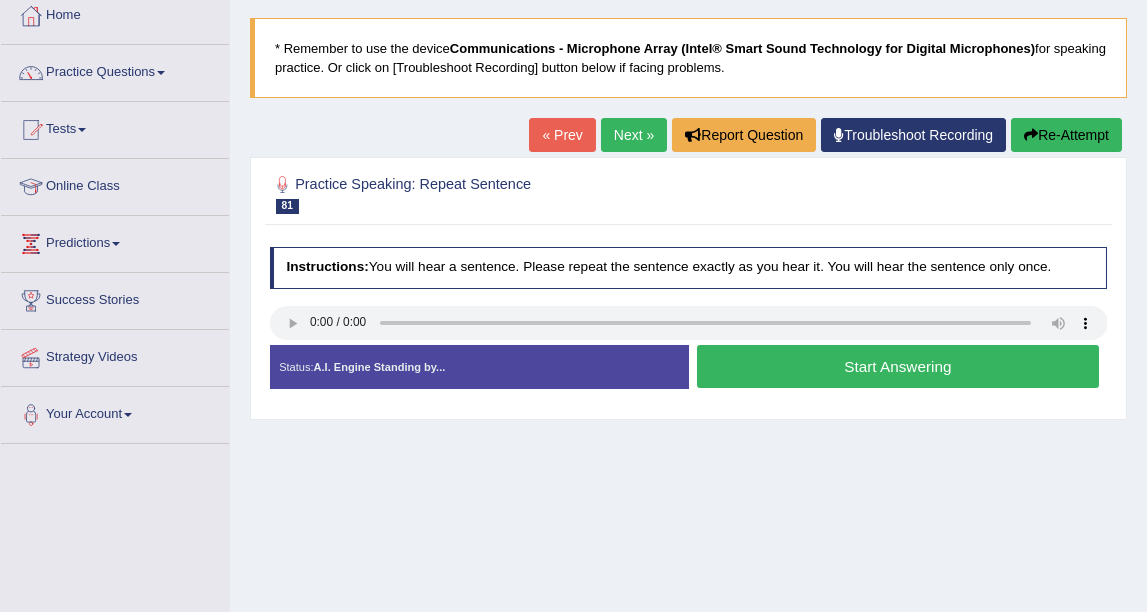 click on "Start Answering" at bounding box center [898, 366] 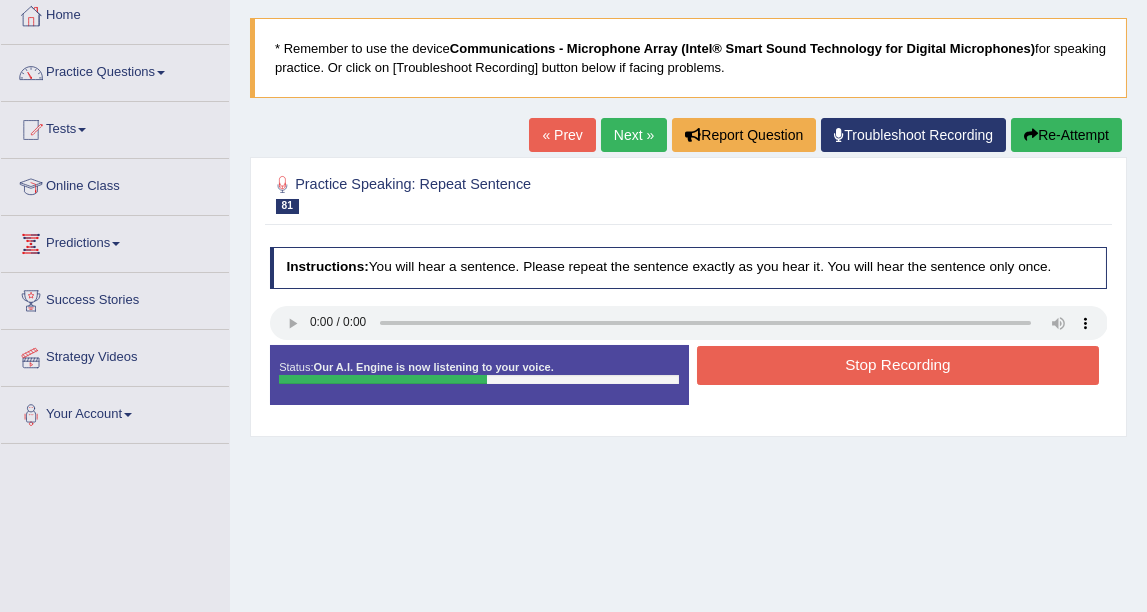 click on "Stop Recording" at bounding box center [898, 365] 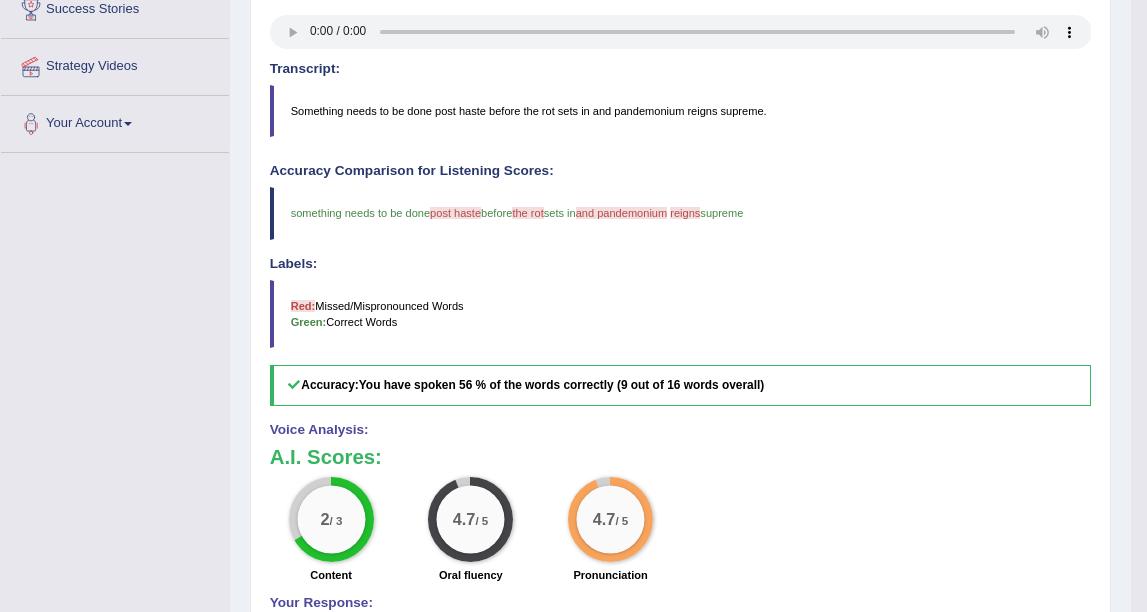 scroll, scrollTop: 444, scrollLeft: 0, axis: vertical 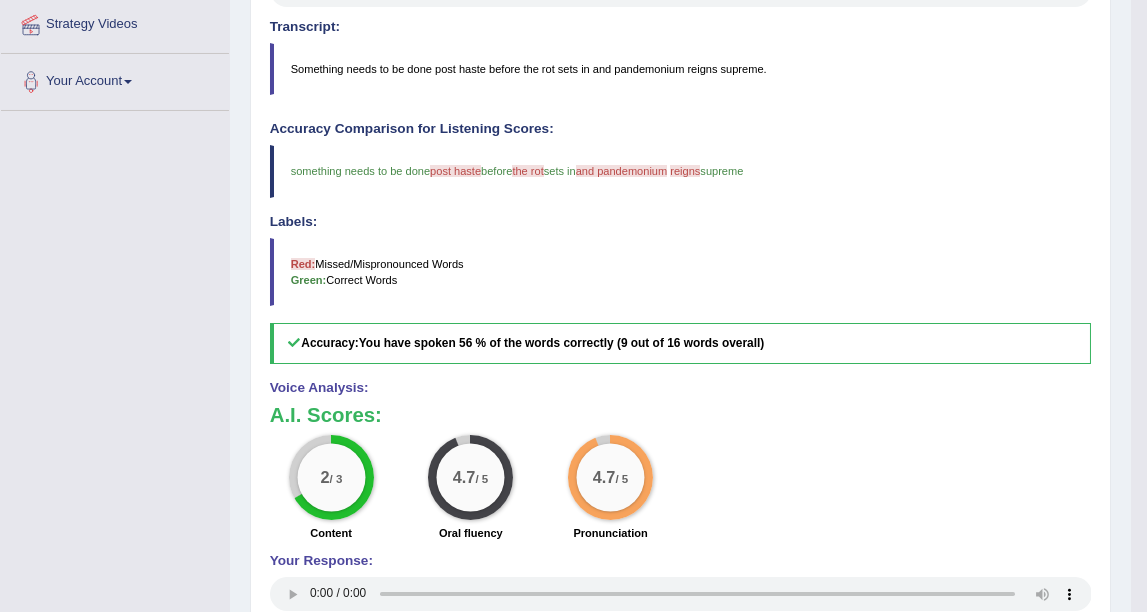 drag, startPoint x: 543, startPoint y: 187, endPoint x: 581, endPoint y: 230, distance: 57.384666 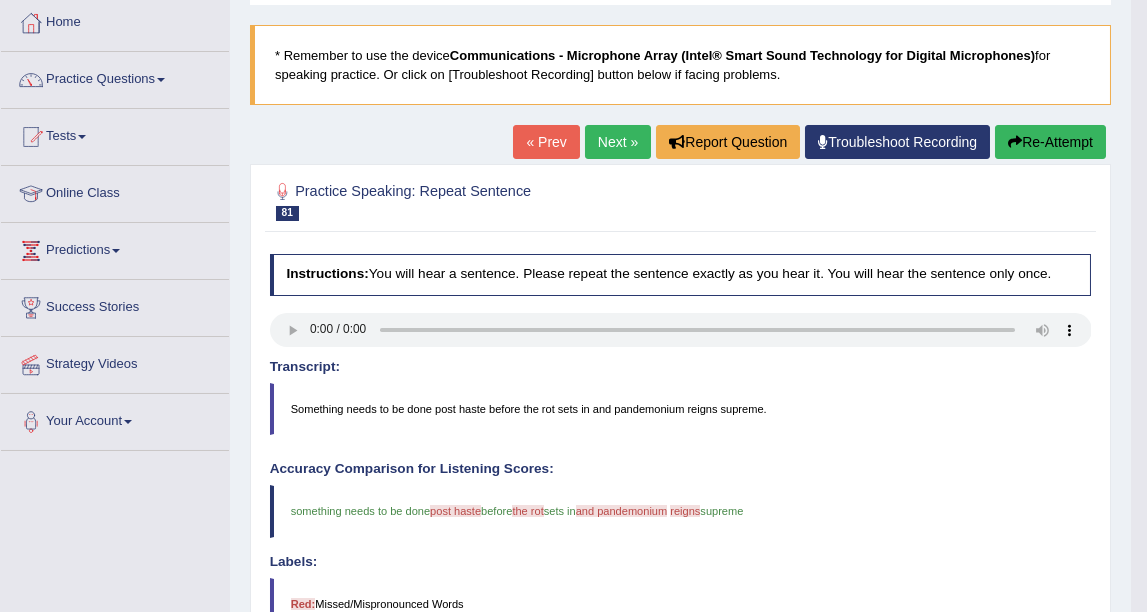 scroll, scrollTop: 0, scrollLeft: 0, axis: both 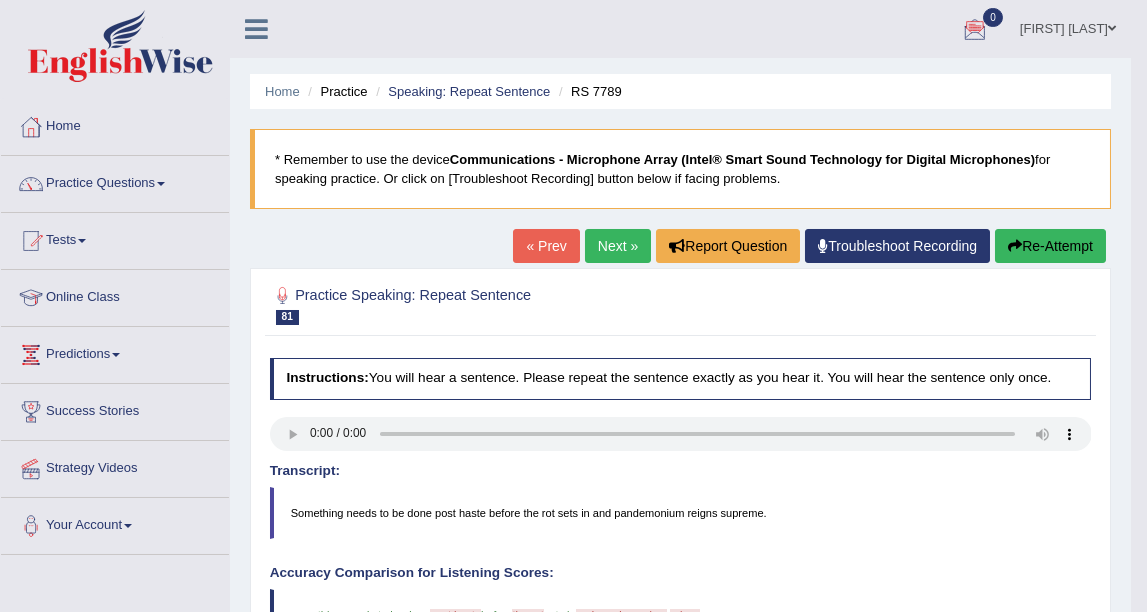 click on "Next »" at bounding box center (618, 246) 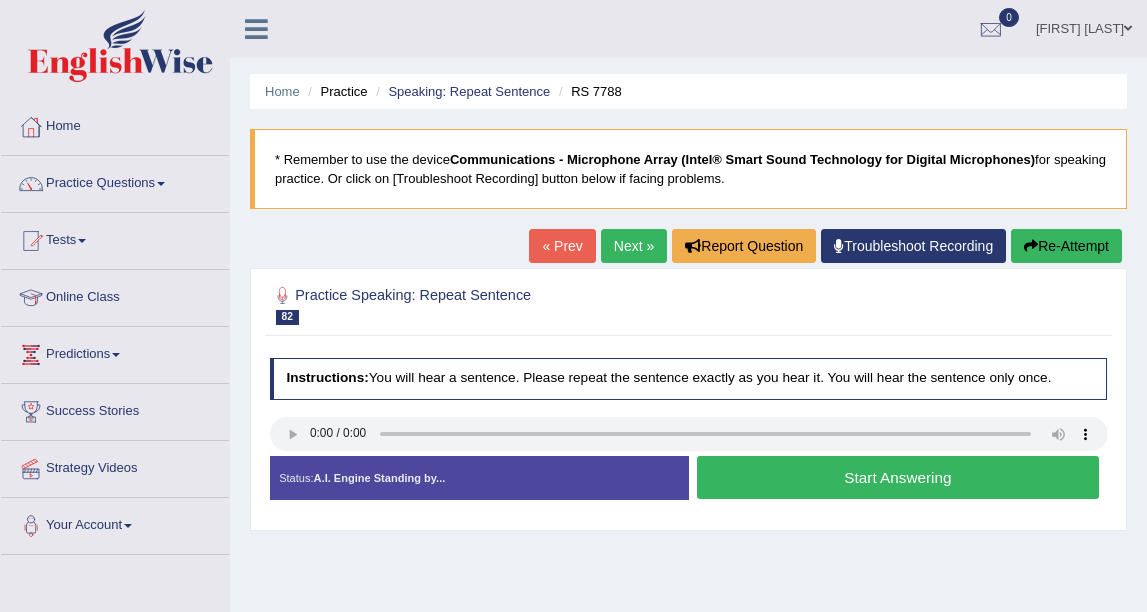 scroll, scrollTop: 0, scrollLeft: 0, axis: both 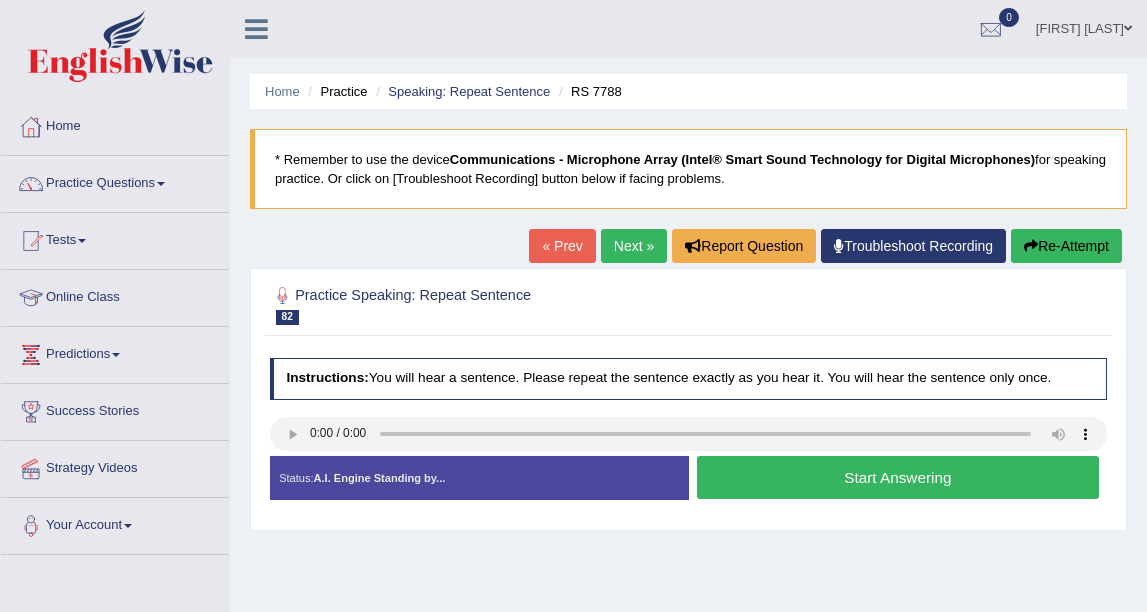 click on "Start Answering" at bounding box center [898, 477] 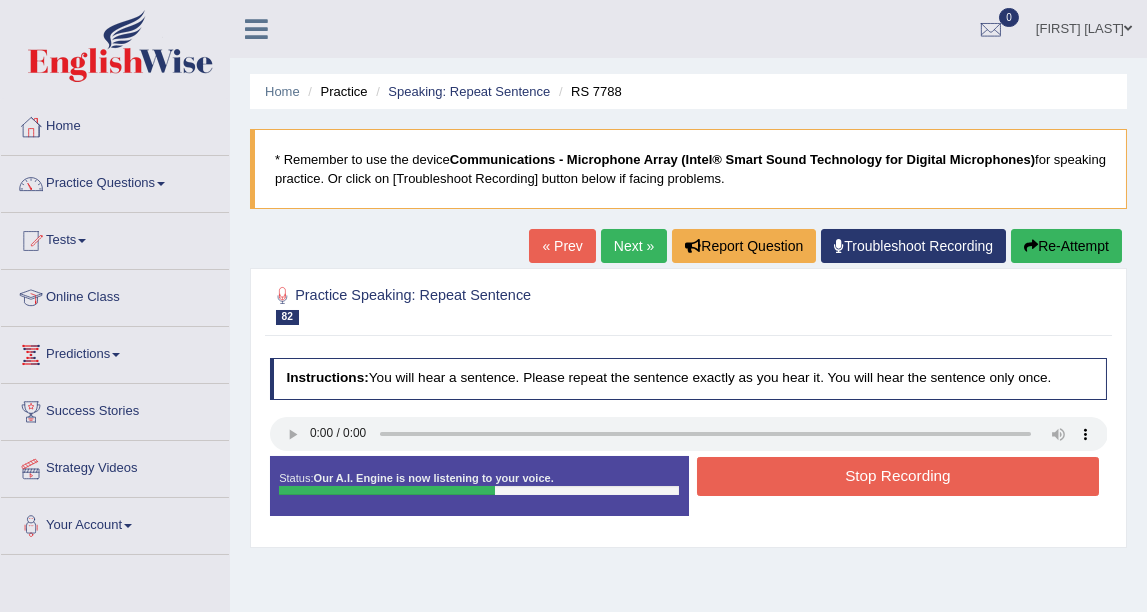 click on "Stop Recording" at bounding box center [898, 476] 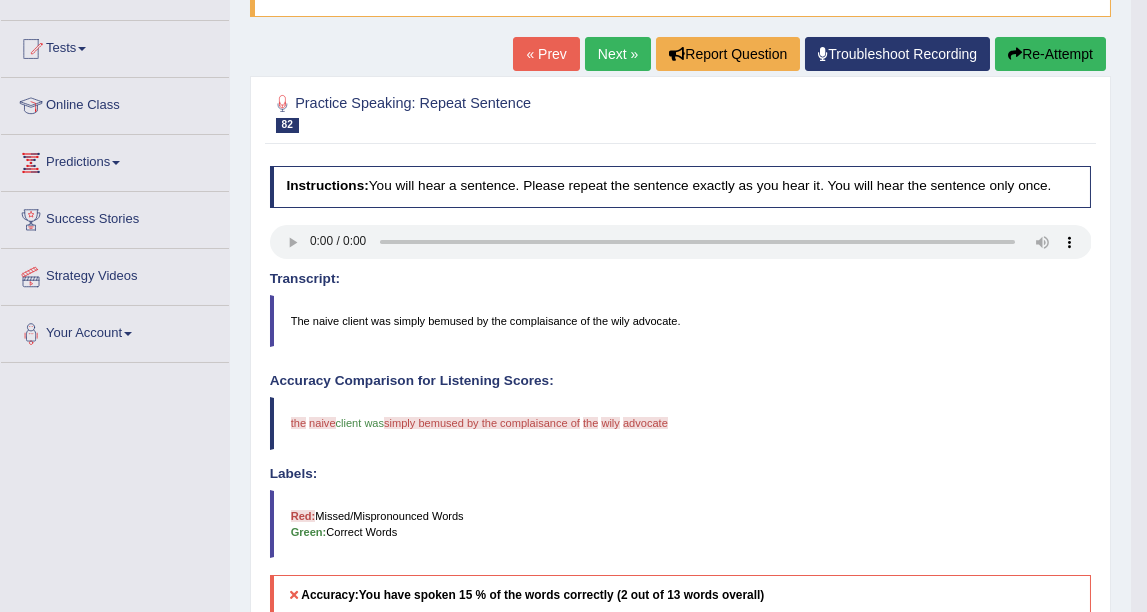 scroll, scrollTop: 0, scrollLeft: 0, axis: both 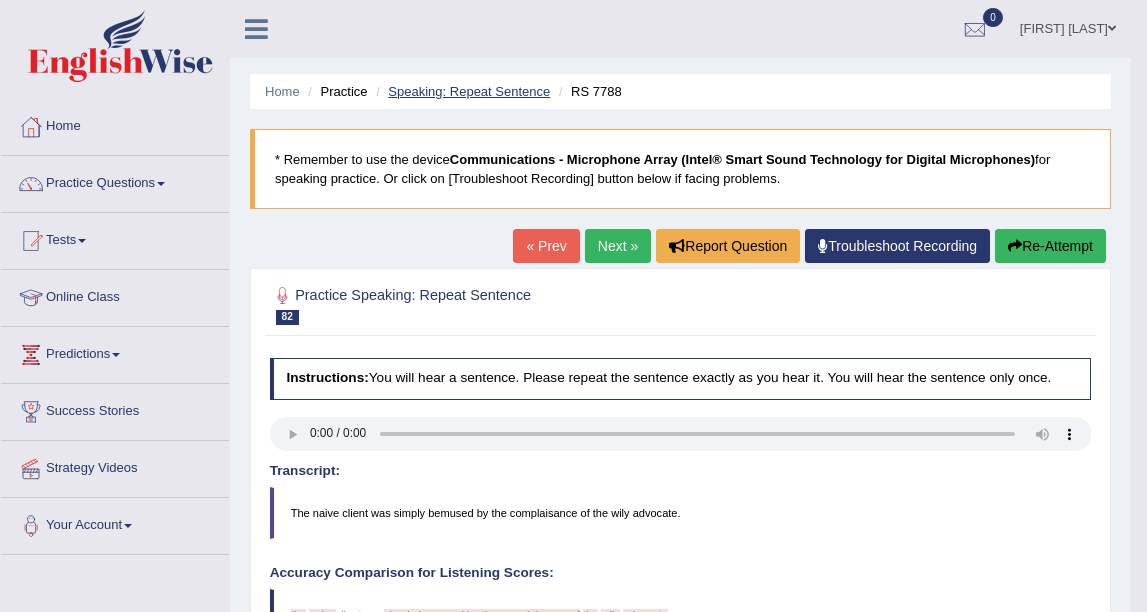 click on "Speaking: Repeat Sentence" at bounding box center [469, 91] 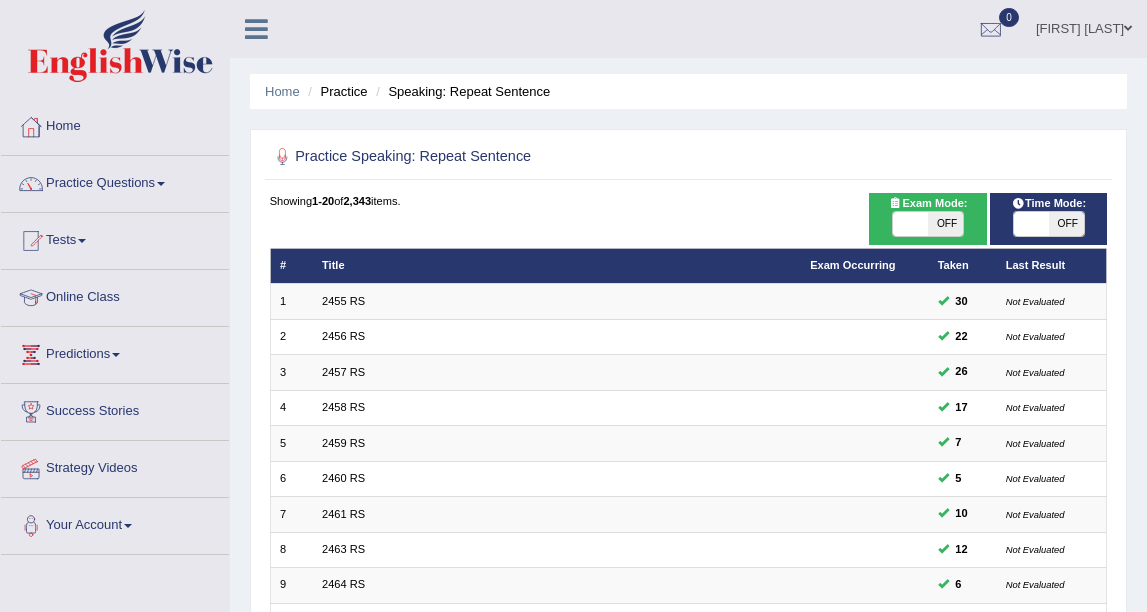 scroll, scrollTop: 533, scrollLeft: 0, axis: vertical 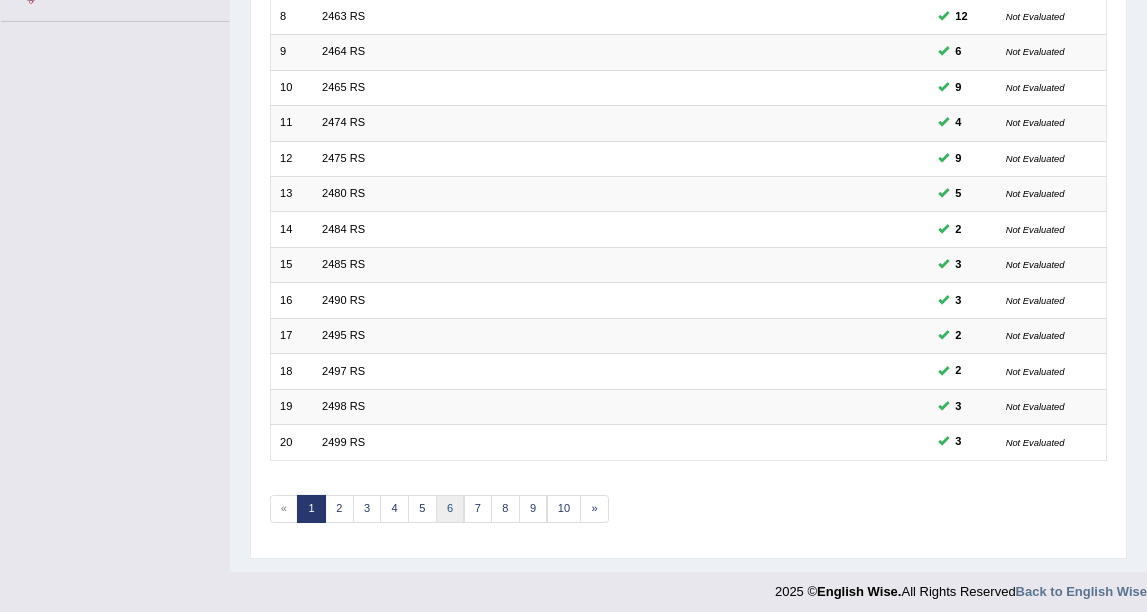 click on "6" at bounding box center [450, 509] 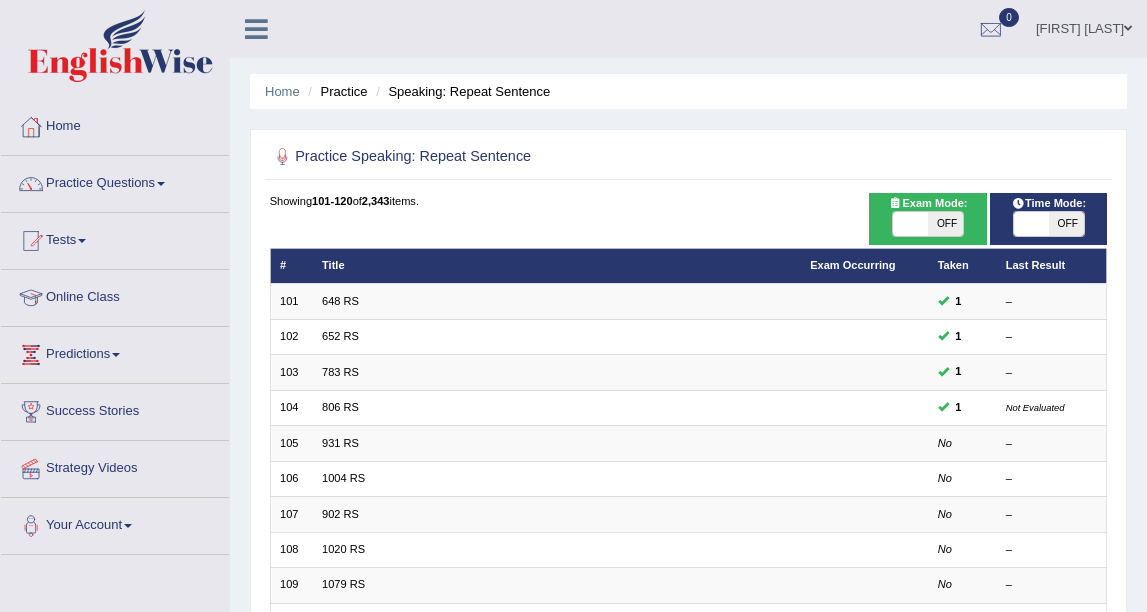 scroll, scrollTop: 222, scrollLeft: 0, axis: vertical 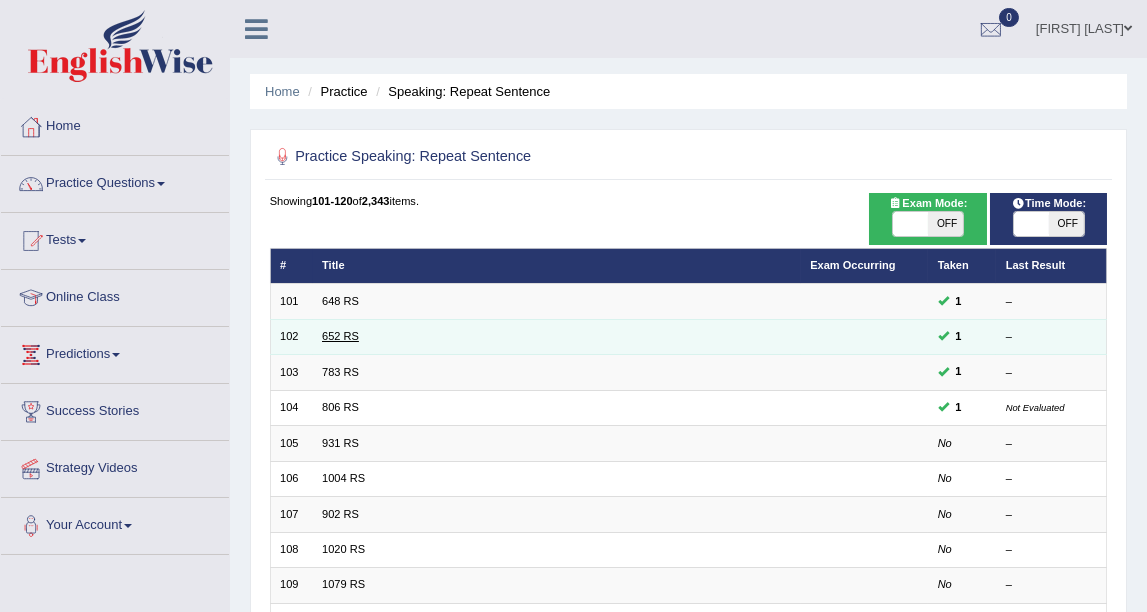 click on "652 RS" at bounding box center [340, 336] 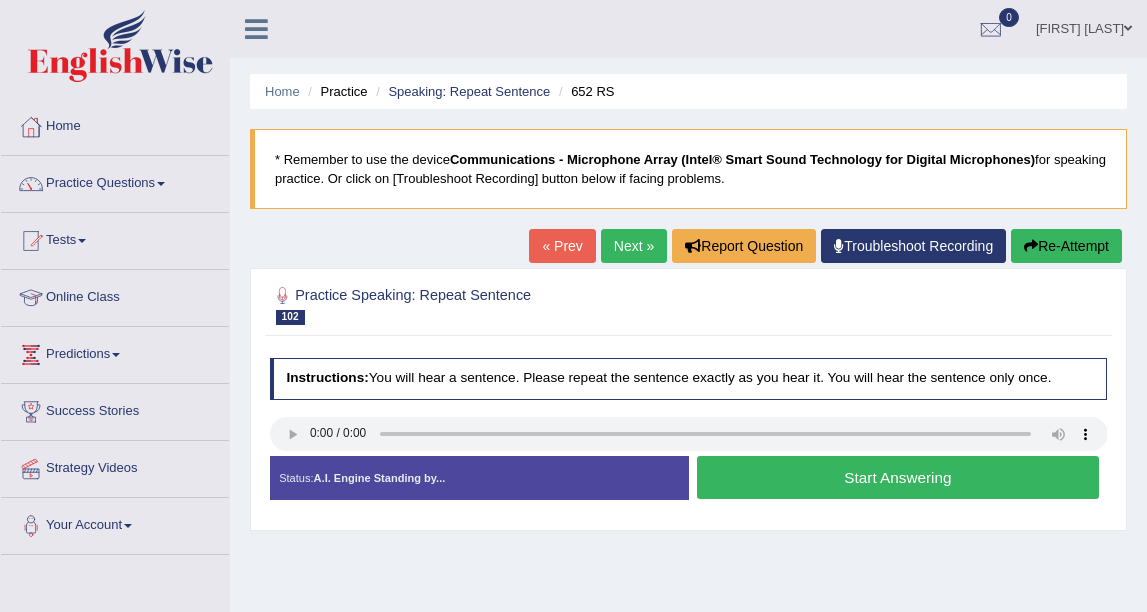 scroll, scrollTop: 0, scrollLeft: 0, axis: both 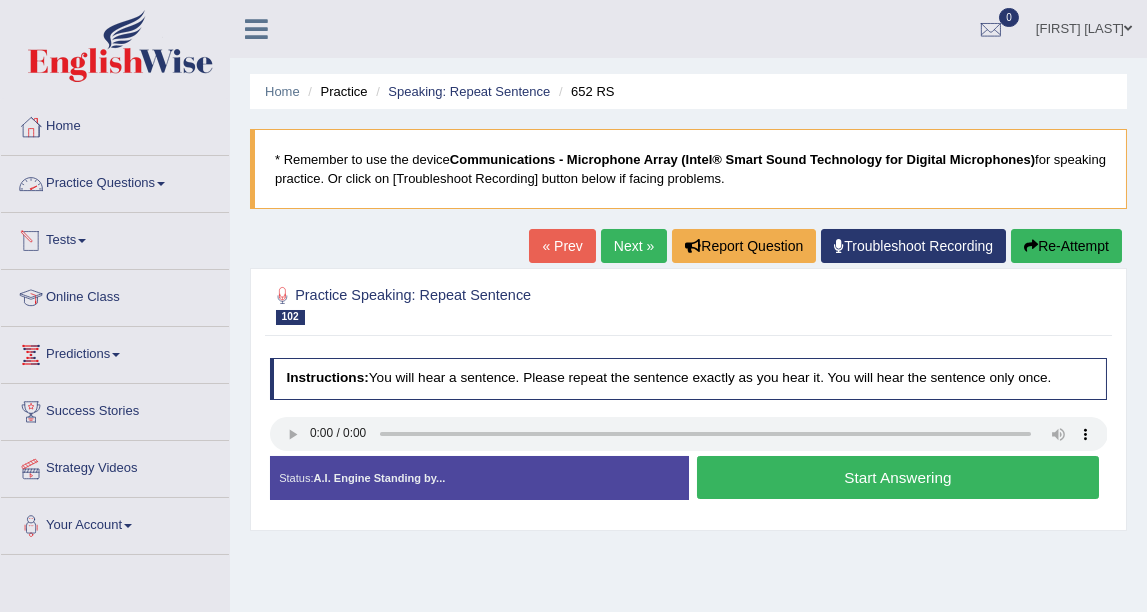 click on "Practice Questions" at bounding box center [115, 181] 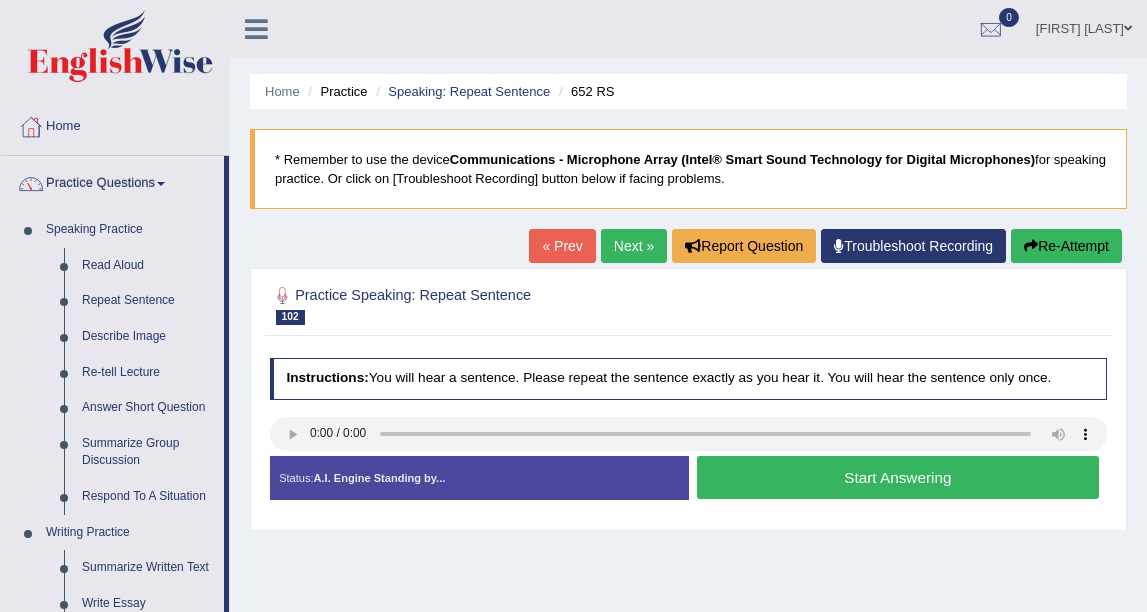 click on "Home
Practice
Speaking: Repeat Sentence
652 RS
* Remember to use the device  Communications - Microphone Array (Intel® Smart Sound Technology for Digital Microphones)  for speaking practice. Or click on [Troubleshoot Recording] button below if facing problems.
« Prev Next »  Report Question  Troubleshoot Recording  Re-Attempt
Practice Speaking: Repeat Sentence
102
652 RS
Instructions:  You will hear a sentence. Please repeat the sentence exactly as you hear it. You will hear the sentence only once.
Transcript: One of the hardest things about starting university is finding your way around. Created with Highcharts 7.1.2 Too low Too high Time Pitch meter: 0 2.5 5 7.5 10 Created with Highcharts 7.1.2 Great Too slow Too fast Time Speech pace meter: 0 10 20 30 40 Accuracy Comparison for Listening Scores: Labels: Red:" at bounding box center [688, 500] 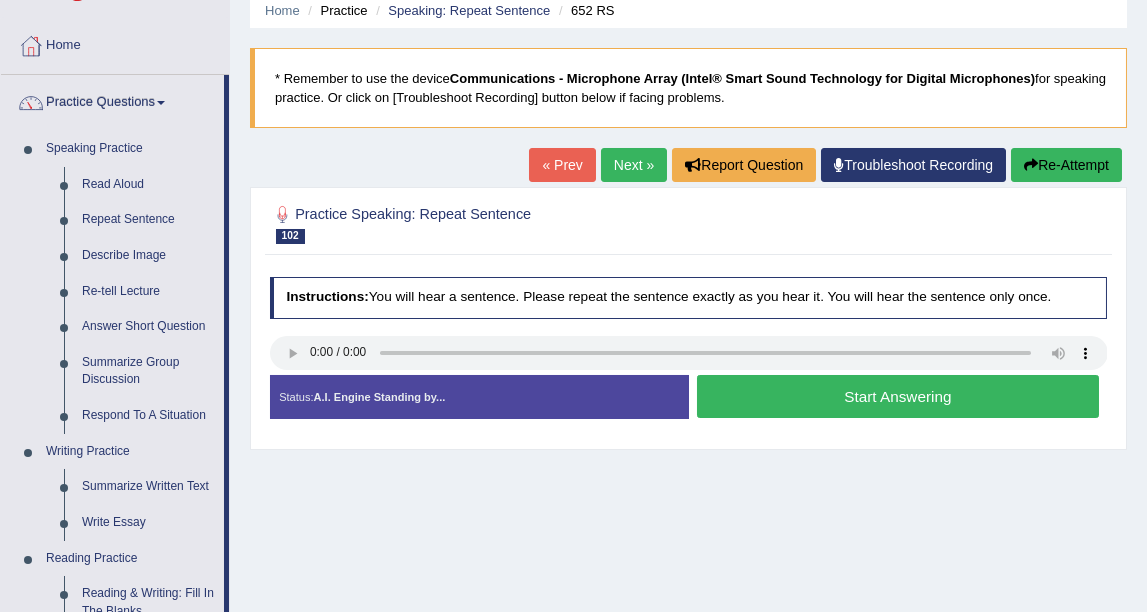 scroll, scrollTop: 111, scrollLeft: 0, axis: vertical 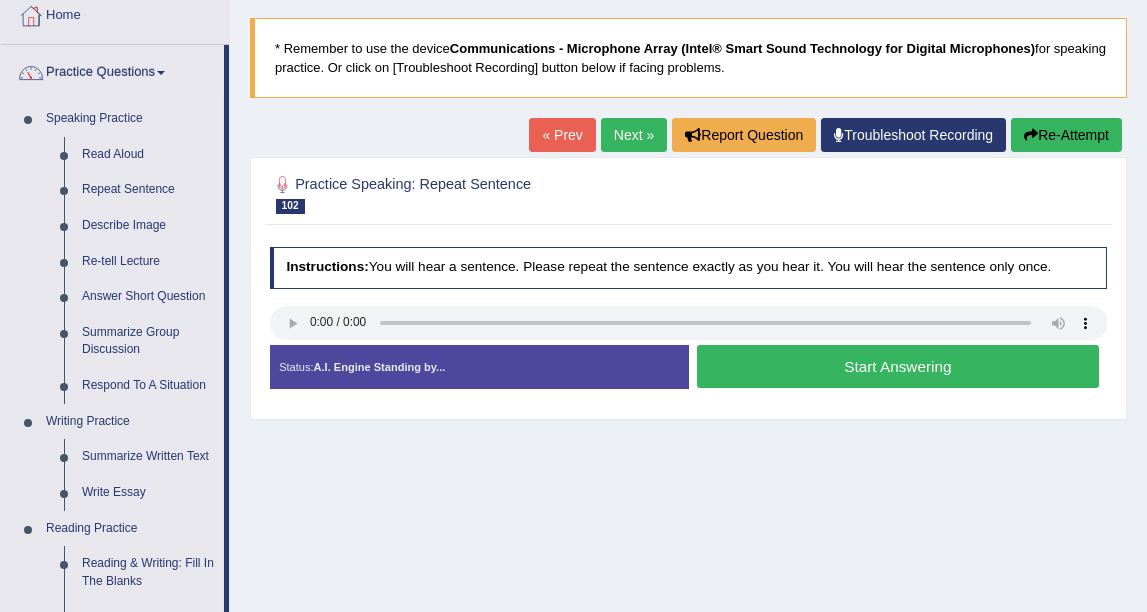 type 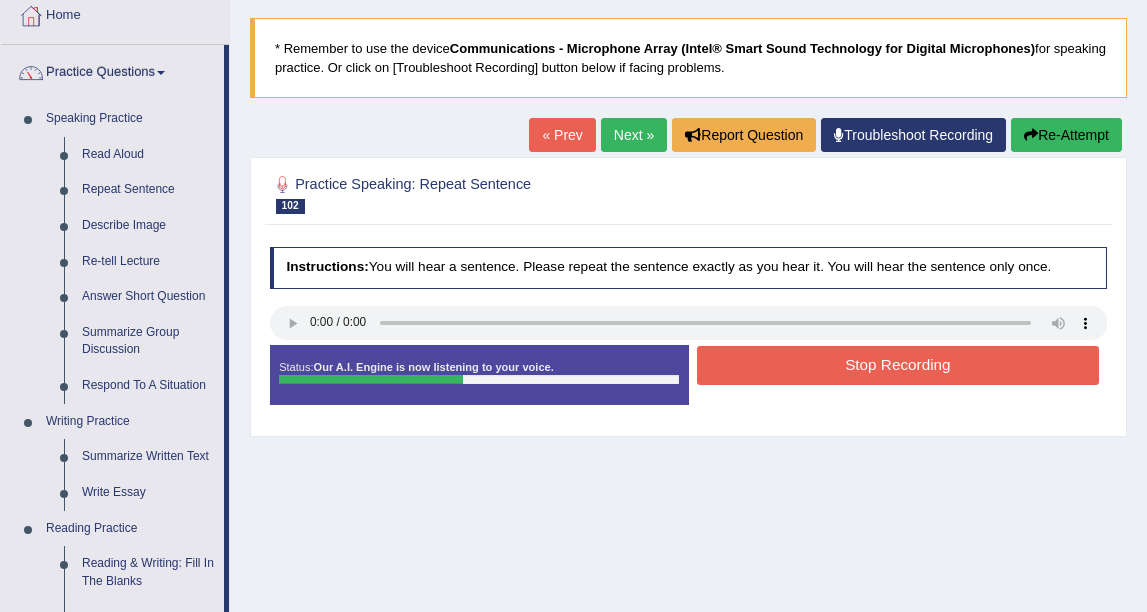 click on "Stop Recording" at bounding box center (898, 365) 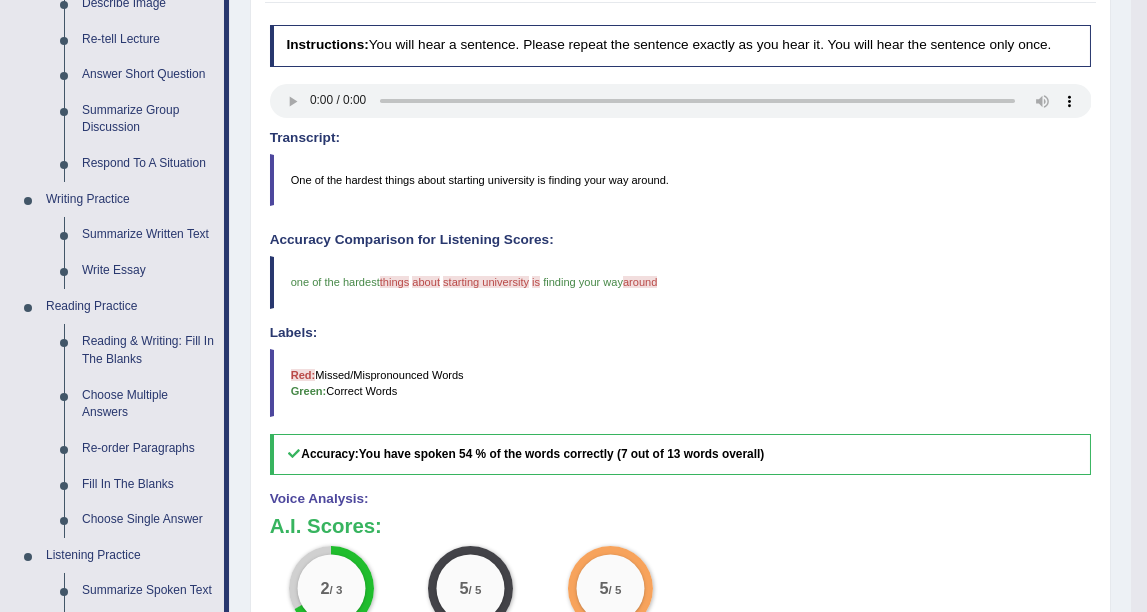scroll, scrollTop: 666, scrollLeft: 0, axis: vertical 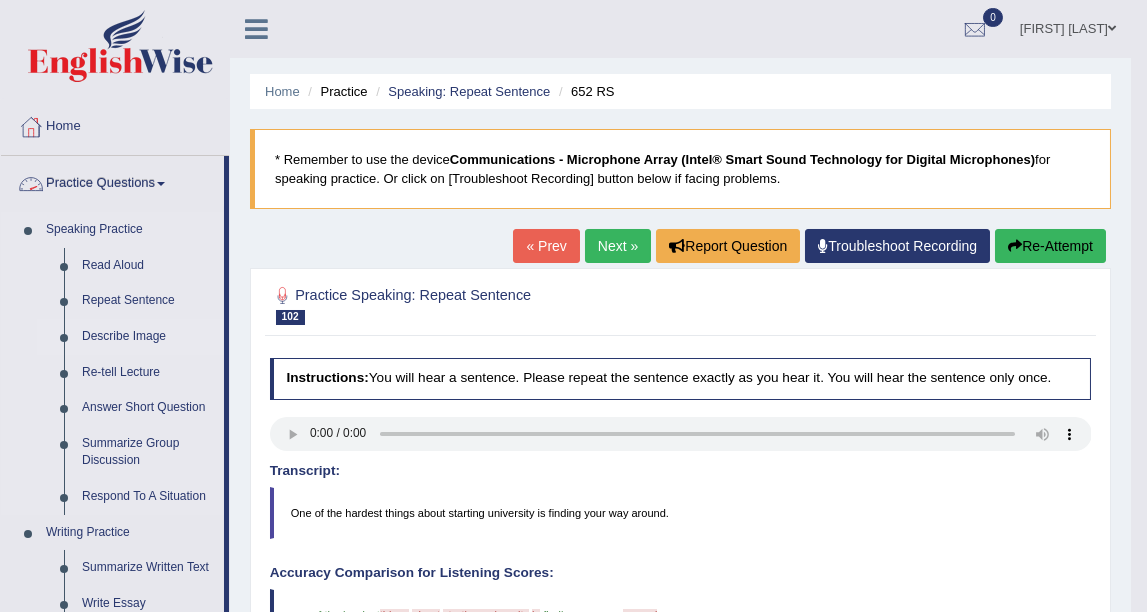 click on "Describe Image" at bounding box center (148, 337) 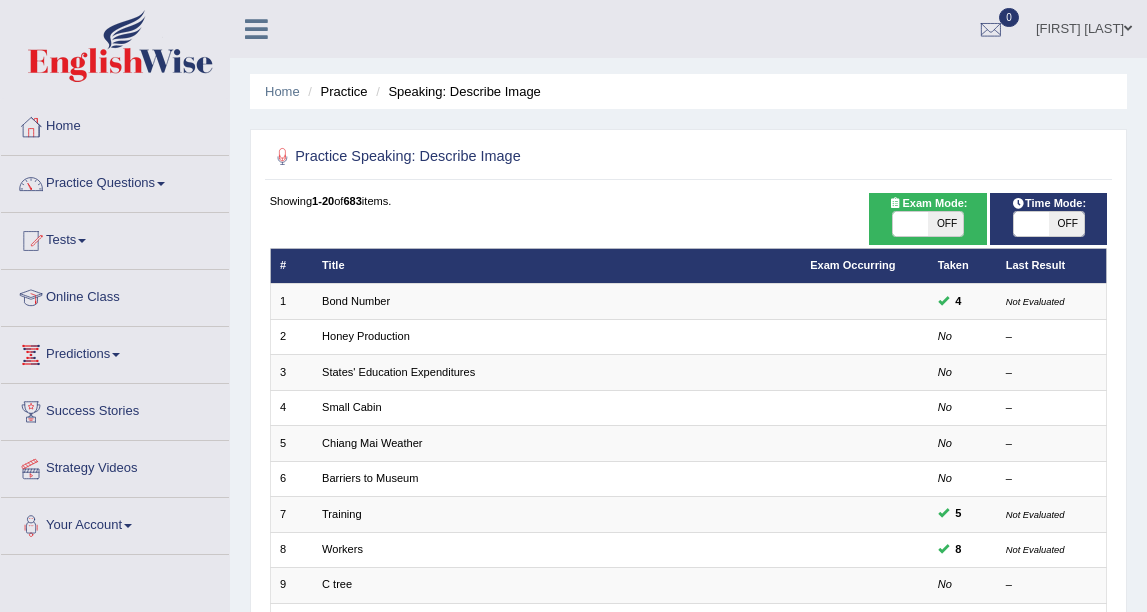 scroll, scrollTop: 0, scrollLeft: 0, axis: both 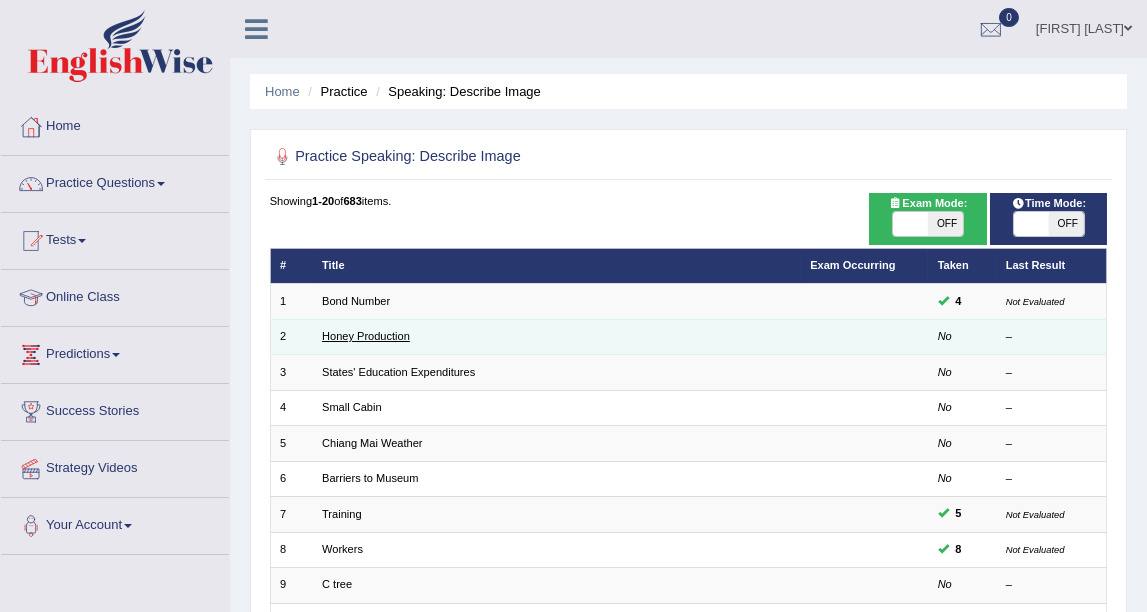 click on "Honey Production" at bounding box center [366, 336] 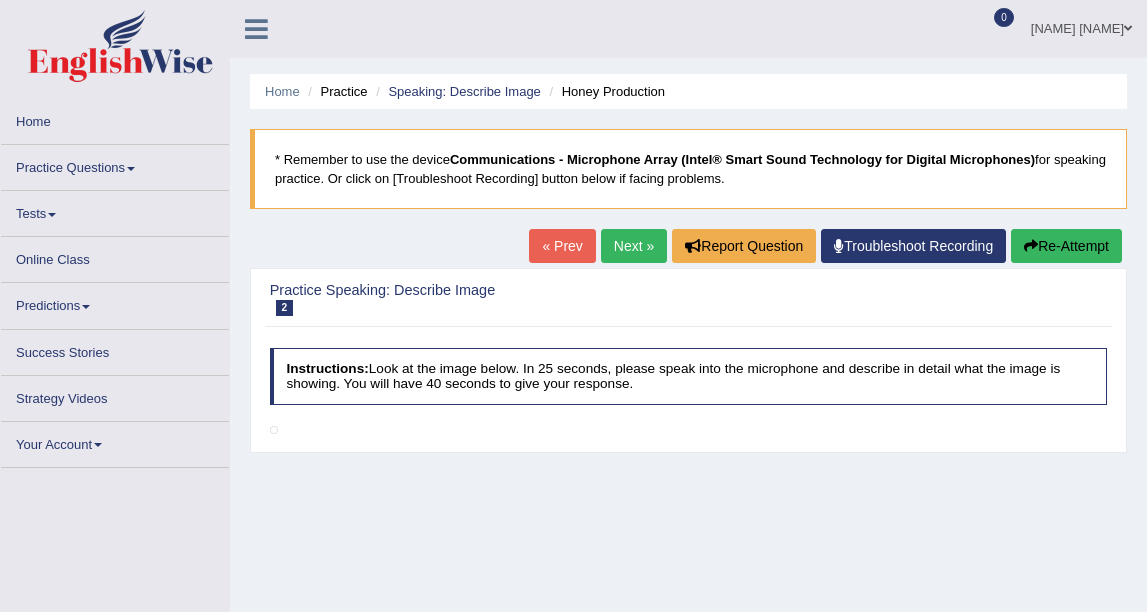scroll, scrollTop: 0, scrollLeft: 0, axis: both 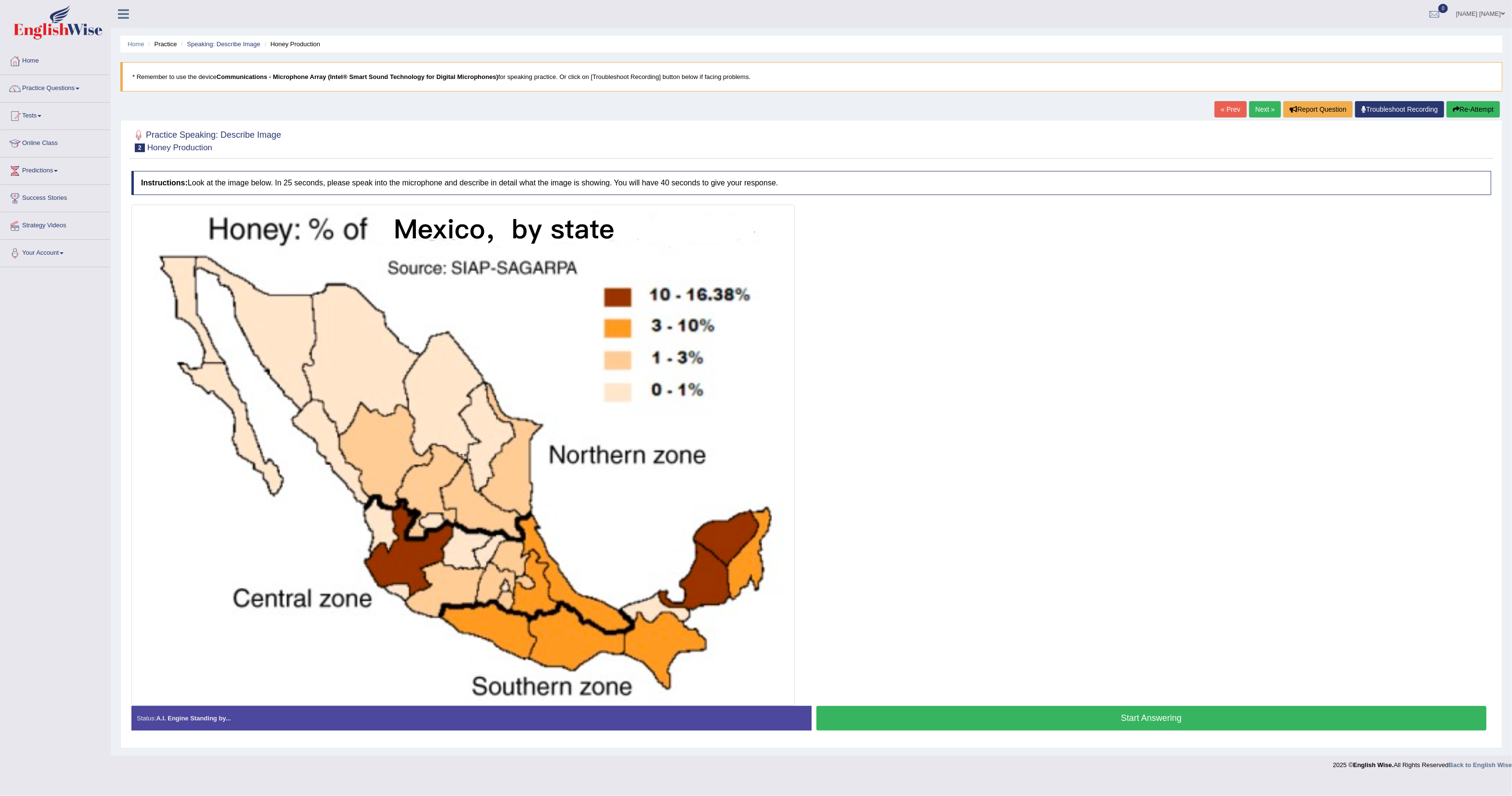 drag, startPoint x: 598, startPoint y: 0, endPoint x: 928, endPoint y: 443, distance: 552.4 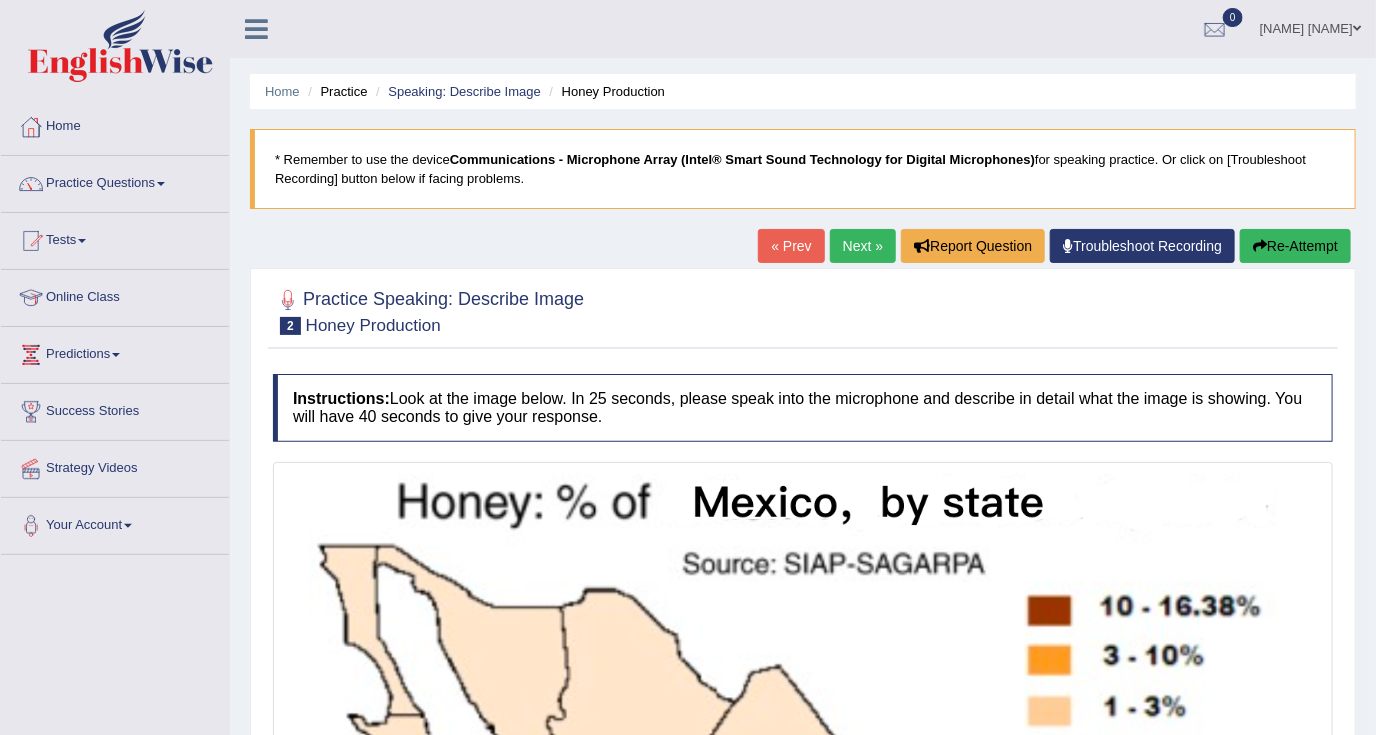 drag, startPoint x: 2289, startPoint y: 5, endPoint x: 687, endPoint y: 62, distance: 1603.0137 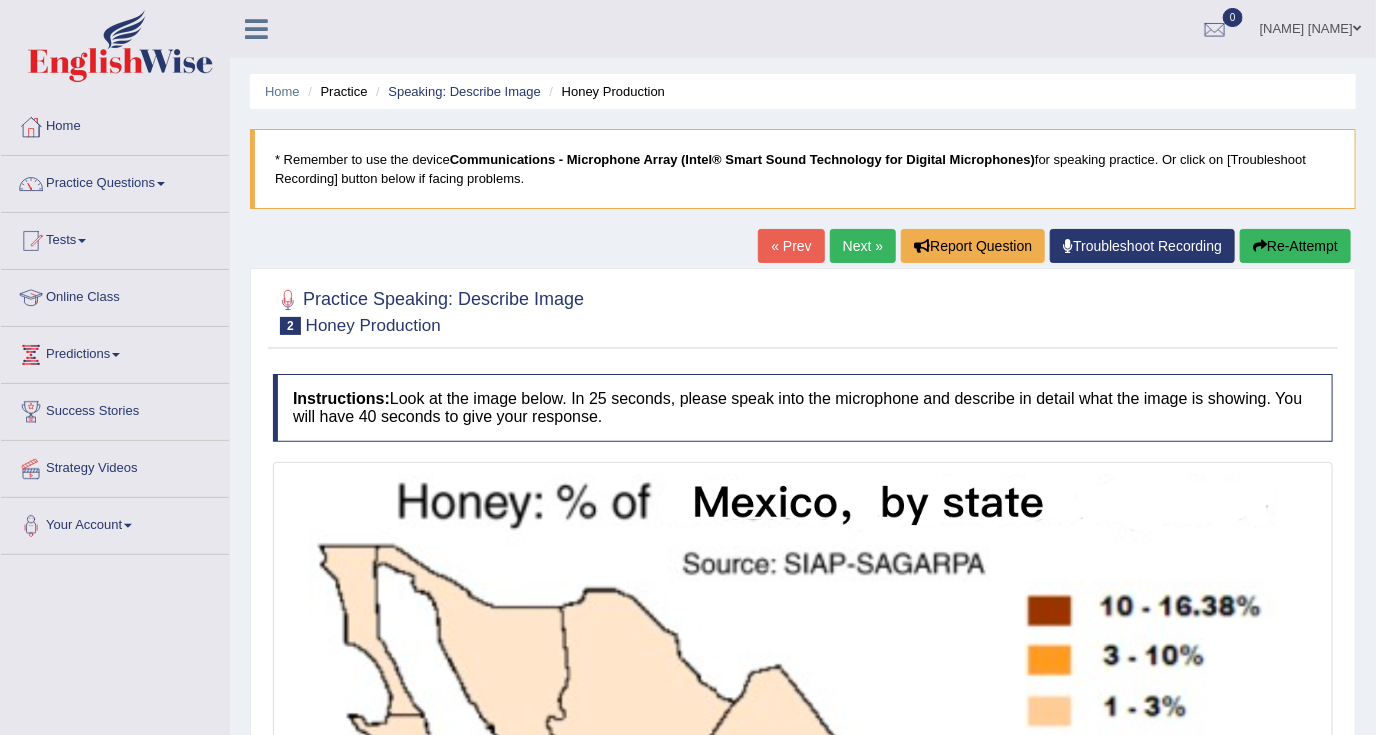 click on "Home
Practice
Speaking: Describe Image
Honey Production" at bounding box center (803, 91) 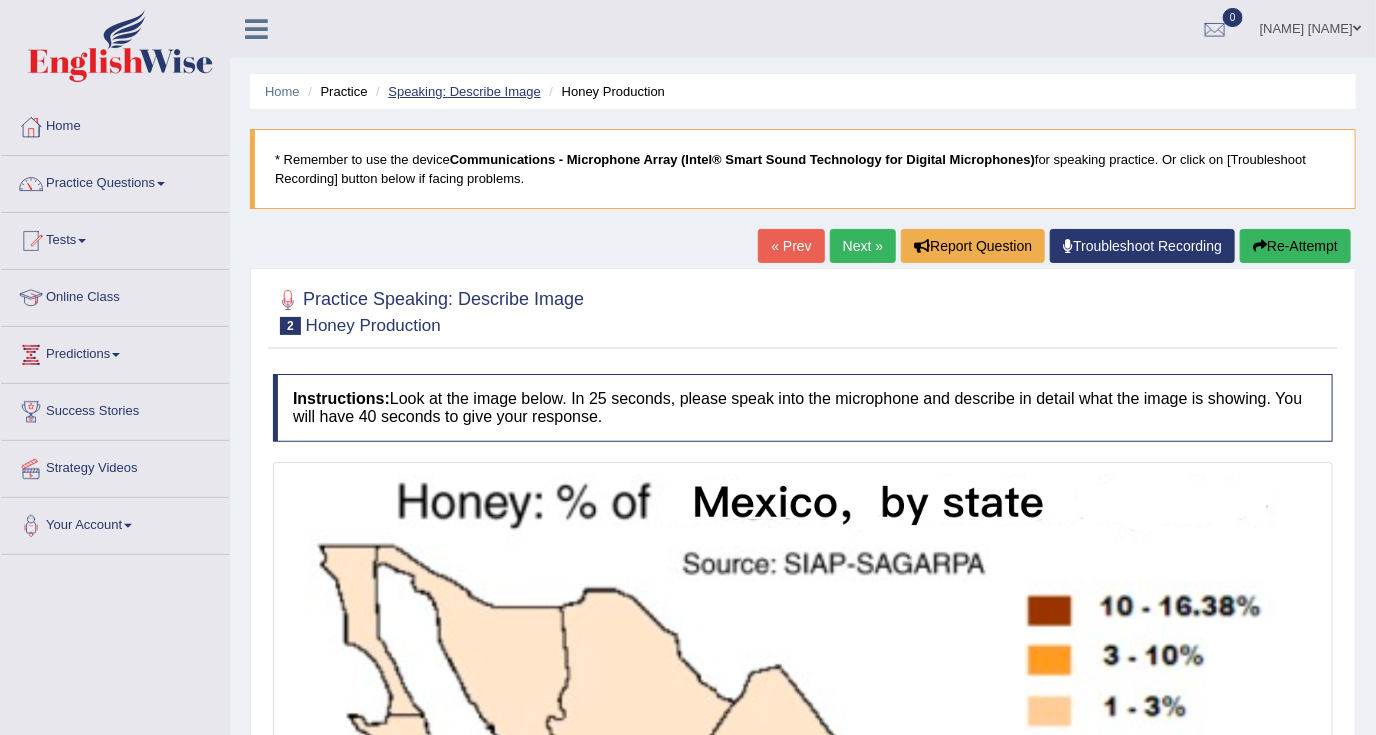 click on "Speaking: Describe Image" at bounding box center [464, 91] 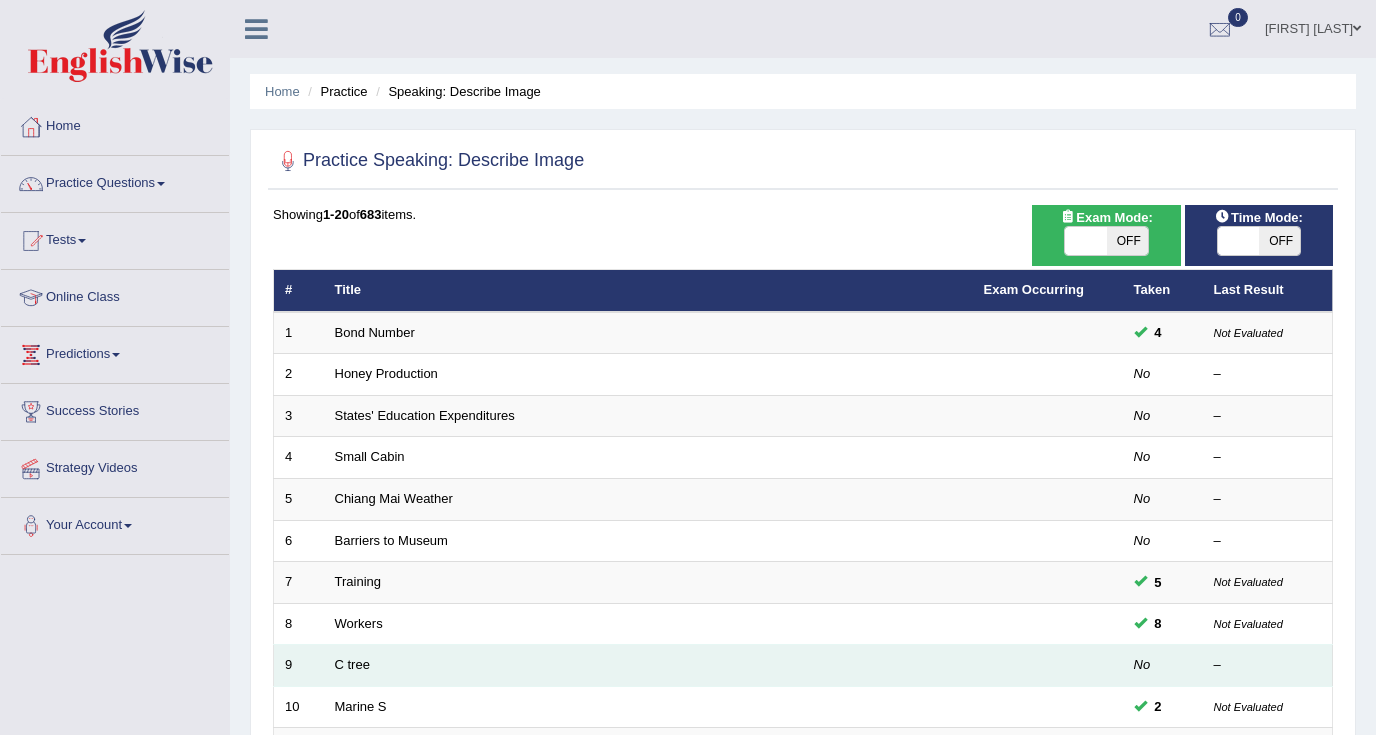 scroll, scrollTop: 266, scrollLeft: 0, axis: vertical 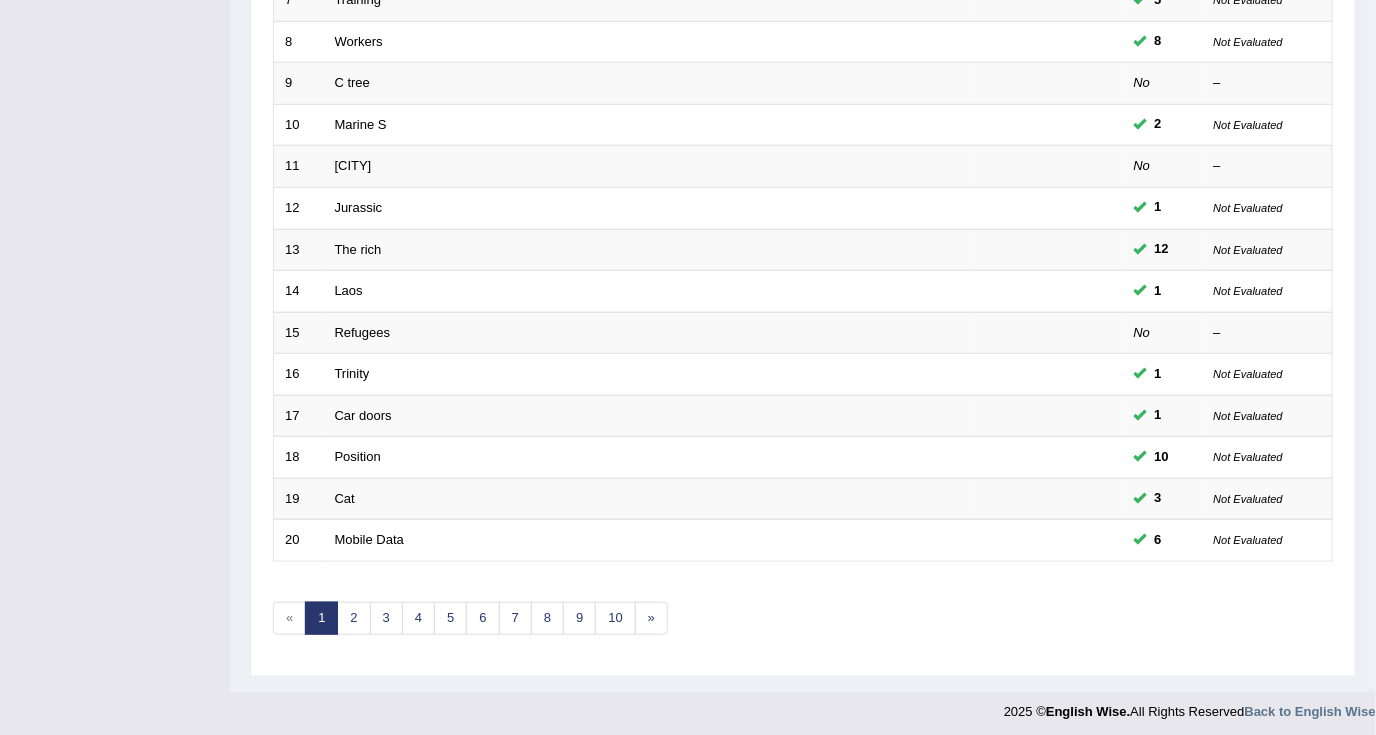 click on "Showing  1-20  of  683  items.
# Title Exam Occurring Taken Last Result
1 Bond Number 4 Not Evaluated
2 Honey Production No –
3 States' Education Expenditures No –
4 Small Cabin No –
5 Chiang Mai Weather No –
6 Barriers to Museum No –
7 Training 5 Not Evaluated
8 Workers 8 Not Evaluated
9 C tree No –
10 Marine S 2 Not Evaluated
11 kyiv No –
12 Jurassic 1 Not Evaluated
13 The rich 12 Not Evaluated
14 Laos 1 Not Evaluated
15 Refugees No –
16 Trinity 1 Not Evaluated
17 Car doors 1 Not Evaluated
18 Position 10 Not Evaluated
19 Cat 3 Not Evaluated
20 Mobile Data 6 Not Evaluated
«
1
2
3
4
5
6
7
8
9
10
»" at bounding box center (803, 141) 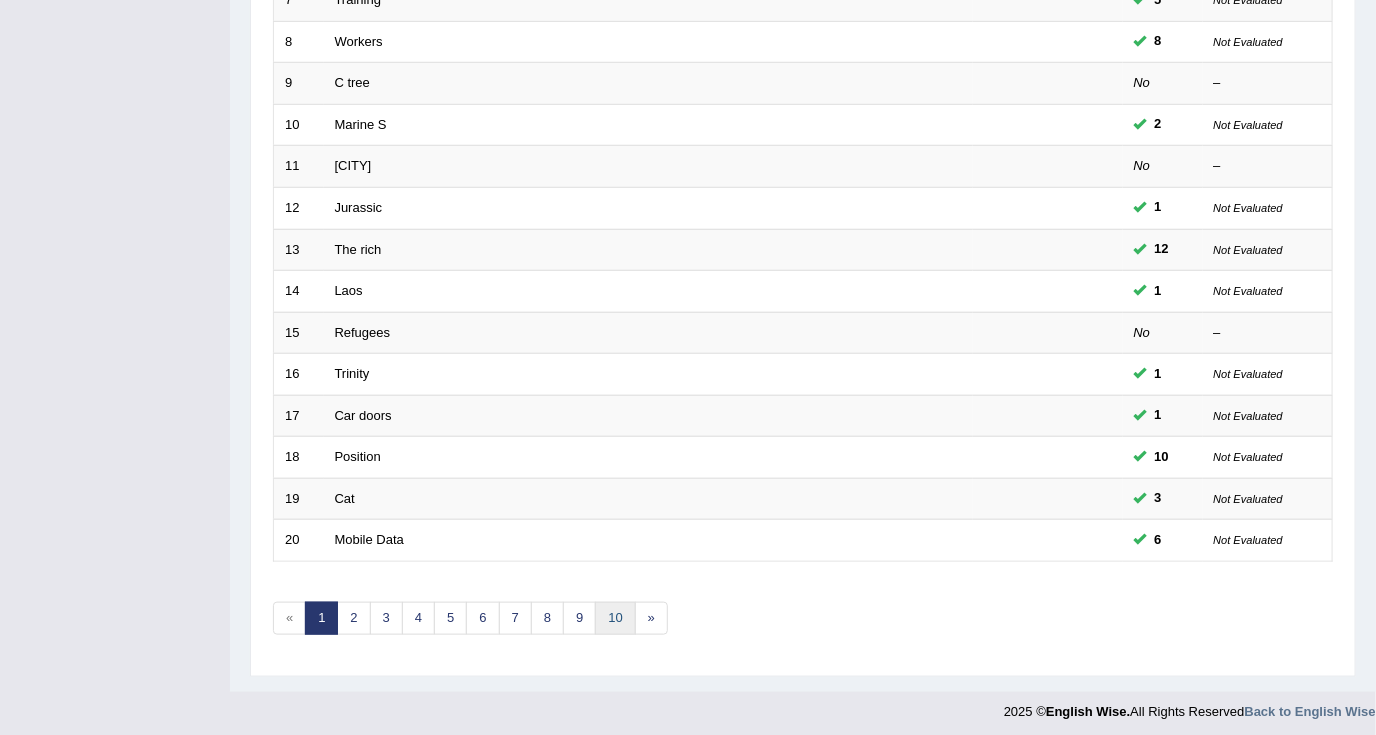 click on "10" at bounding box center [615, 618] 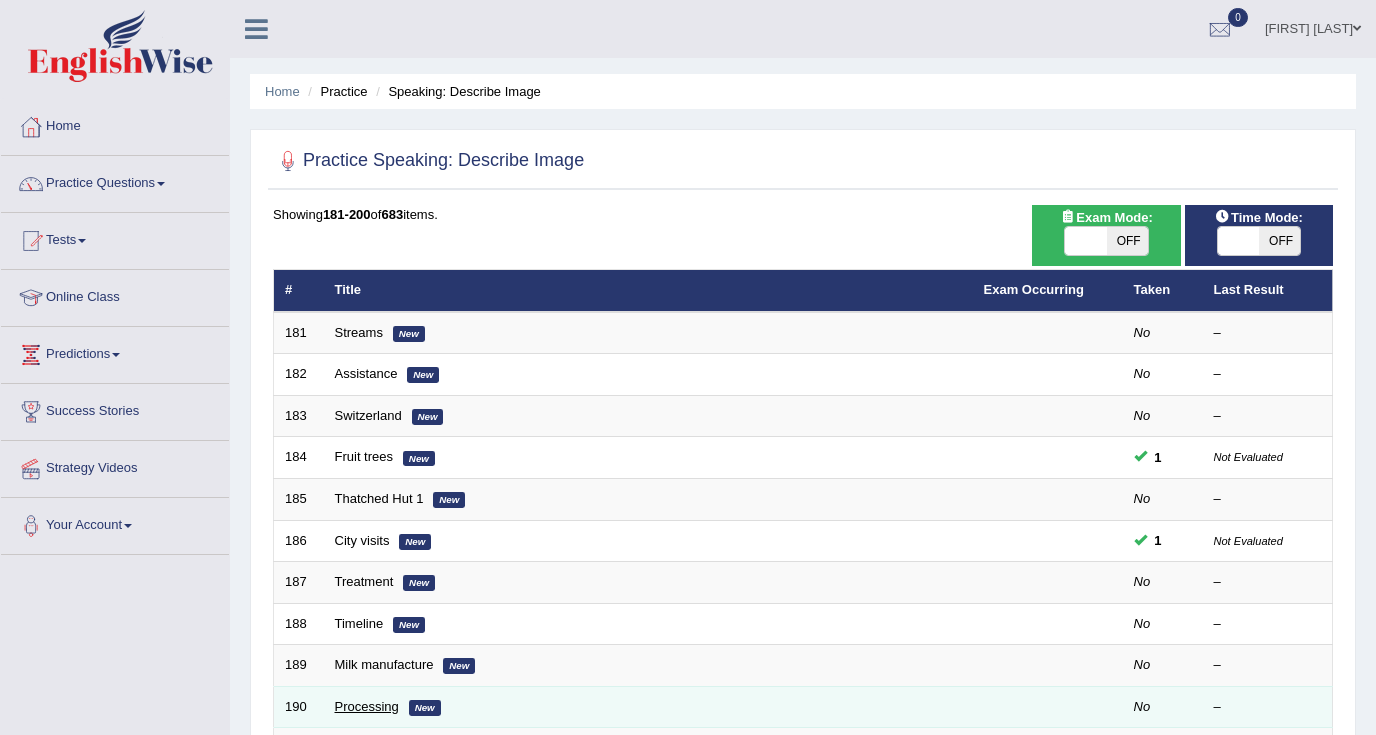 scroll, scrollTop: 533, scrollLeft: 0, axis: vertical 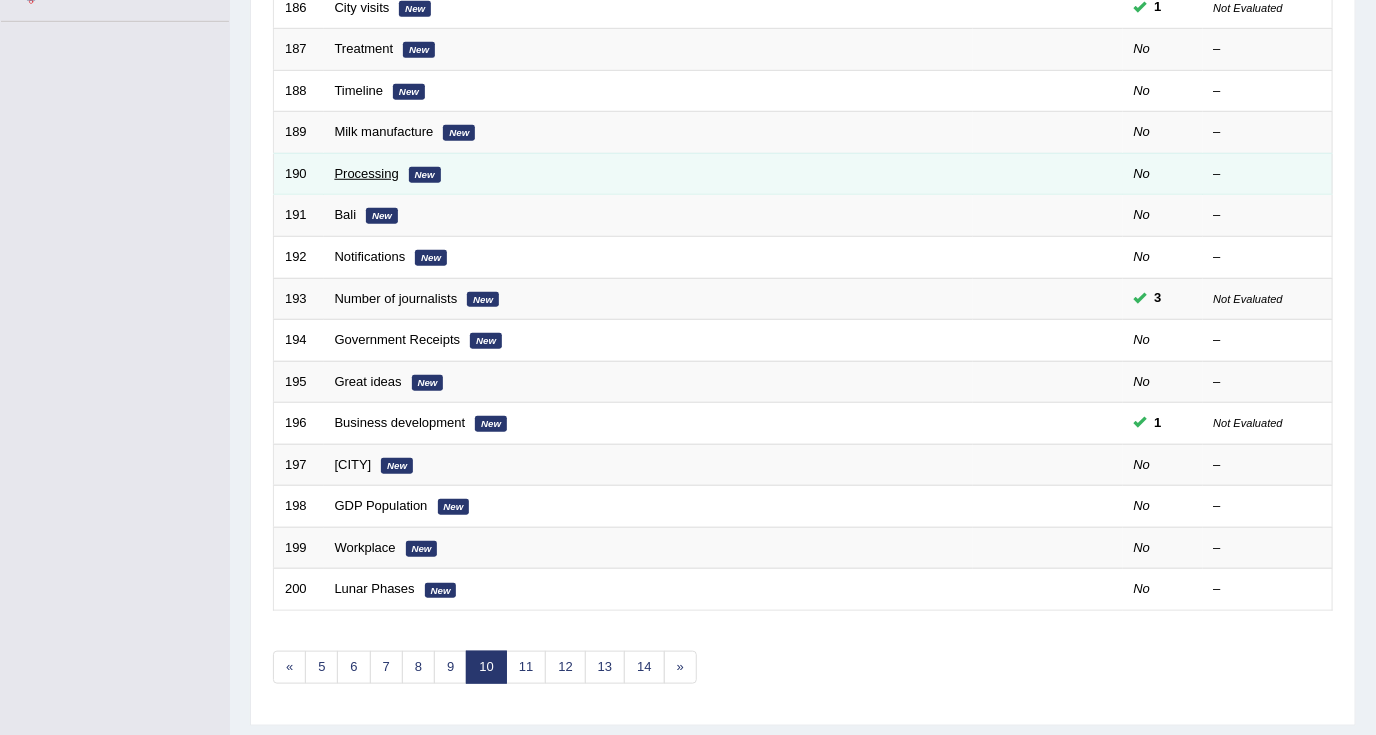 click on "Processing" at bounding box center [367, 173] 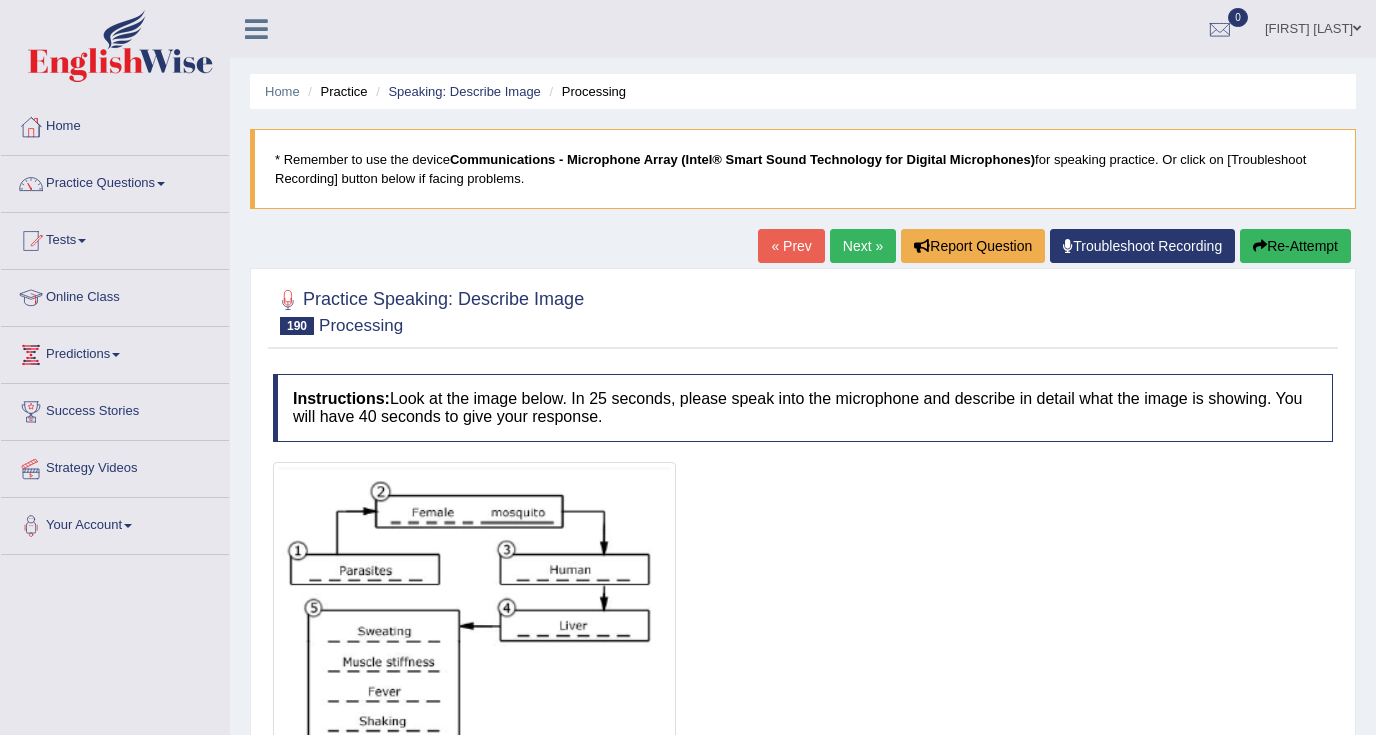 scroll, scrollTop: 0, scrollLeft: 0, axis: both 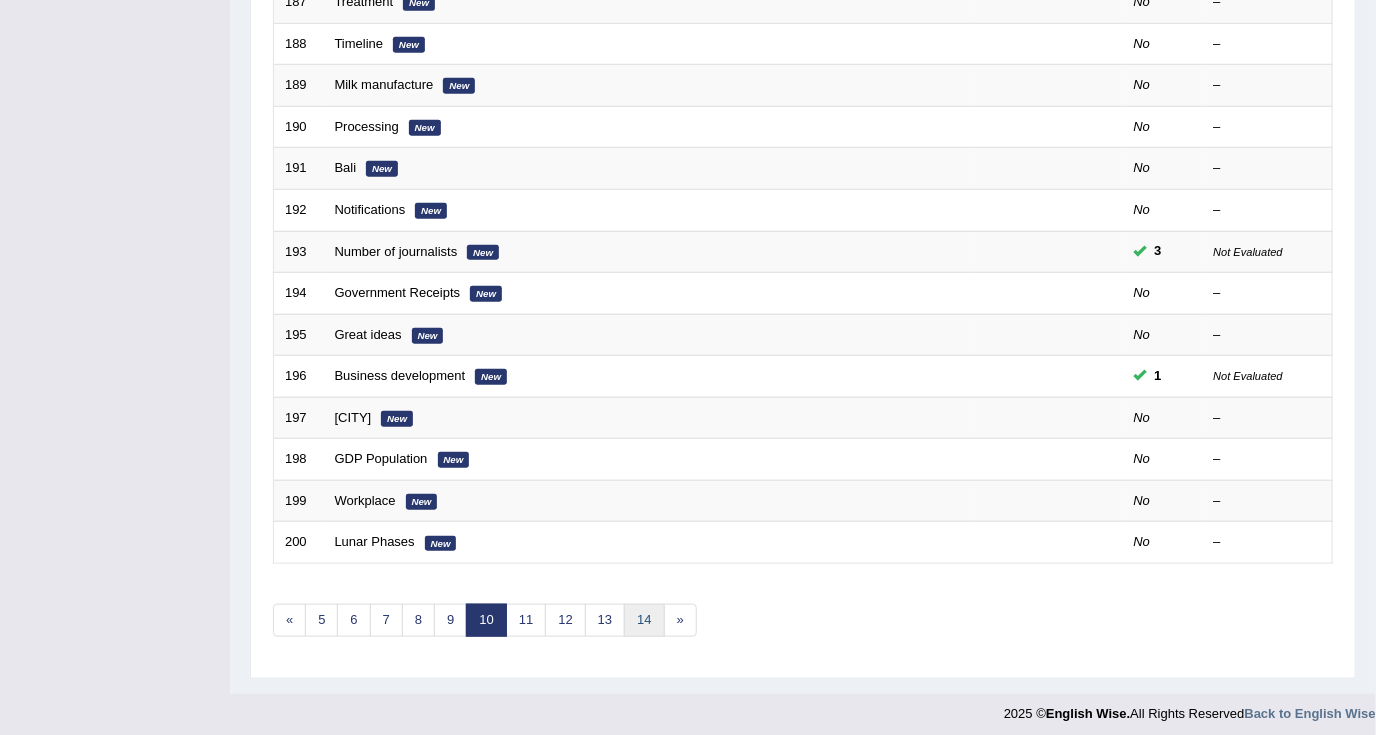click on "14" at bounding box center [644, 620] 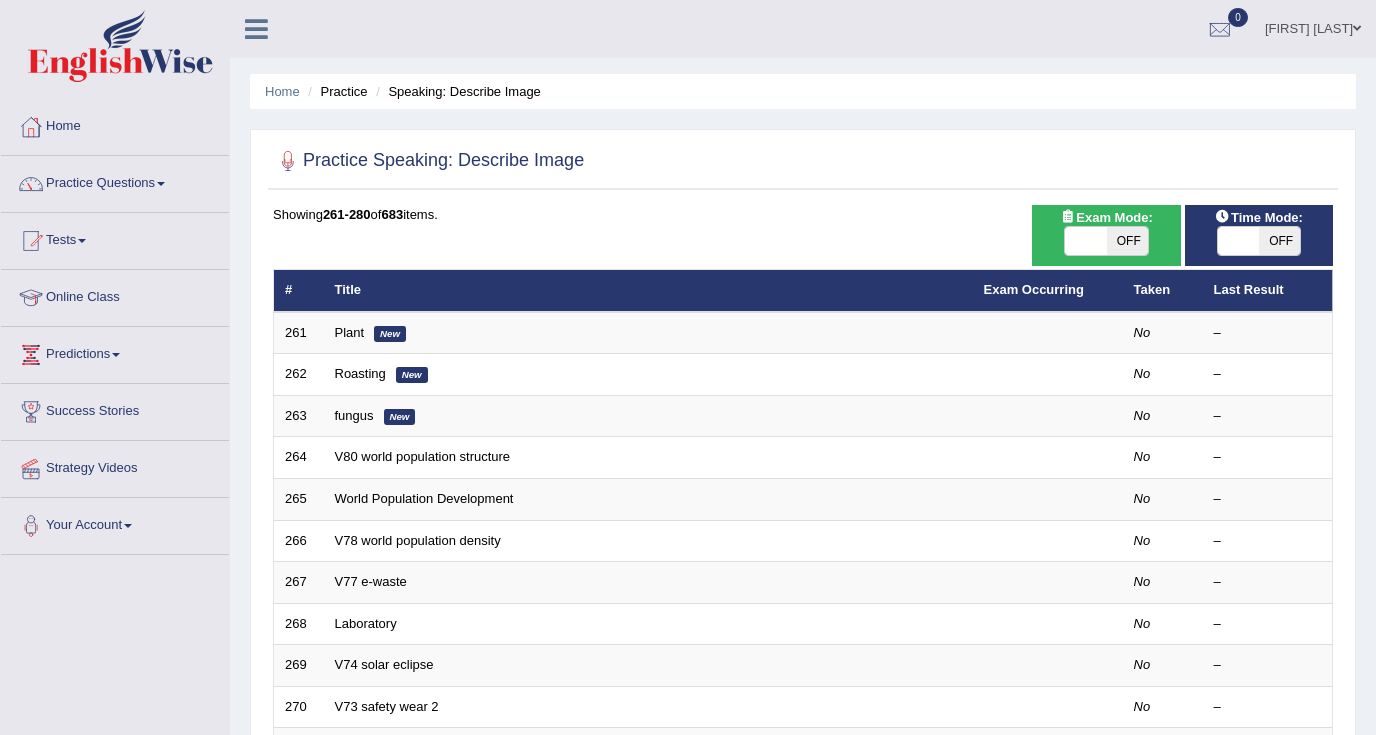 scroll, scrollTop: 580, scrollLeft: 0, axis: vertical 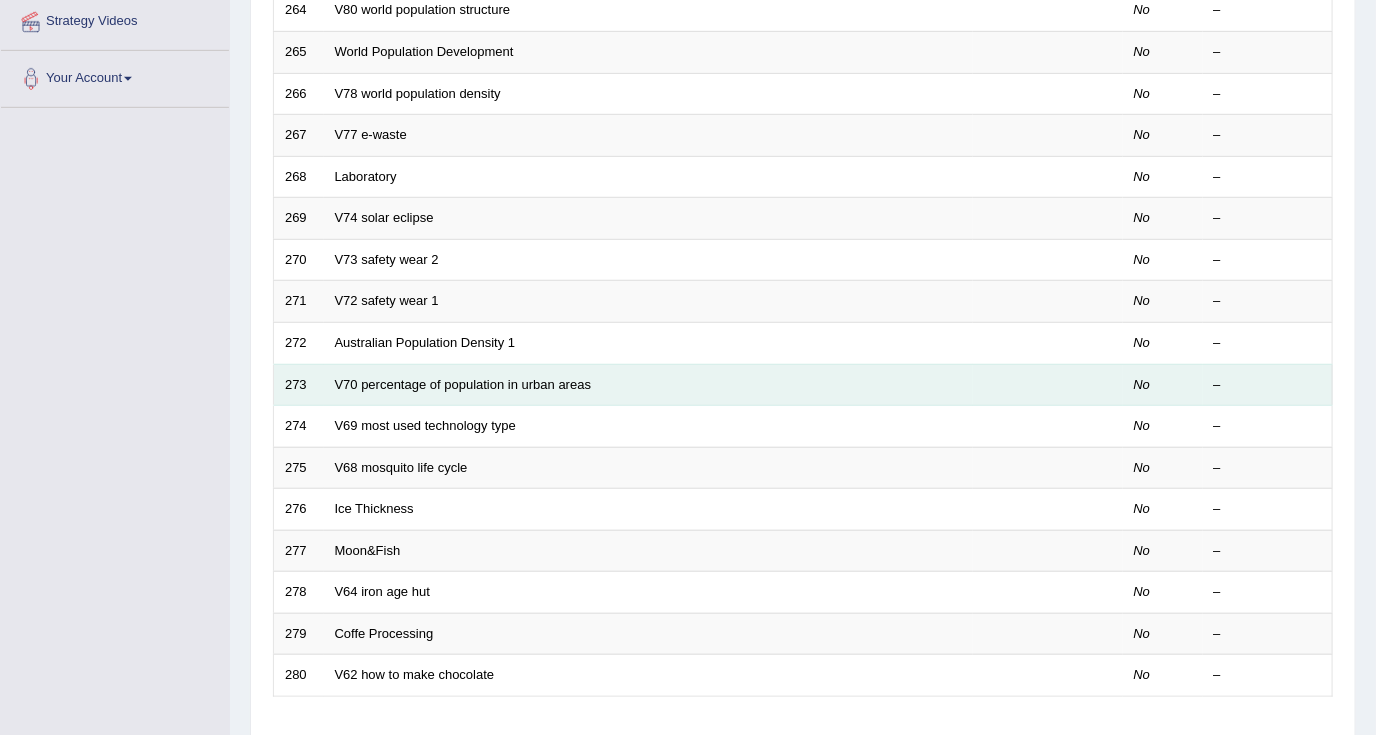 click on "V70 percentage of population in urban areas" at bounding box center (648, 385) 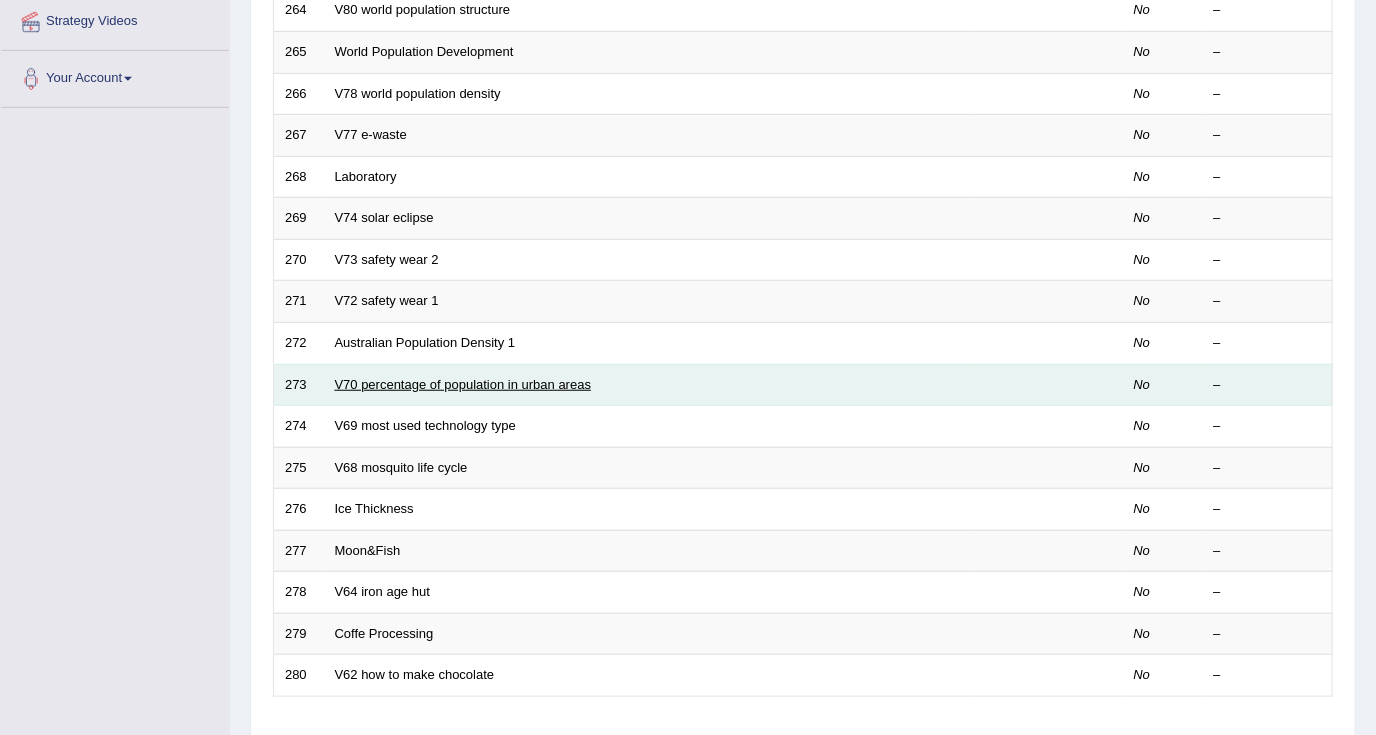 click on "V70 percentage of population in urban areas" at bounding box center [463, 384] 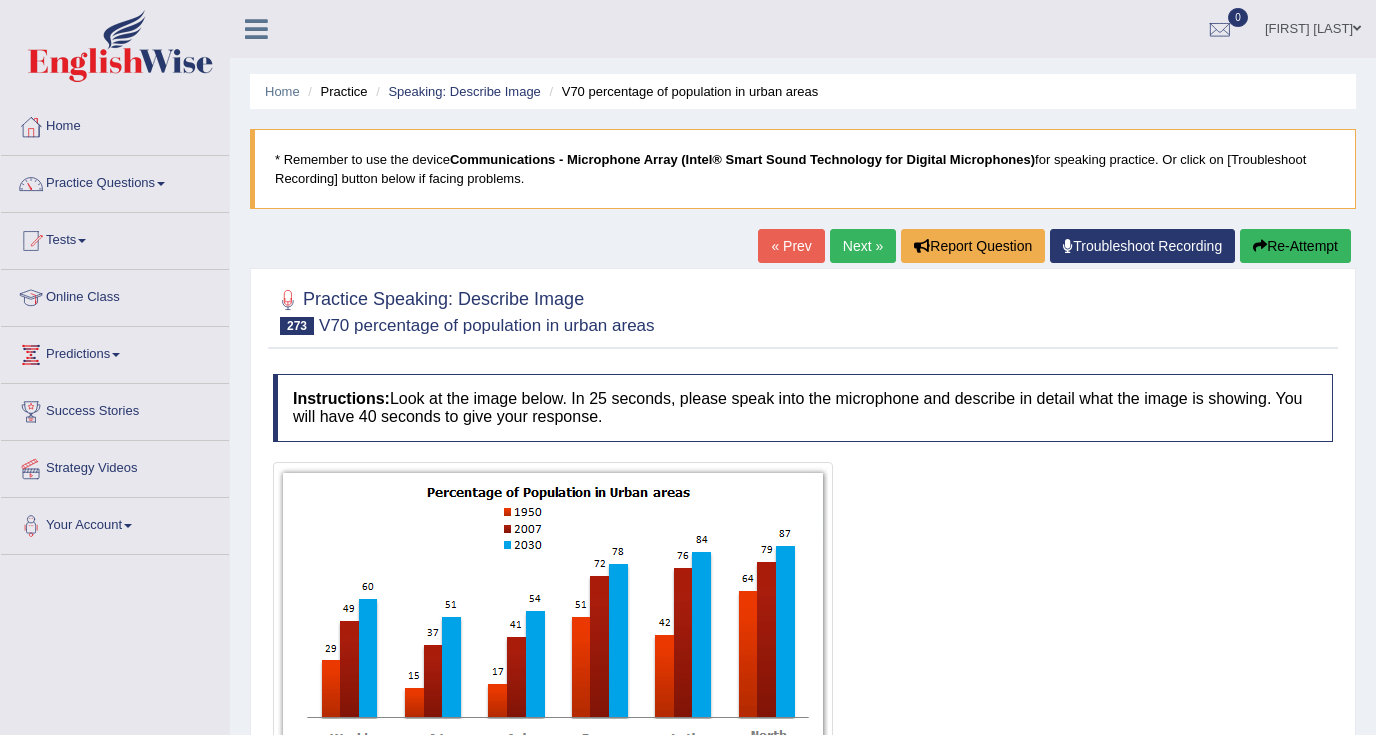 scroll, scrollTop: 0, scrollLeft: 0, axis: both 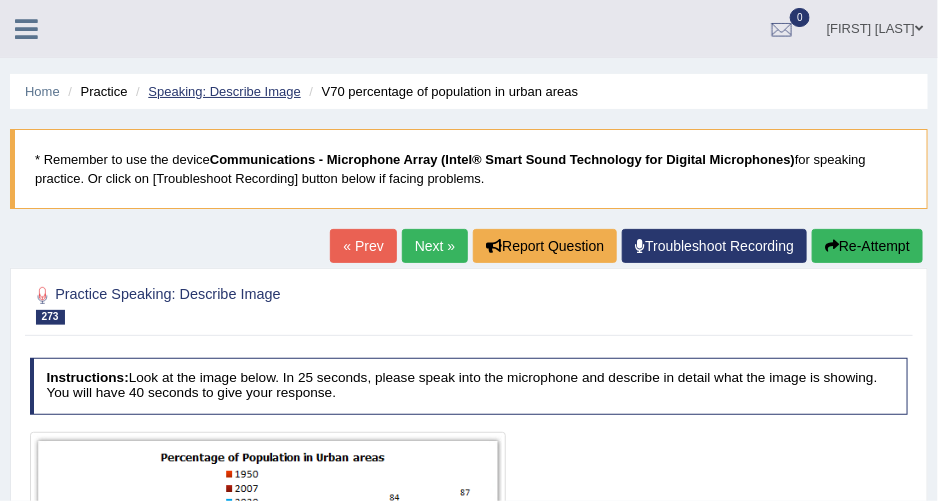 click on "Speaking: Describe Image" at bounding box center [224, 91] 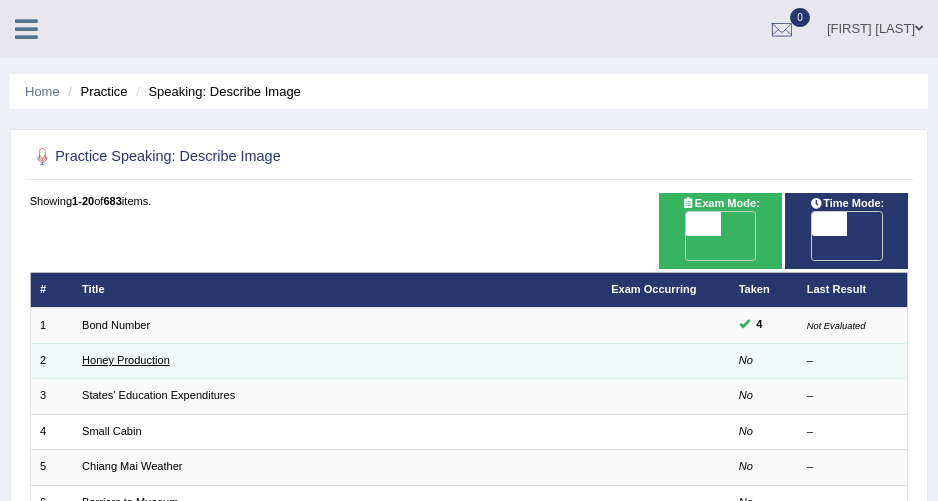 scroll, scrollTop: 0, scrollLeft: 0, axis: both 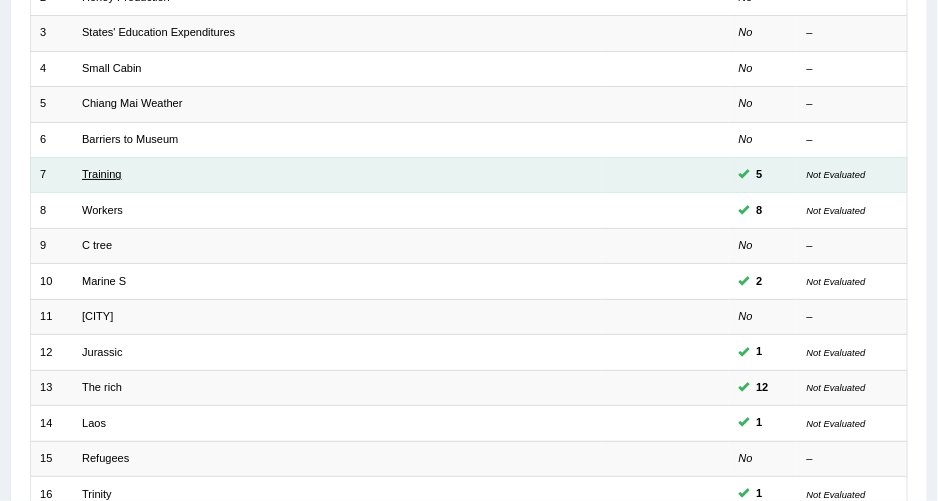 click on "Training" at bounding box center [102, 174] 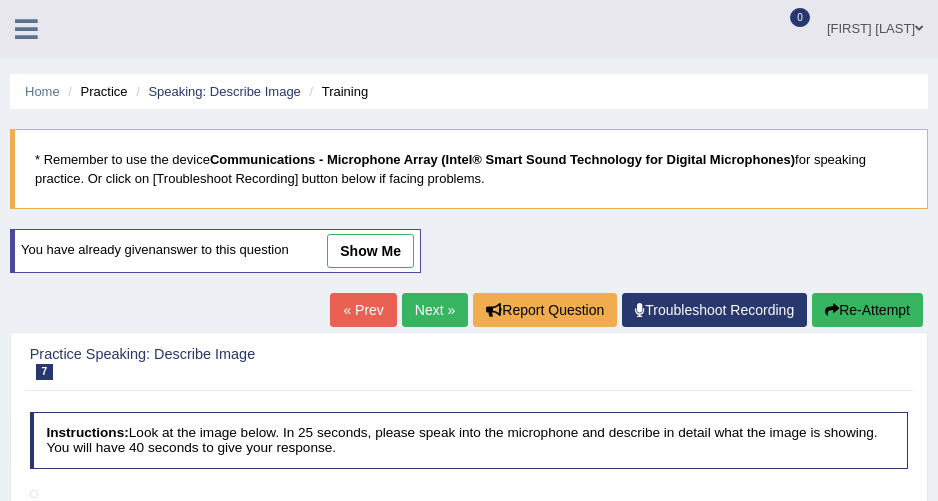 scroll, scrollTop: 0, scrollLeft: 0, axis: both 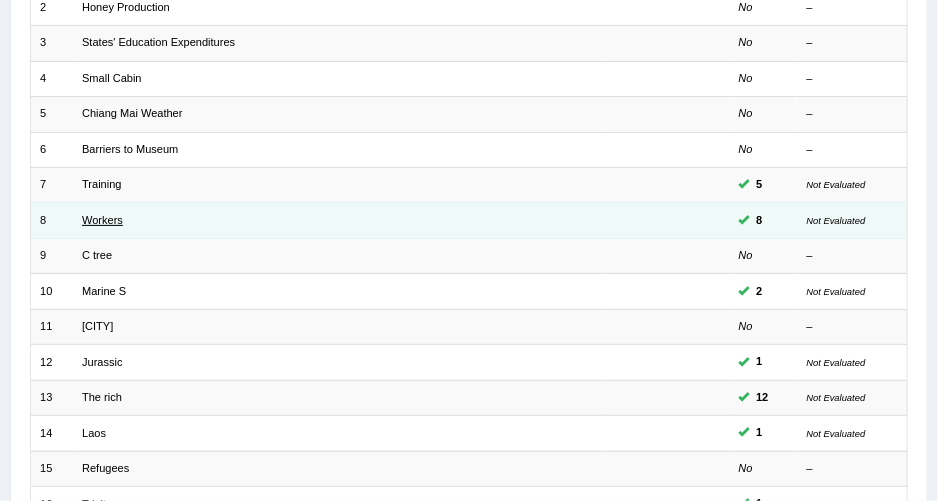 click on "Workers" at bounding box center [102, 220] 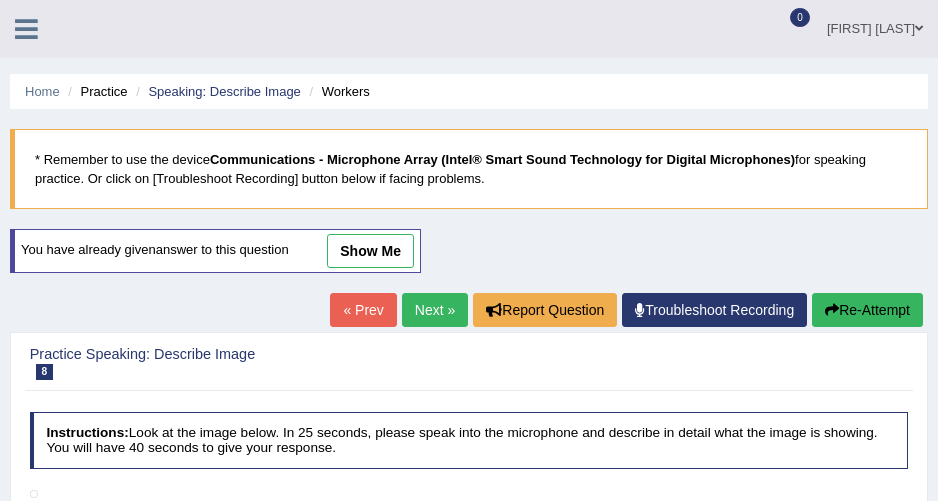 scroll, scrollTop: 0, scrollLeft: 0, axis: both 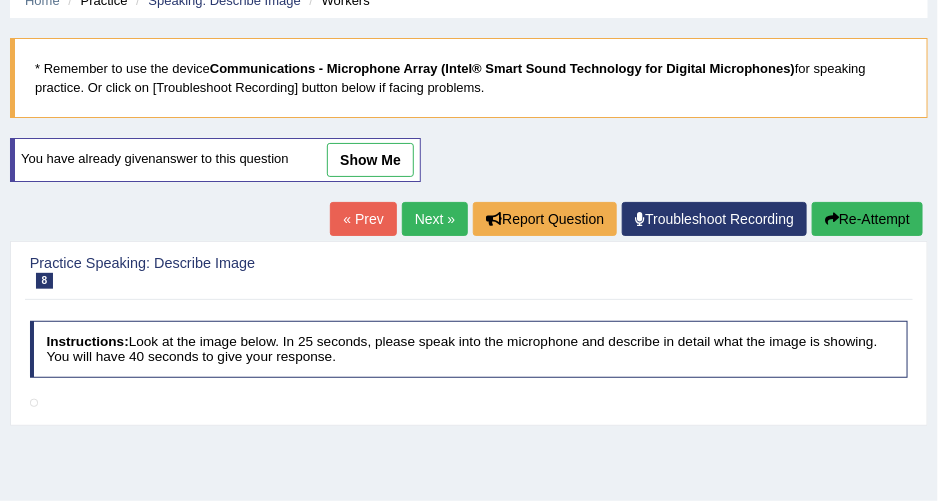 click on "show me" at bounding box center (370, 160) 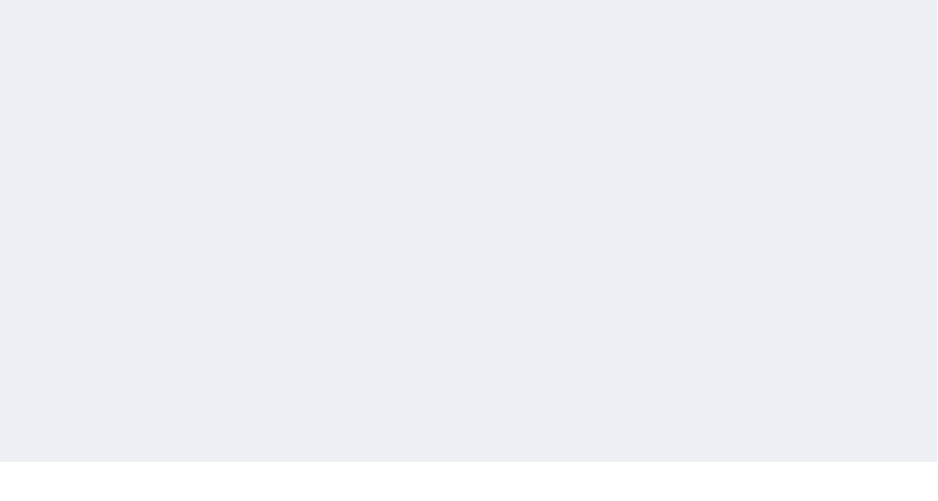 scroll, scrollTop: 423, scrollLeft: 0, axis: vertical 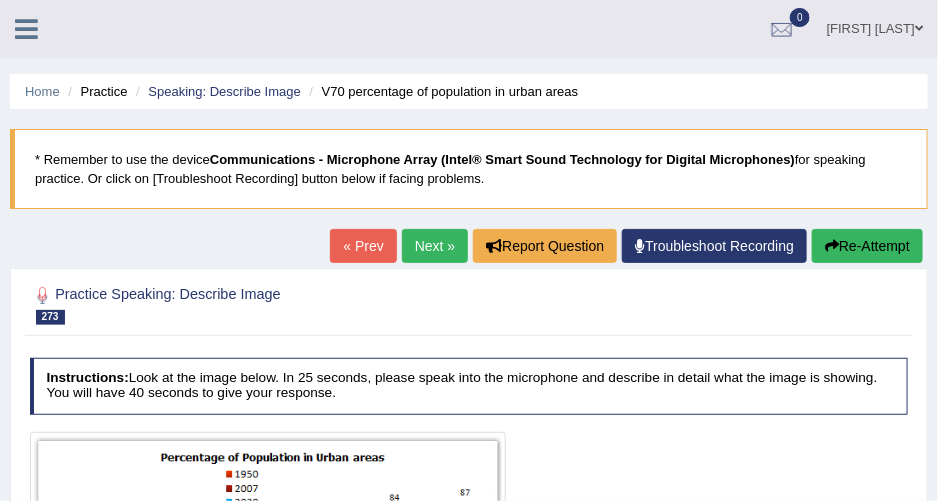 click at bounding box center (26, 27) 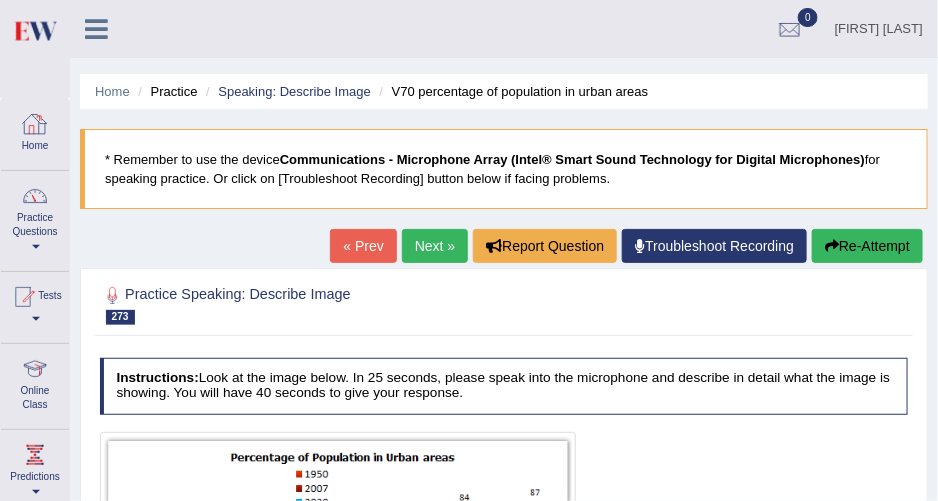 click on "Practice Questions" at bounding box center [35, 218] 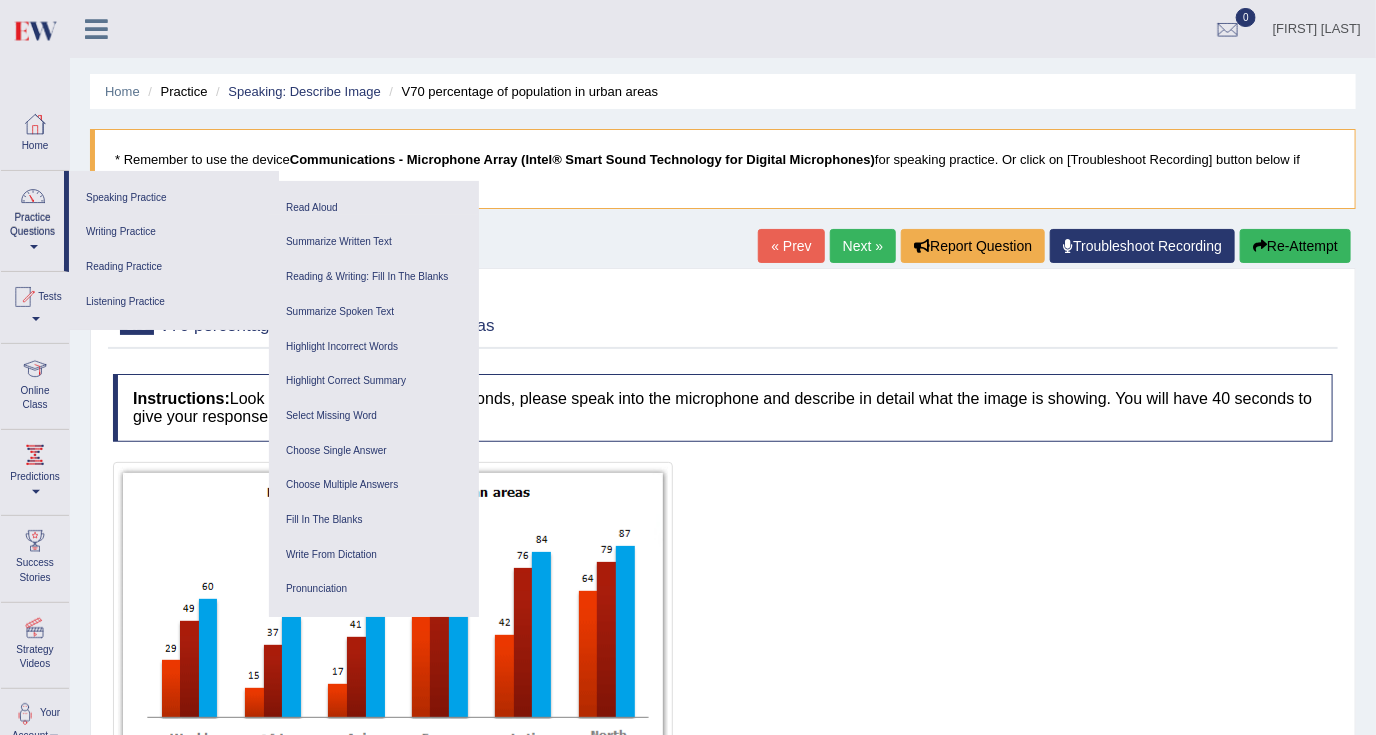 drag, startPoint x: 899, startPoint y: 0, endPoint x: 181, endPoint y: 86, distance: 723.1321 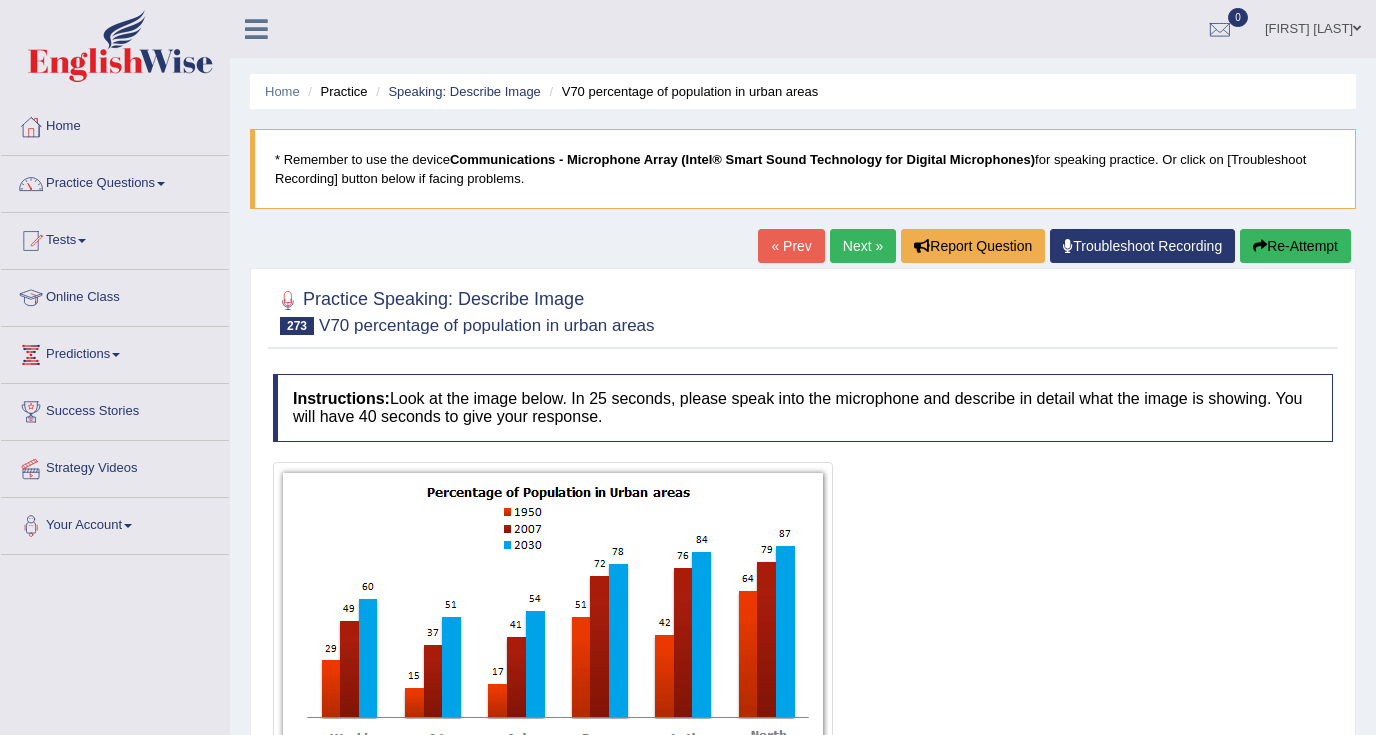 scroll, scrollTop: 0, scrollLeft: 0, axis: both 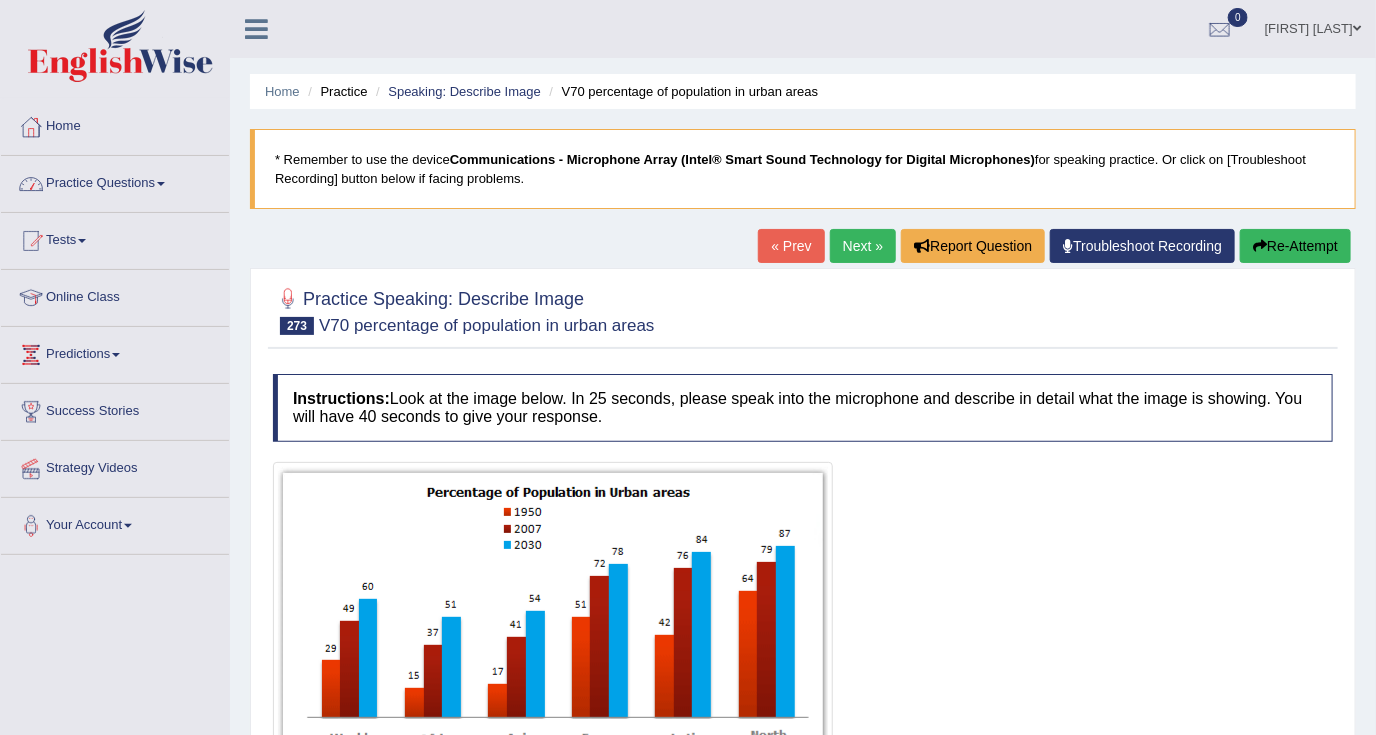 click on "Practice Questions" at bounding box center (115, 181) 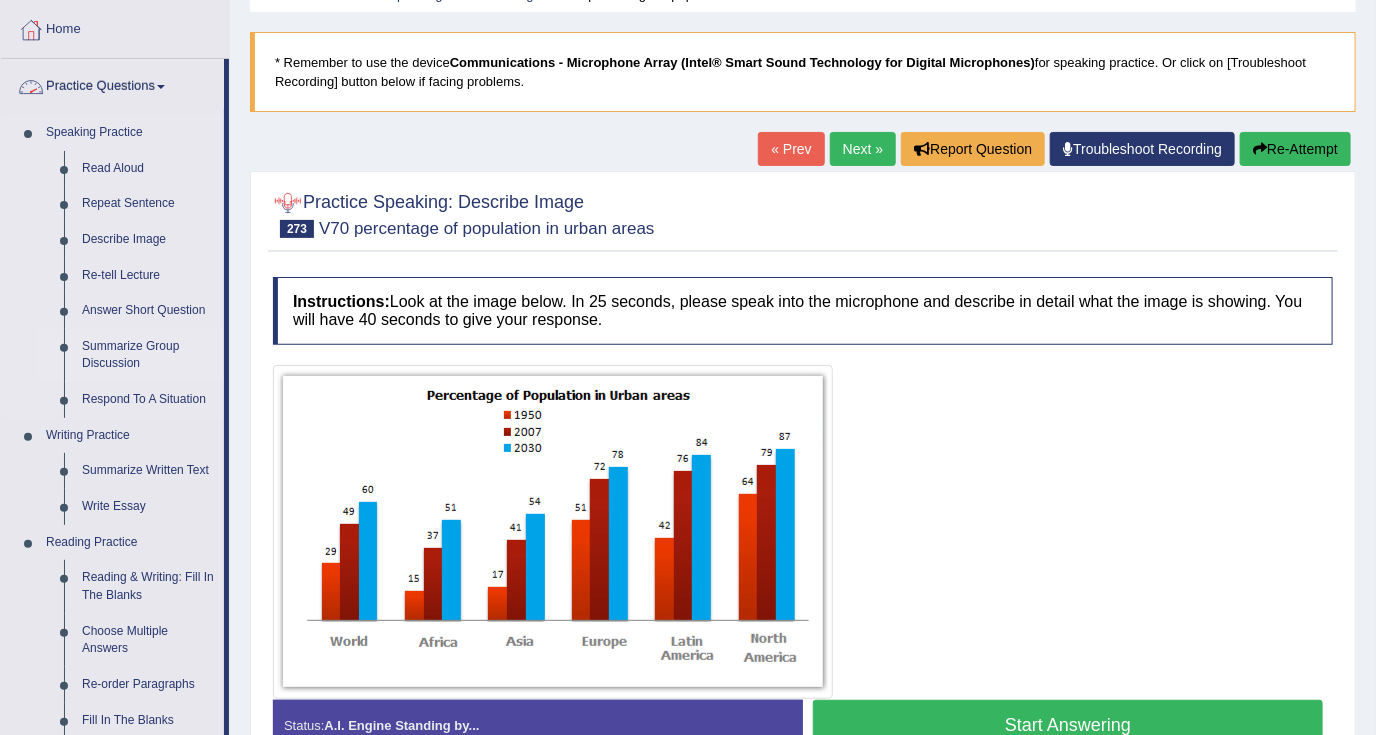 scroll, scrollTop: 133, scrollLeft: 0, axis: vertical 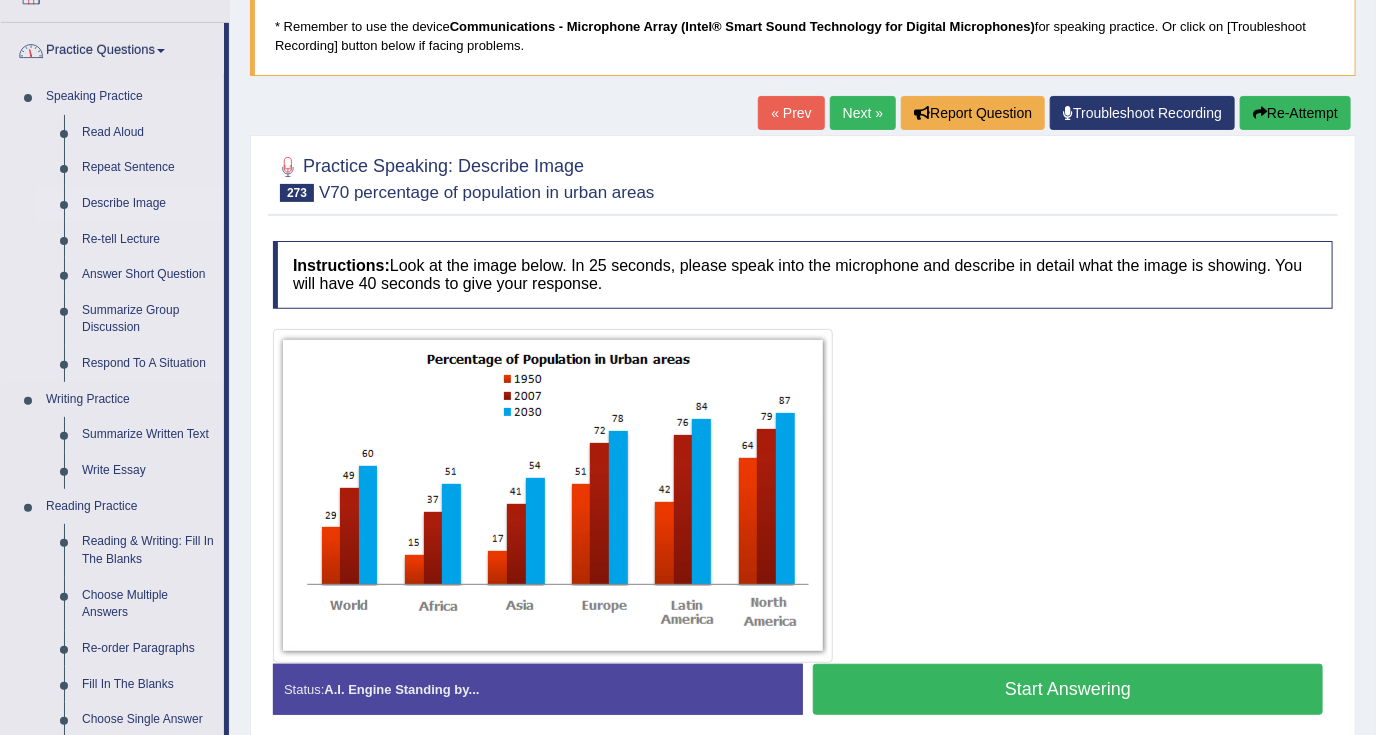 click on "Describe Image" at bounding box center [148, 204] 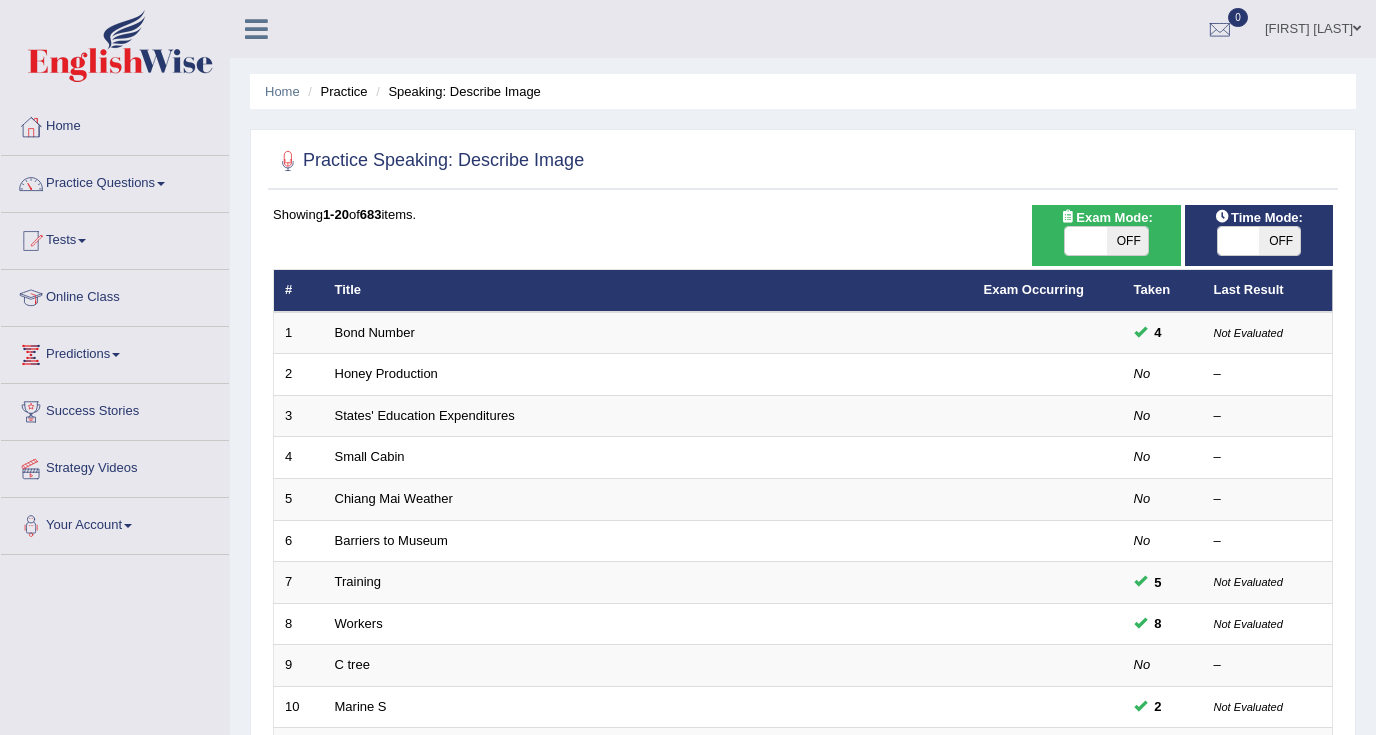 scroll, scrollTop: 582, scrollLeft: 0, axis: vertical 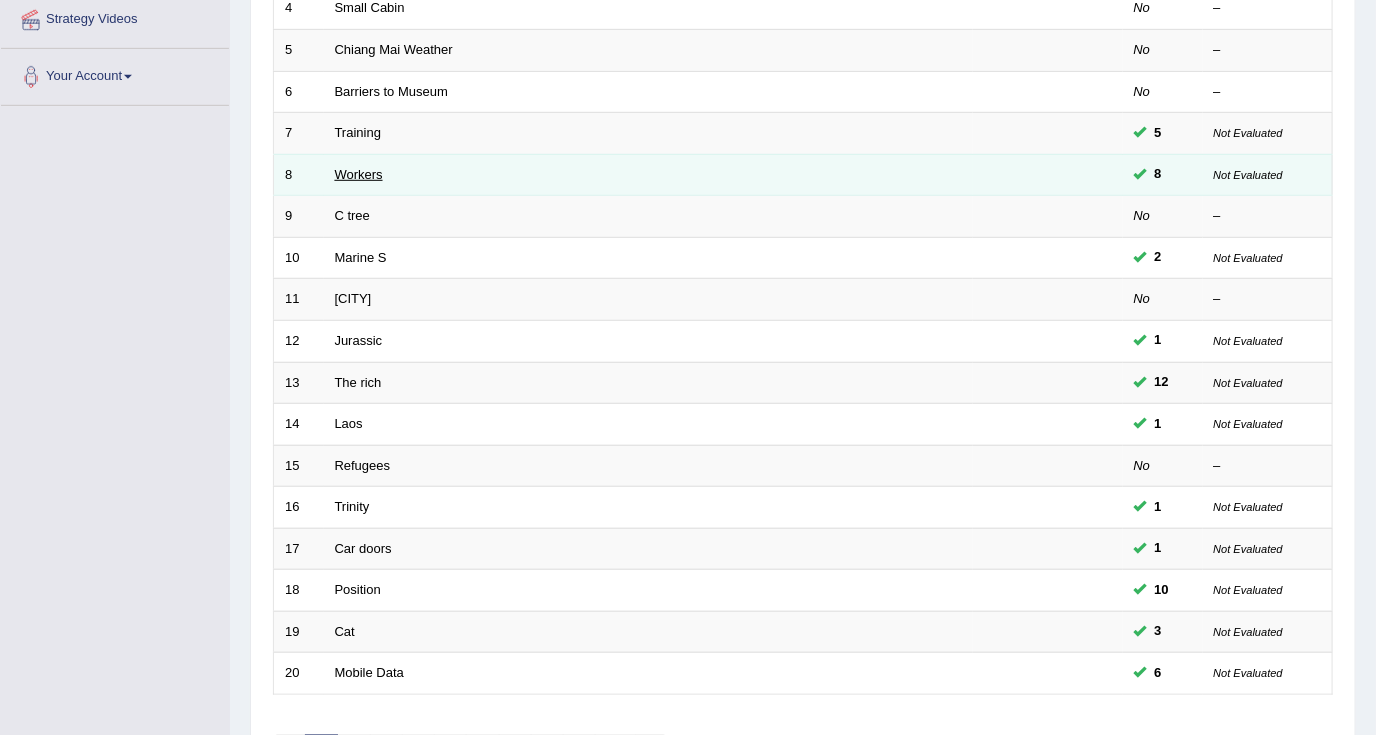 click on "Workers" at bounding box center (359, 174) 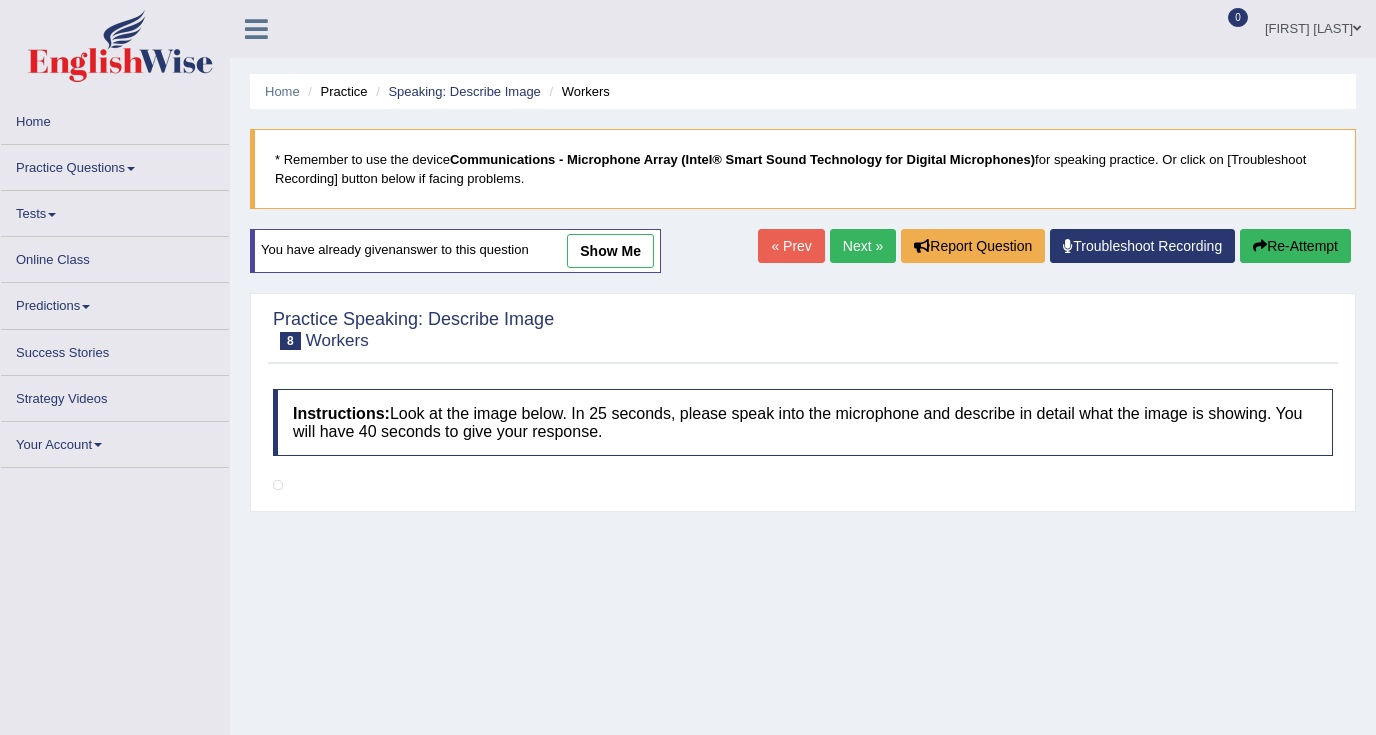 scroll, scrollTop: 305, scrollLeft: 0, axis: vertical 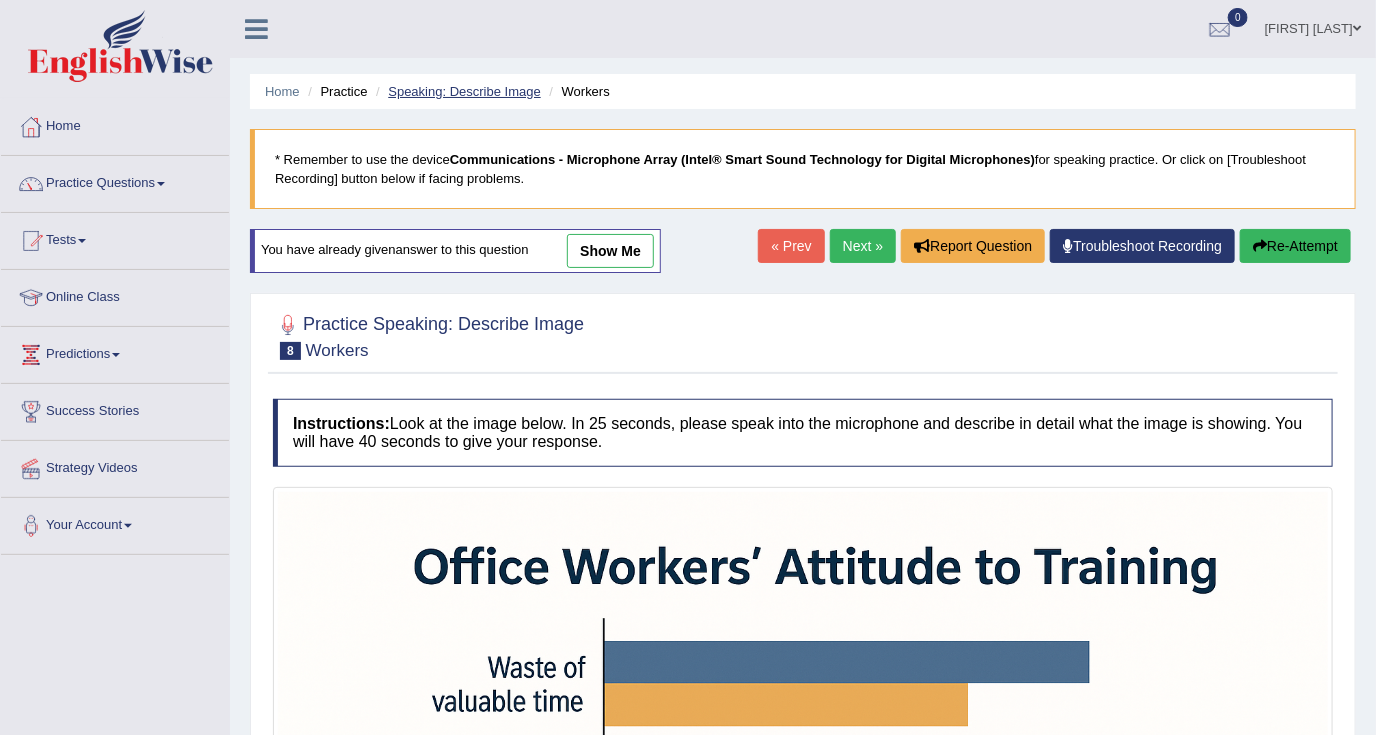 click on "Speaking: Describe Image" at bounding box center [464, 91] 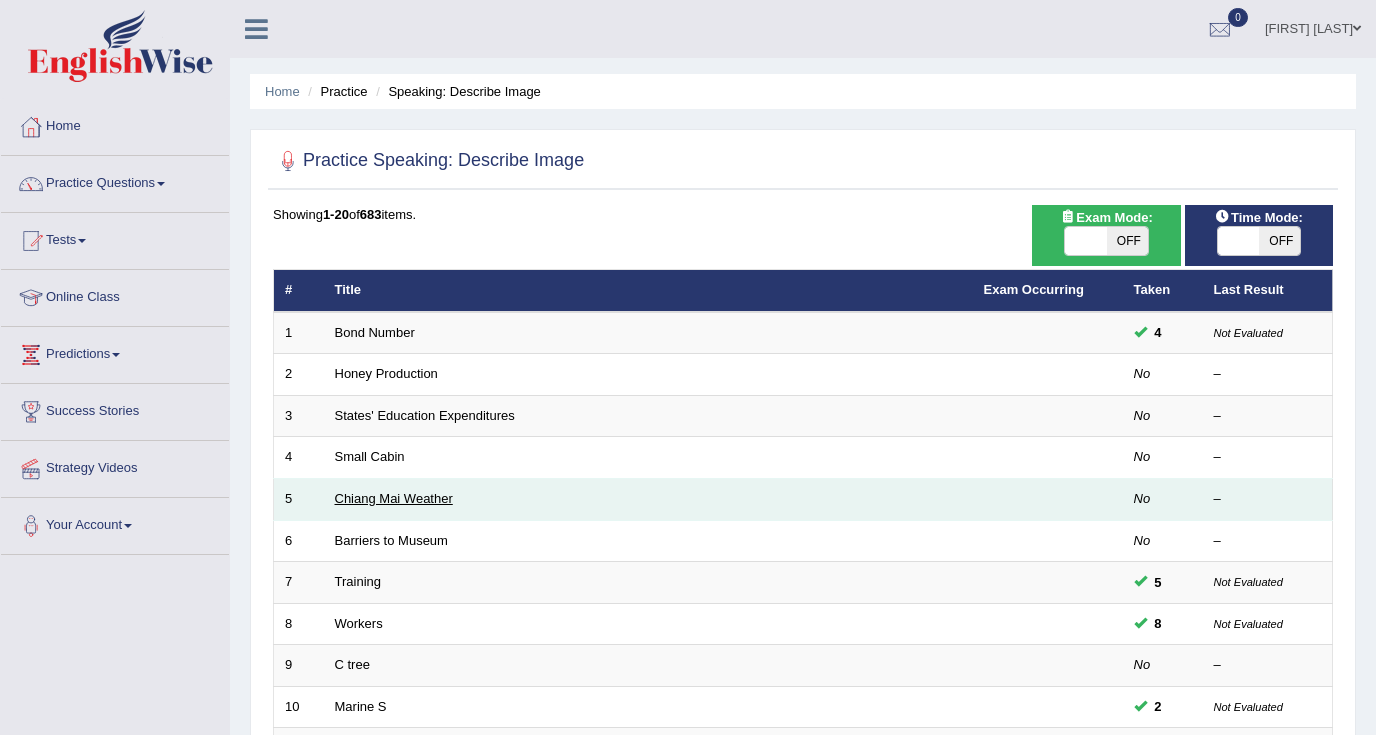 scroll, scrollTop: 0, scrollLeft: 0, axis: both 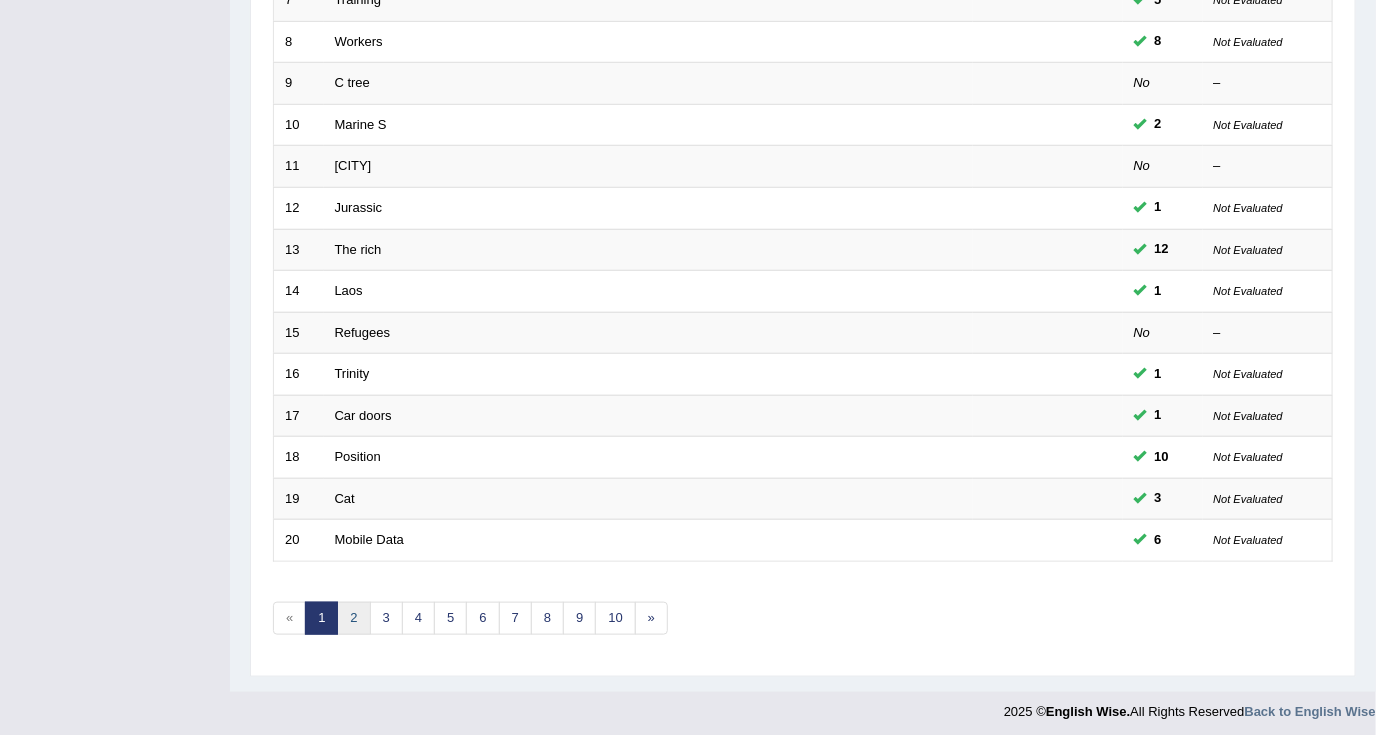 click on "2" at bounding box center [353, 618] 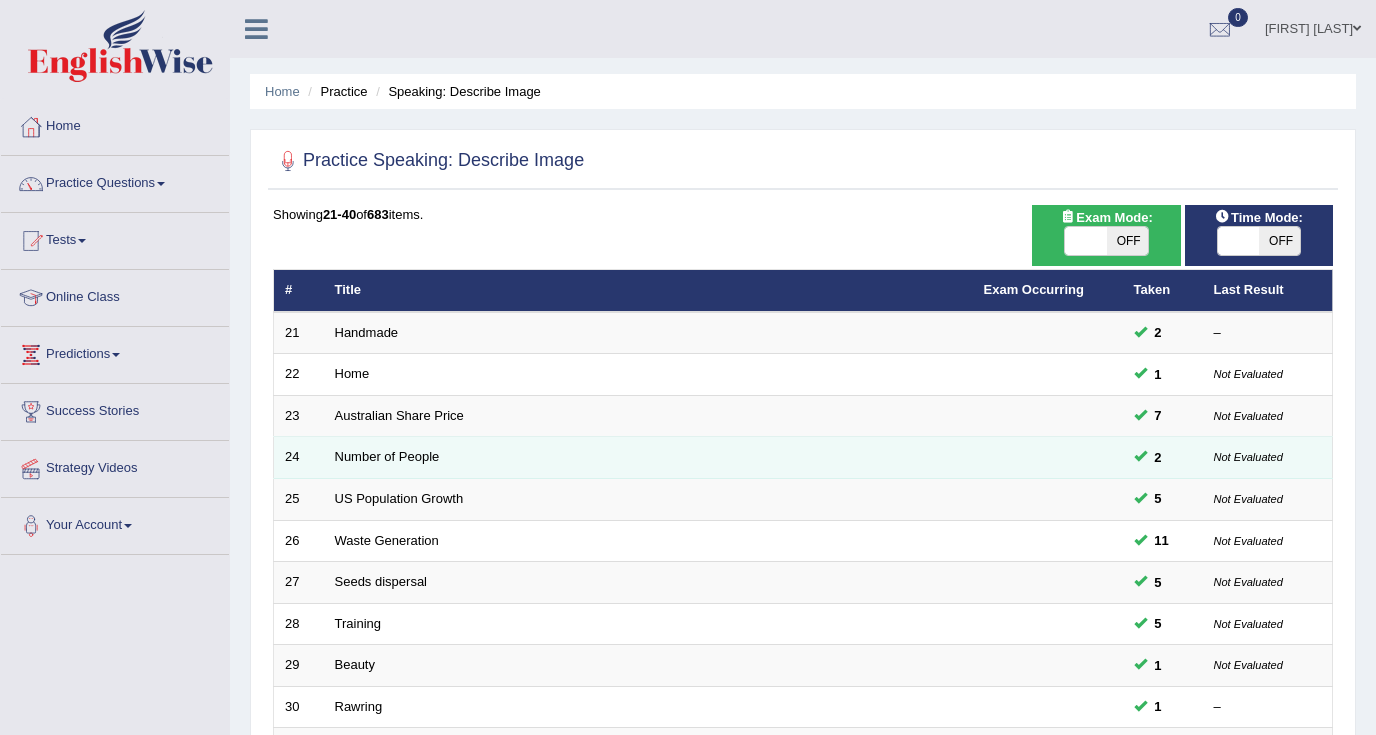 scroll, scrollTop: 0, scrollLeft: 0, axis: both 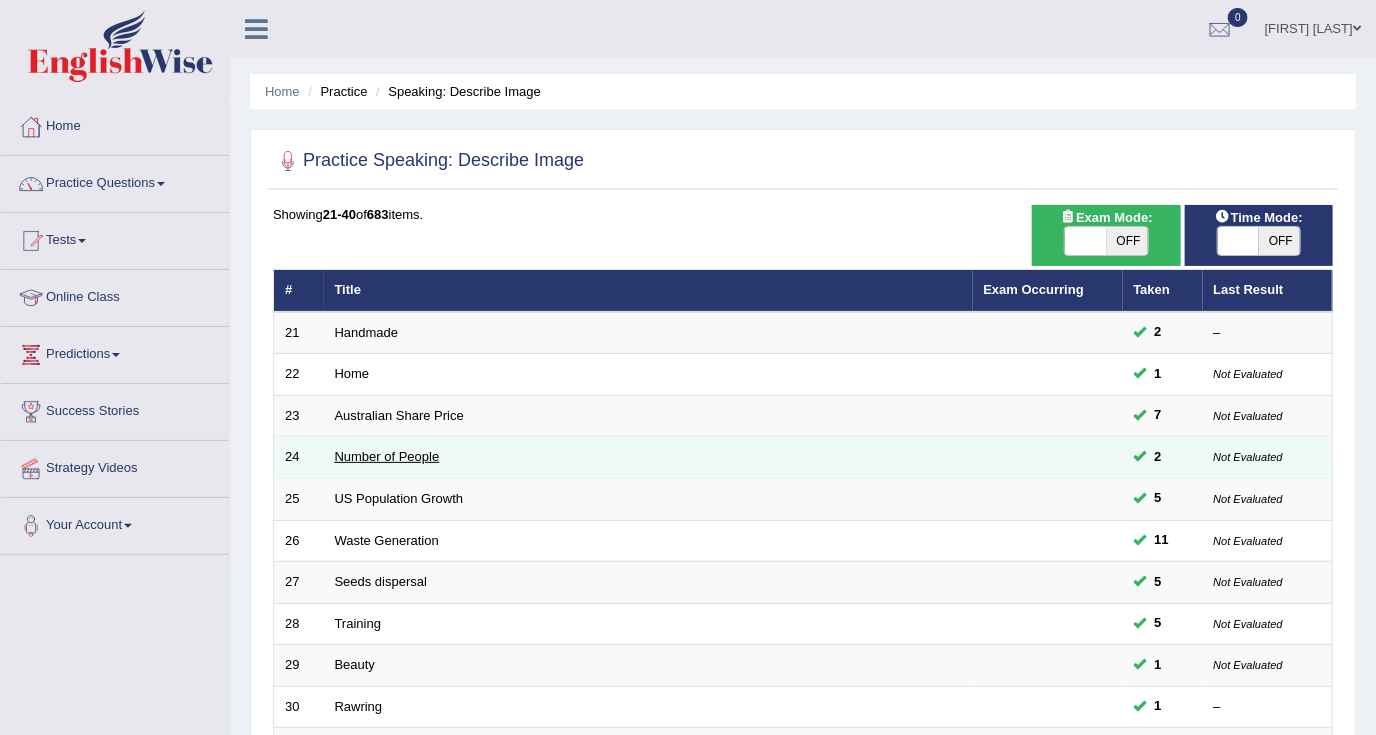 click on "Number of People" at bounding box center (387, 456) 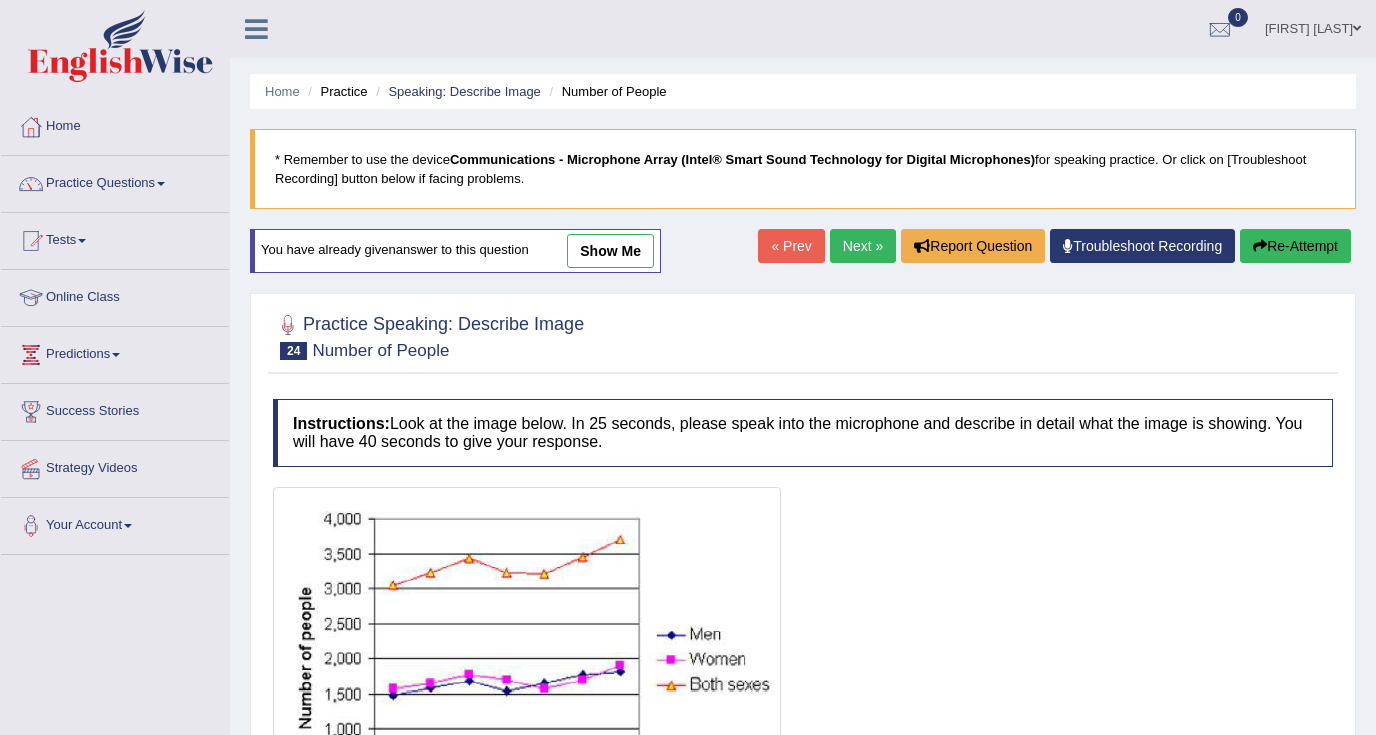 scroll, scrollTop: 0, scrollLeft: 0, axis: both 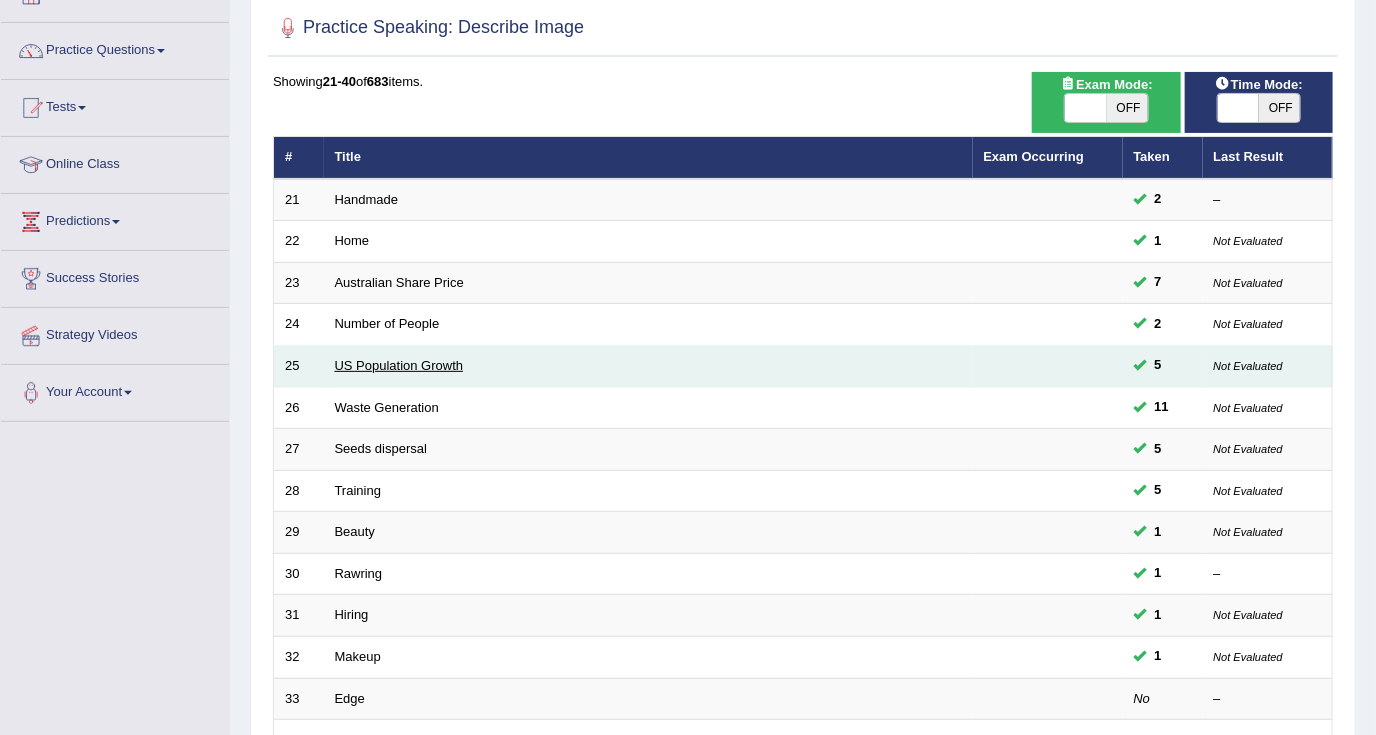 click on "US Population Growth" at bounding box center [399, 365] 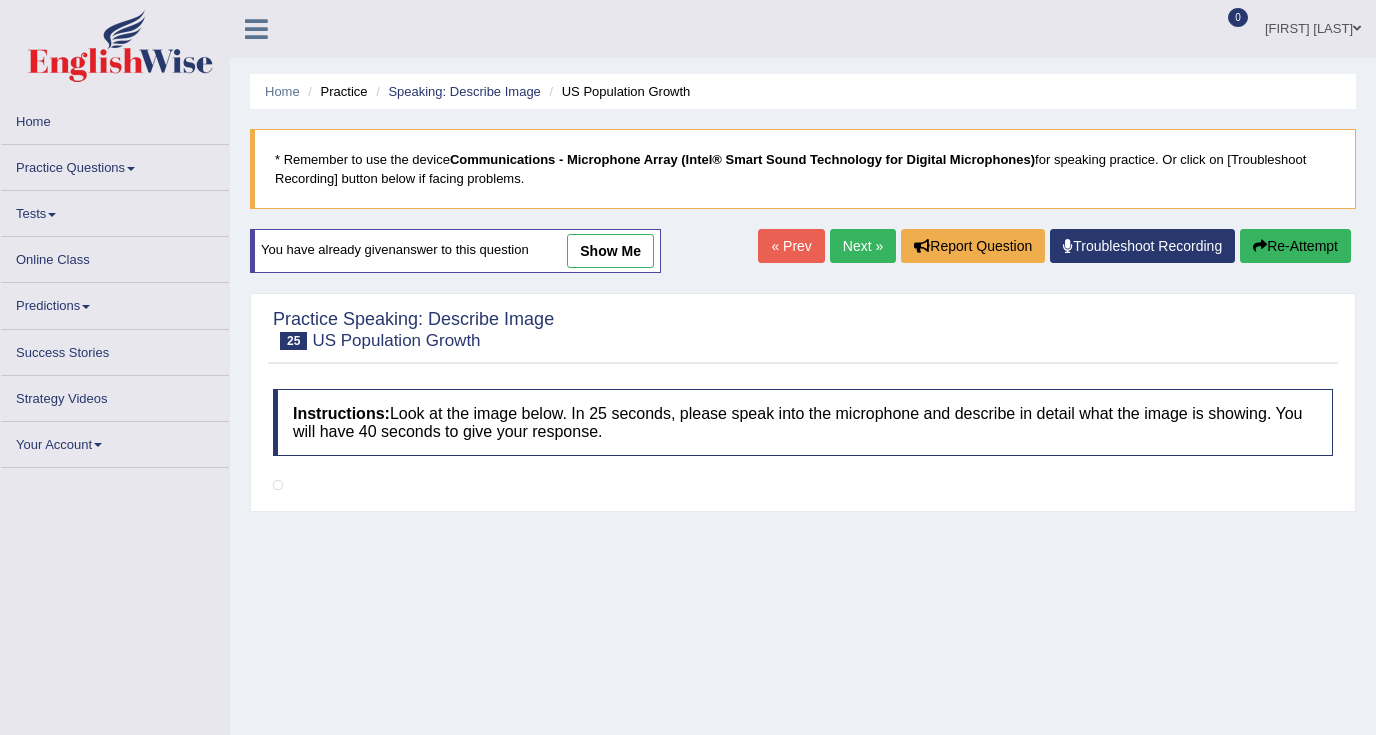 scroll, scrollTop: 0, scrollLeft: 0, axis: both 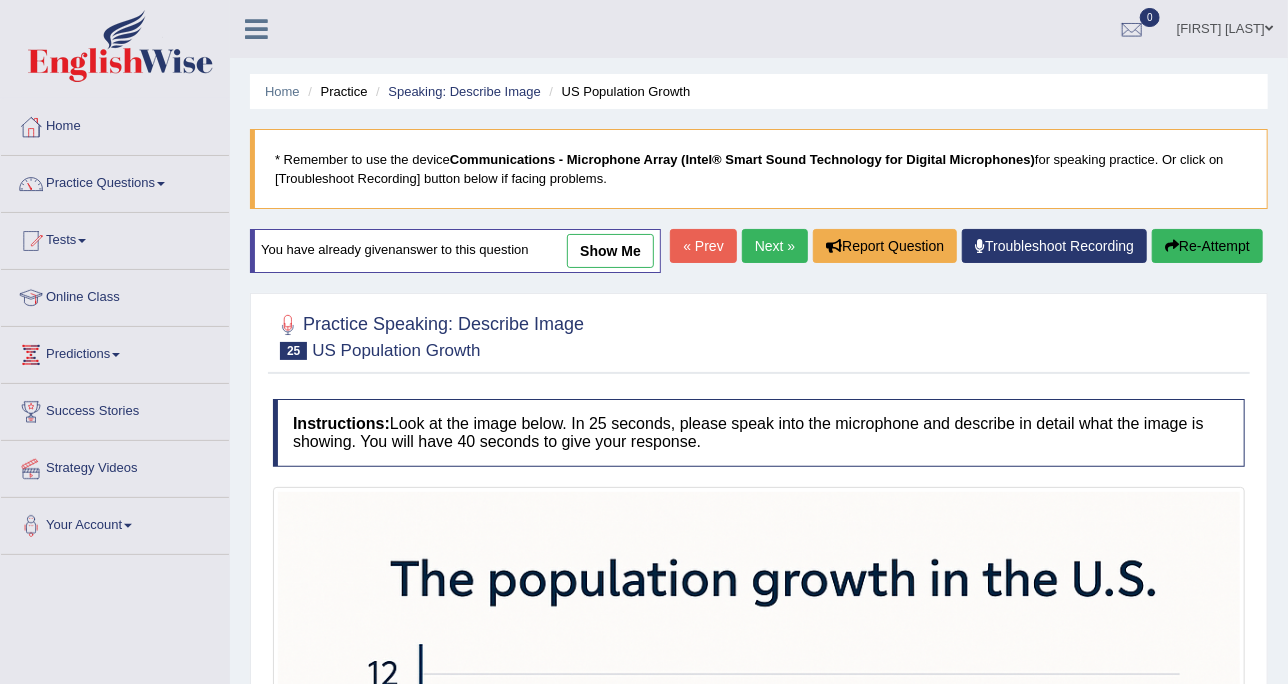 drag, startPoint x: 1964, startPoint y: 6, endPoint x: 463, endPoint y: 105, distance: 1504.2612 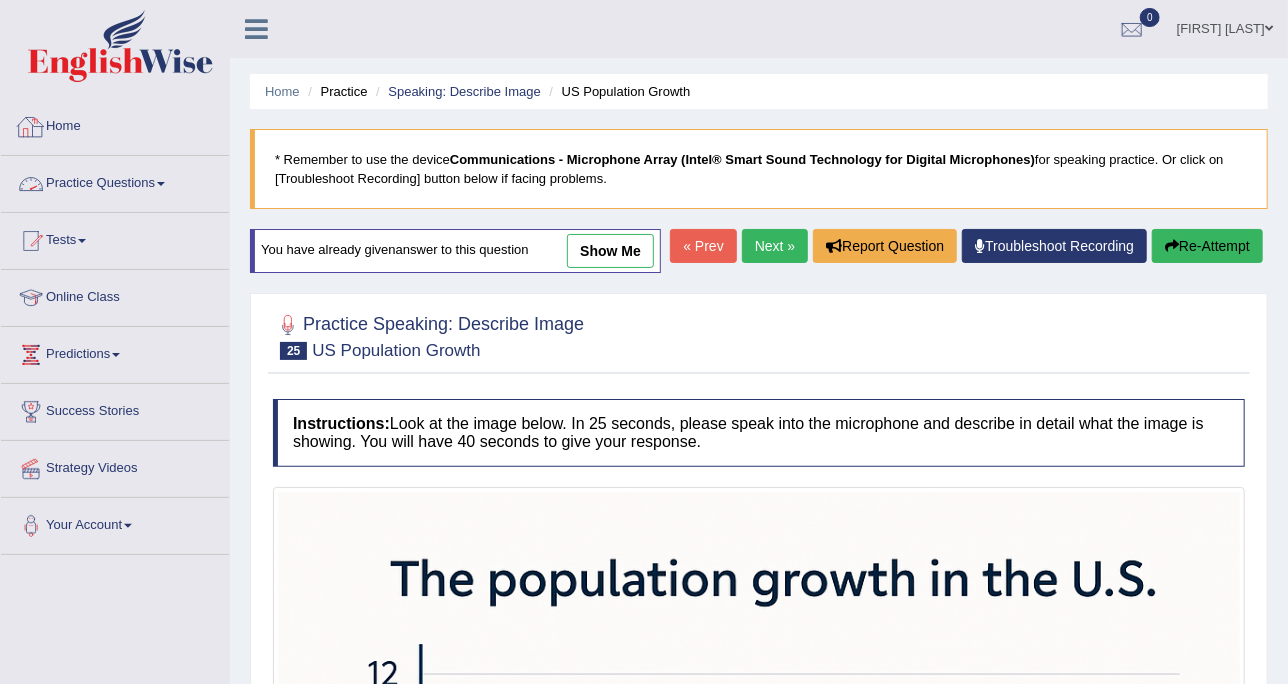 click at bounding box center [31, 184] 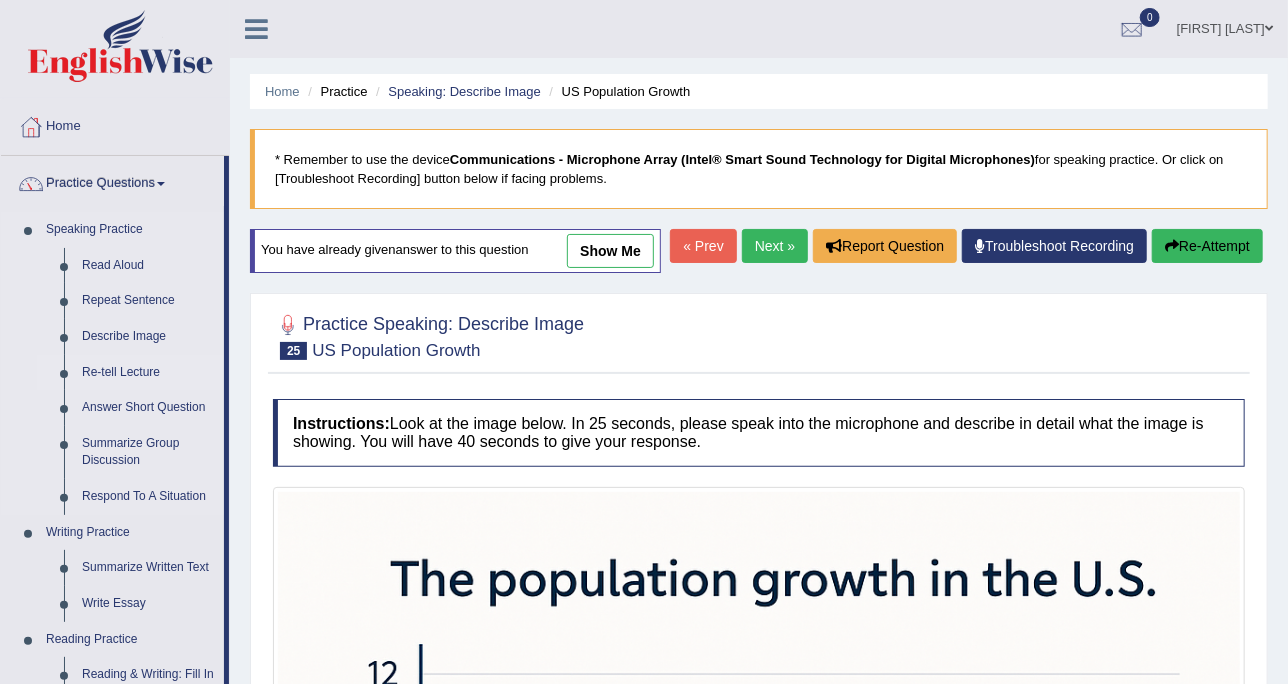click on "Re-tell Lecture" at bounding box center (148, 373) 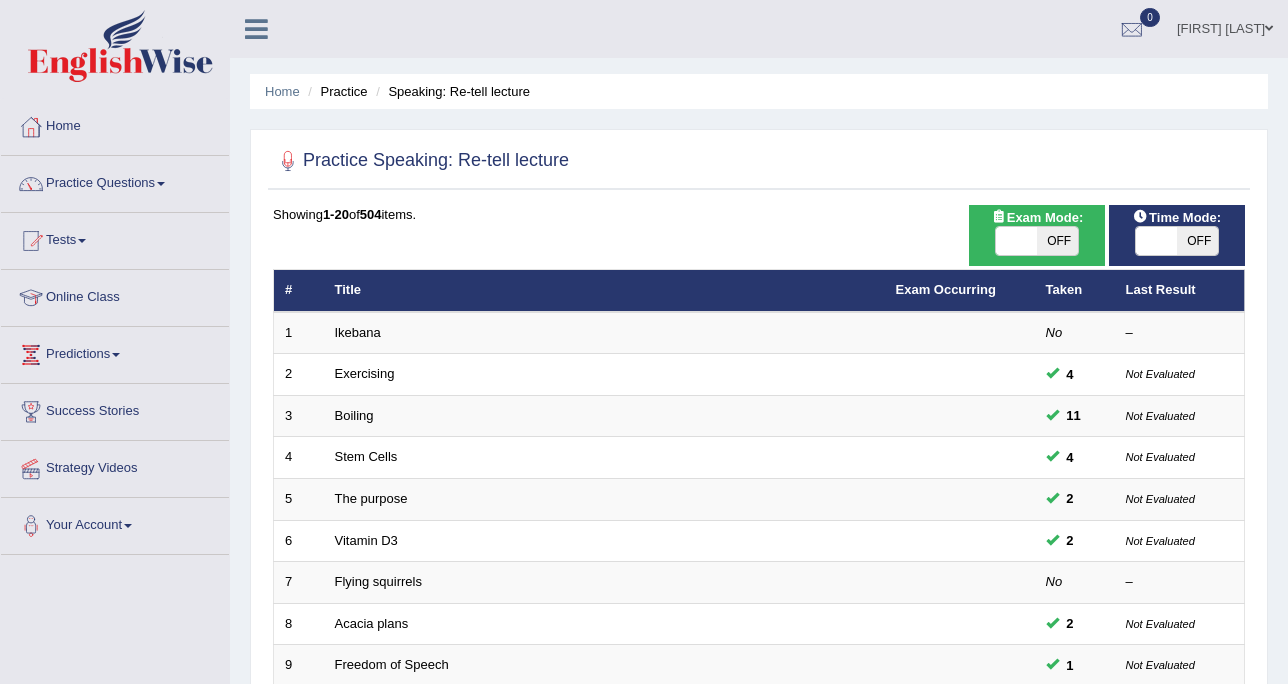 scroll, scrollTop: 0, scrollLeft: 0, axis: both 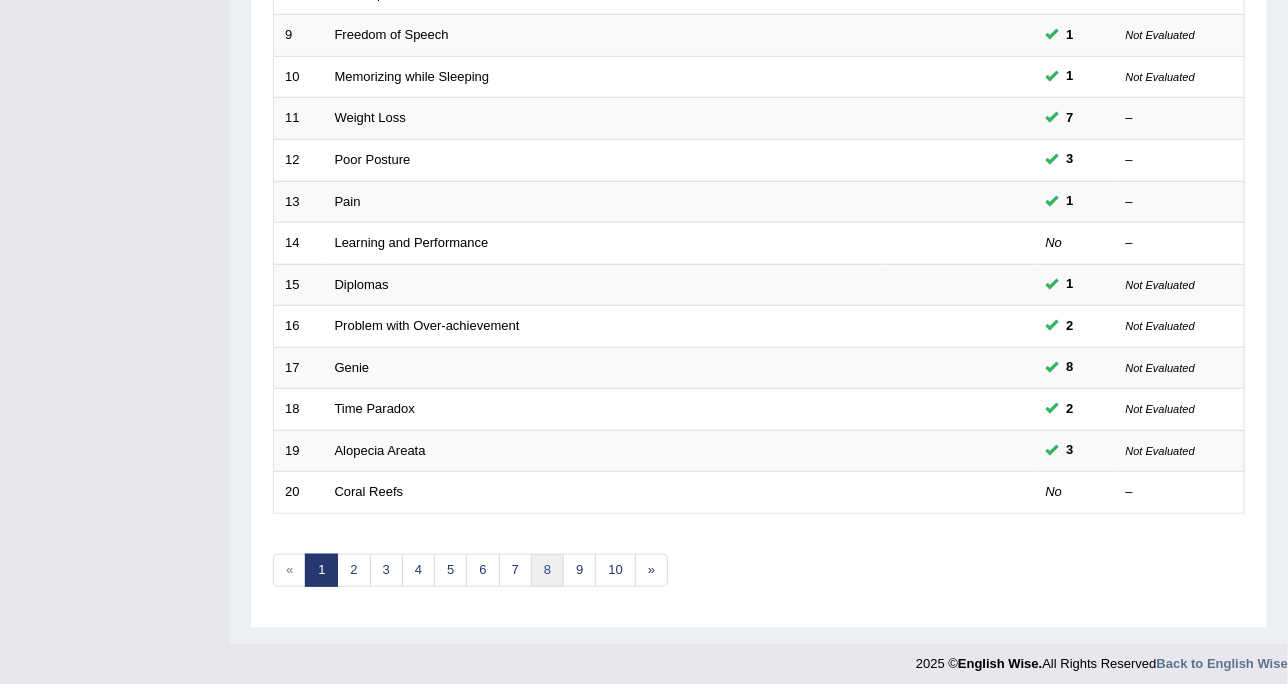 click on "8" at bounding box center (547, 570) 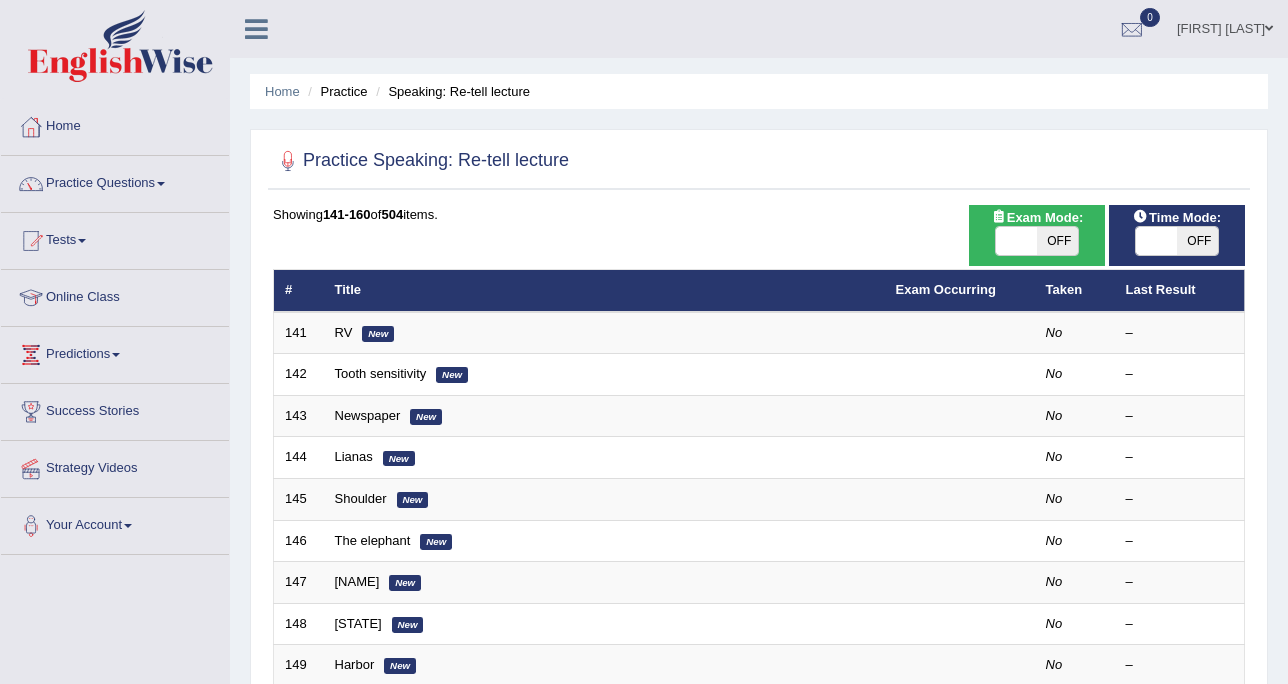 scroll, scrollTop: 625, scrollLeft: 0, axis: vertical 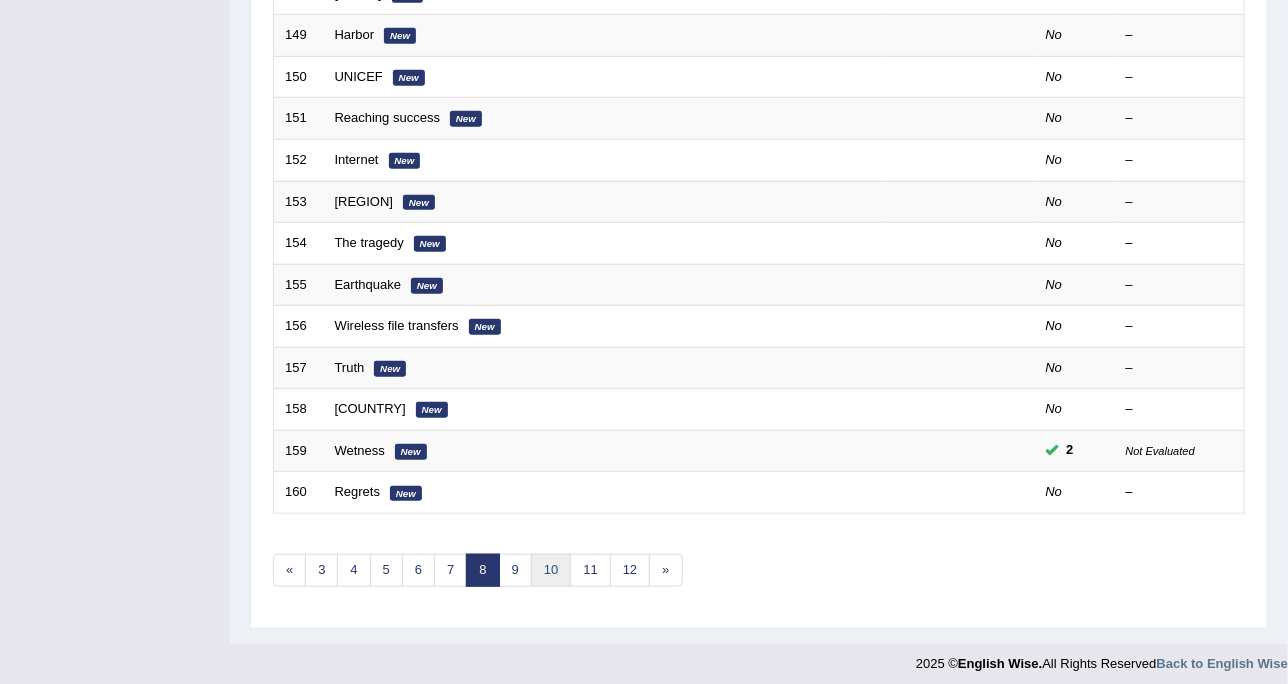 click on "10" at bounding box center (551, 570) 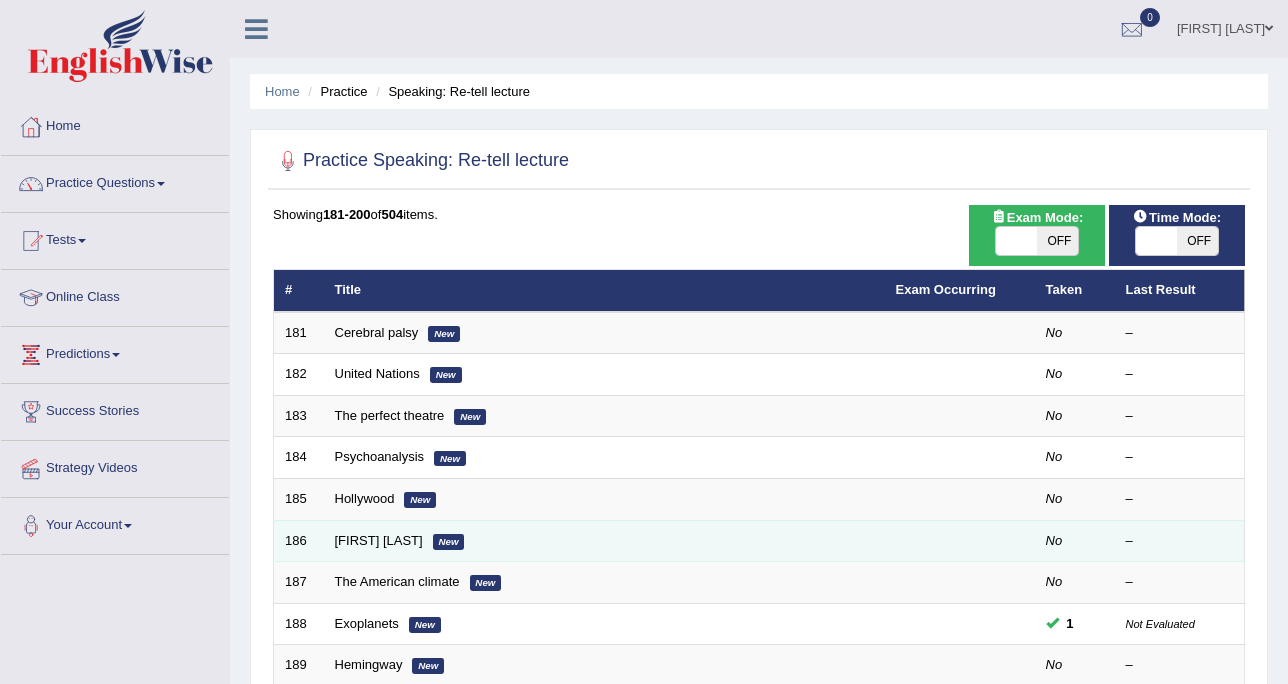 scroll, scrollTop: 0, scrollLeft: 0, axis: both 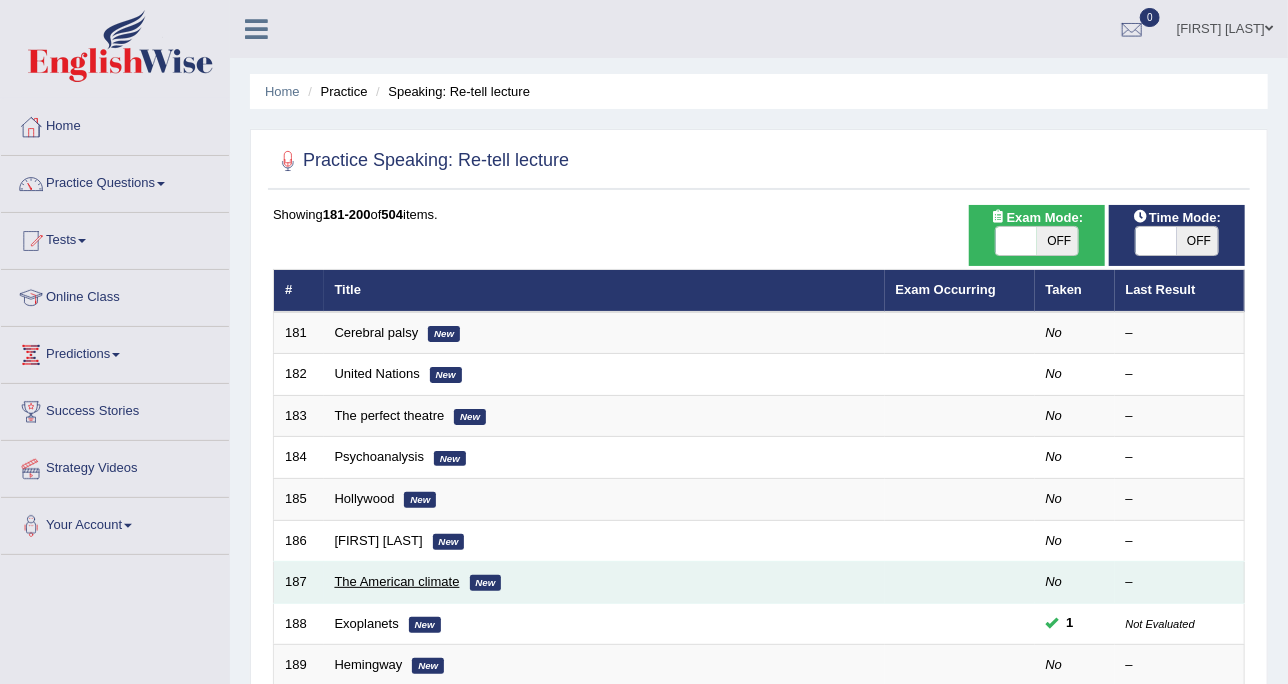 click on "The American climate" at bounding box center [397, 581] 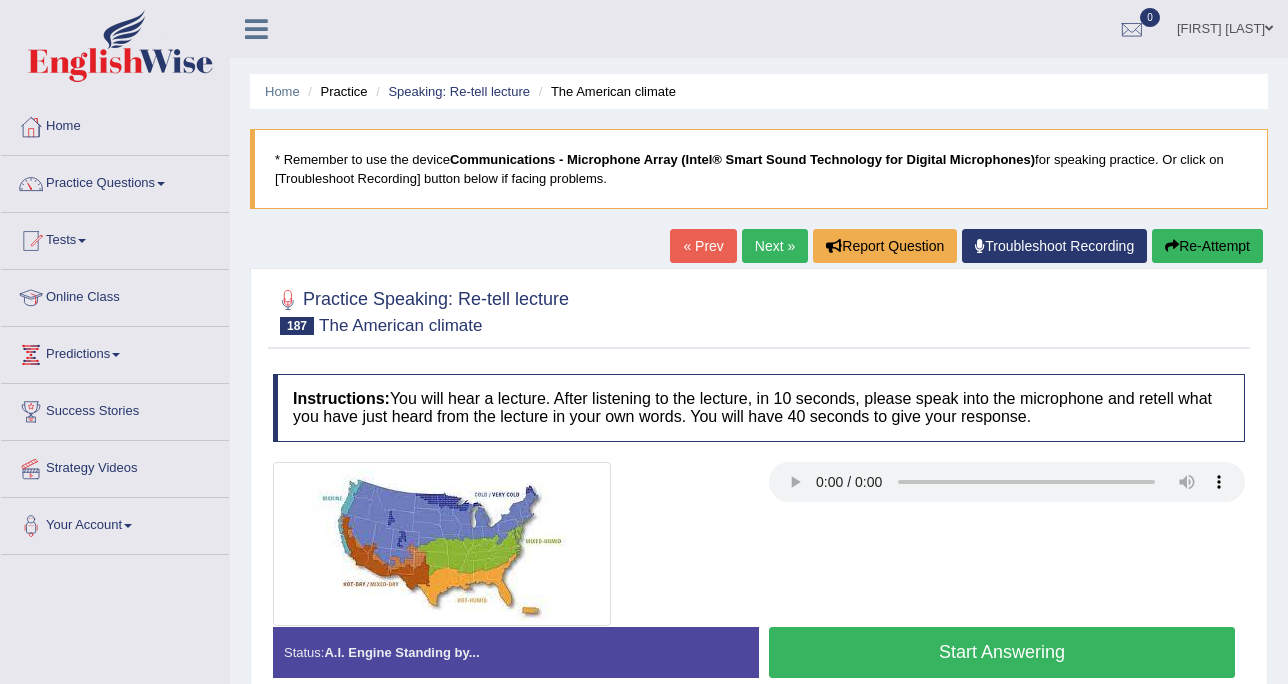 scroll, scrollTop: 0, scrollLeft: 0, axis: both 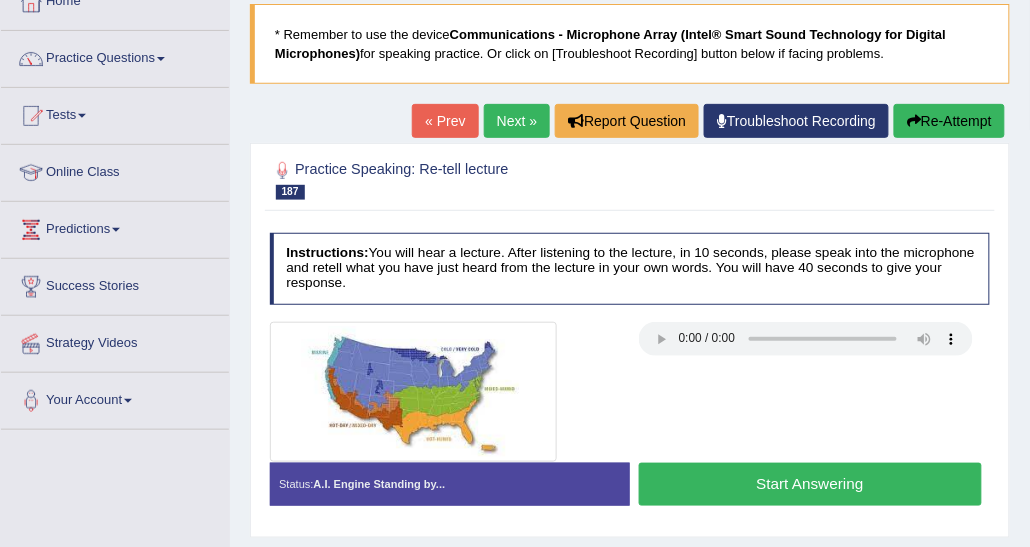drag, startPoint x: 1115, startPoint y: 2, endPoint x: 609, endPoint y: 192, distance: 540.4961 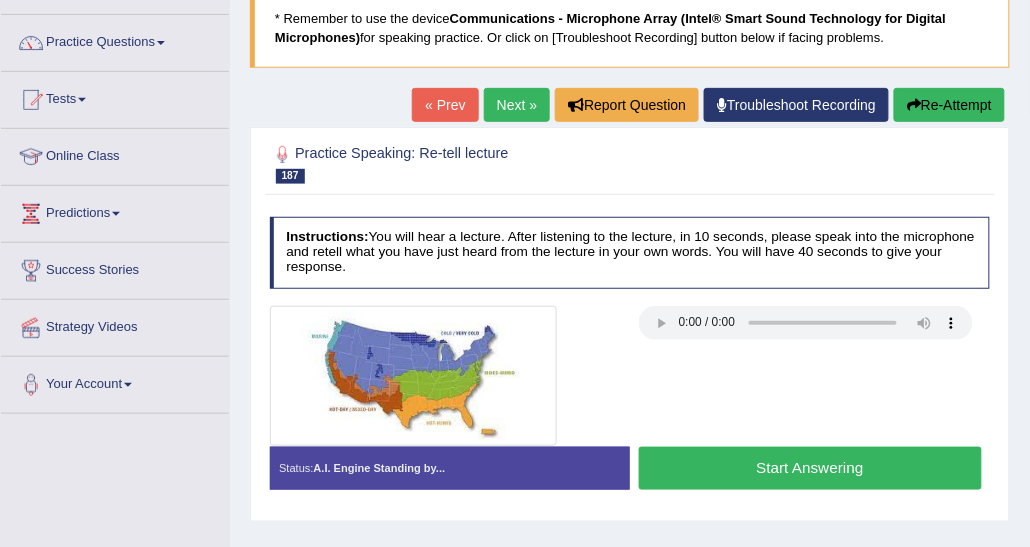 scroll, scrollTop: 200, scrollLeft: 0, axis: vertical 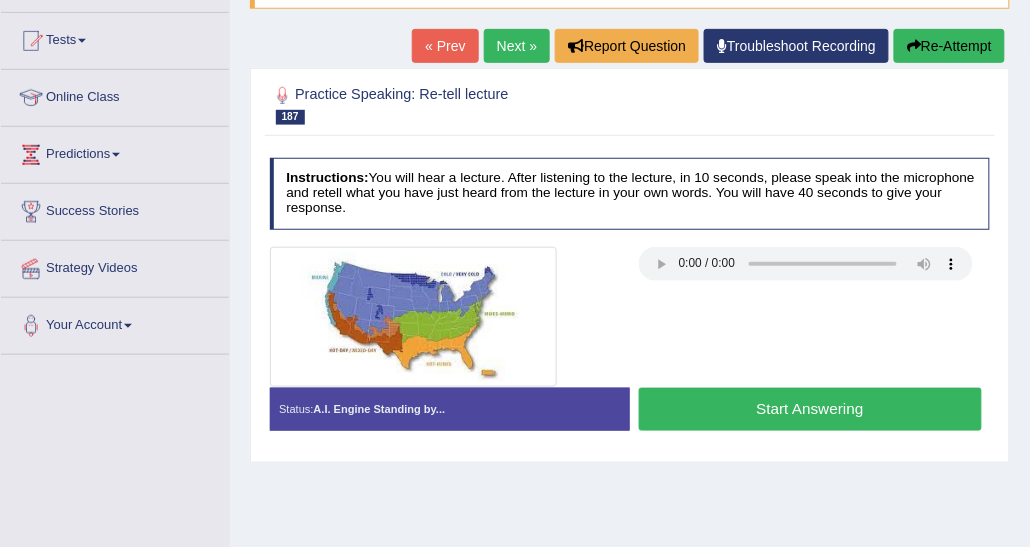 click on "Start Answering" at bounding box center (810, 409) 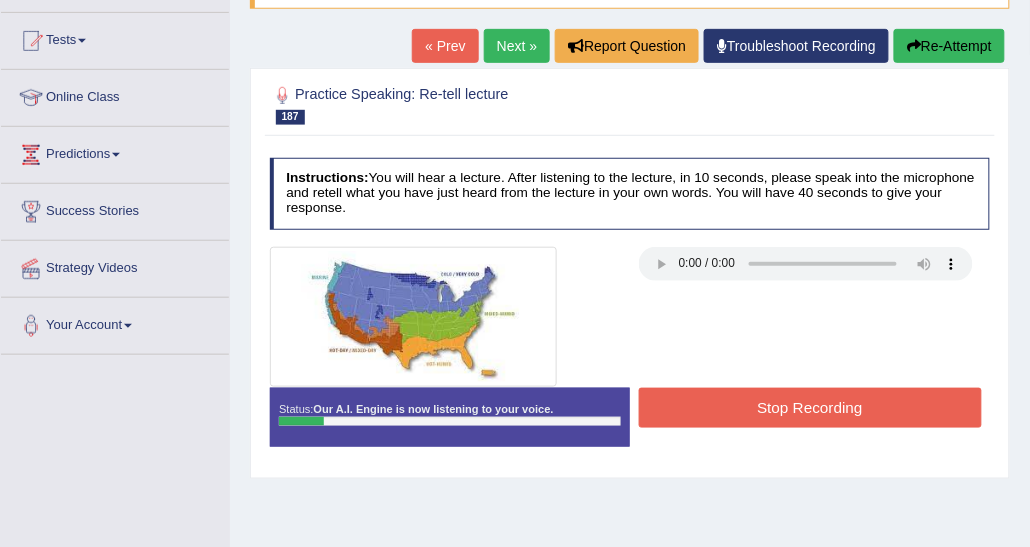 click on "Stop Recording" at bounding box center (810, 407) 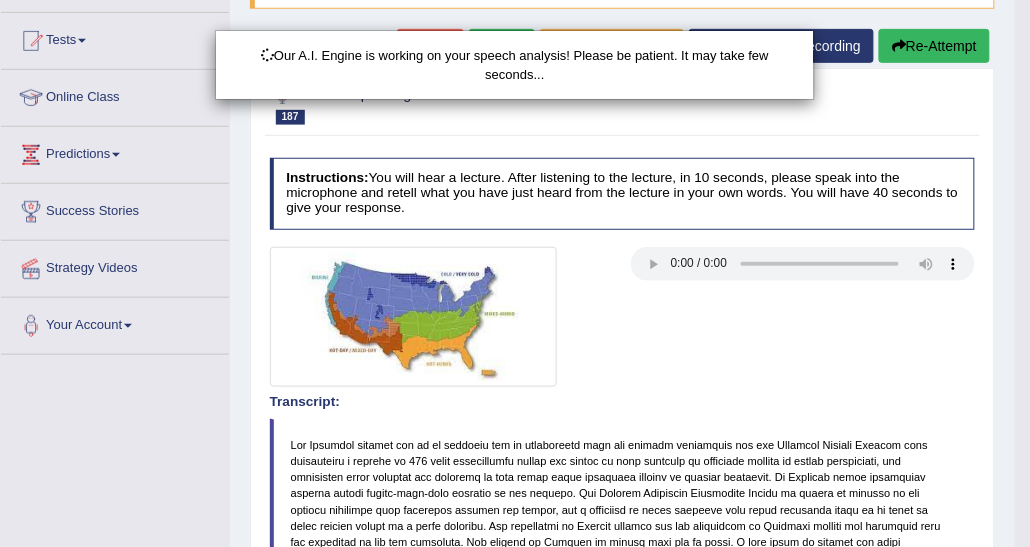 click on "Our A.I. Engine is working on your speech analysis! Please be patient. It may take few seconds..." at bounding box center (515, 273) 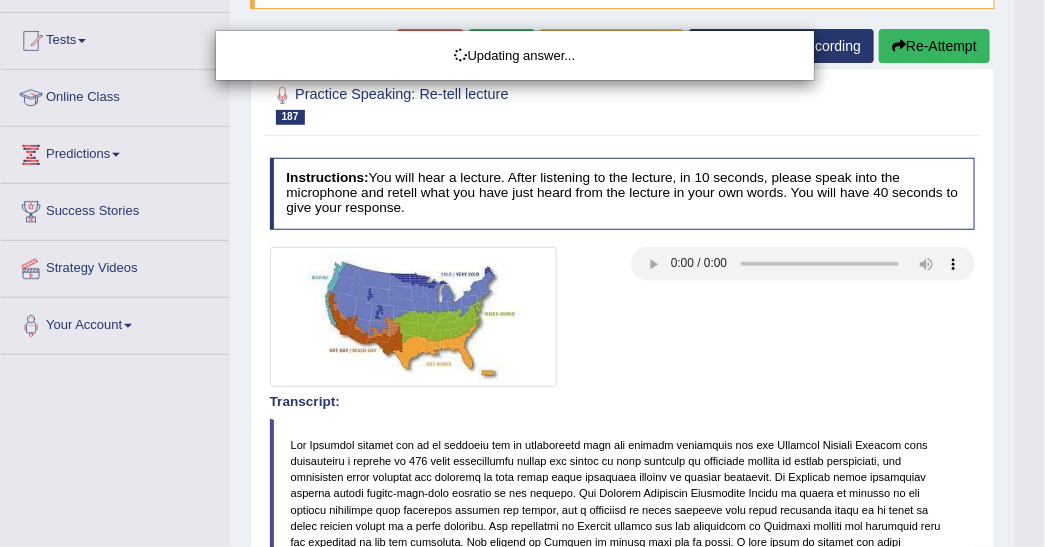 click on "Toggle navigation
Home
Practice Questions   Speaking Practice Read Aloud
Repeat Sentence
Describe Image
Re-tell Lecture
Answer Short Question
Summarize Group Discussion
Respond To A Situation
Writing Practice  Summarize Written Text
Write Essay
Reading Practice  Reading & Writing: Fill In The Blanks
Choose Multiple Answers
Re-order Paragraphs
Fill In The Blanks
Choose Single Answer
Listening Practice  Summarize Spoken Text
Highlight Incorrect Words
Highlight Correct Summary
Select Missing Word
Choose Single Answer
Choose Multiple Answers
Fill In The Blanks
Write From Dictation
Pronunciation
Tests  Take Practice Sectional Test" at bounding box center [522, 73] 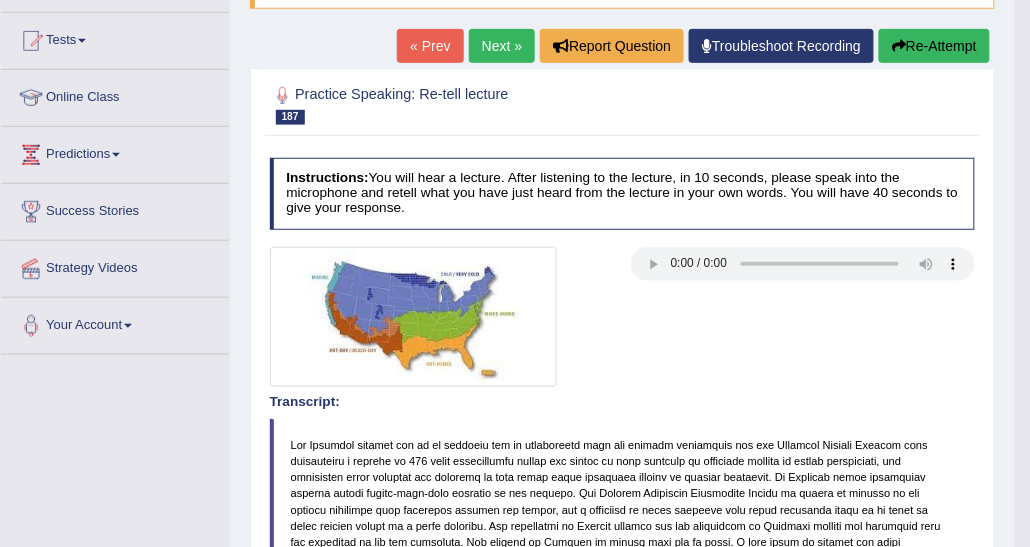click on "Re-Attempt" at bounding box center (934, 46) 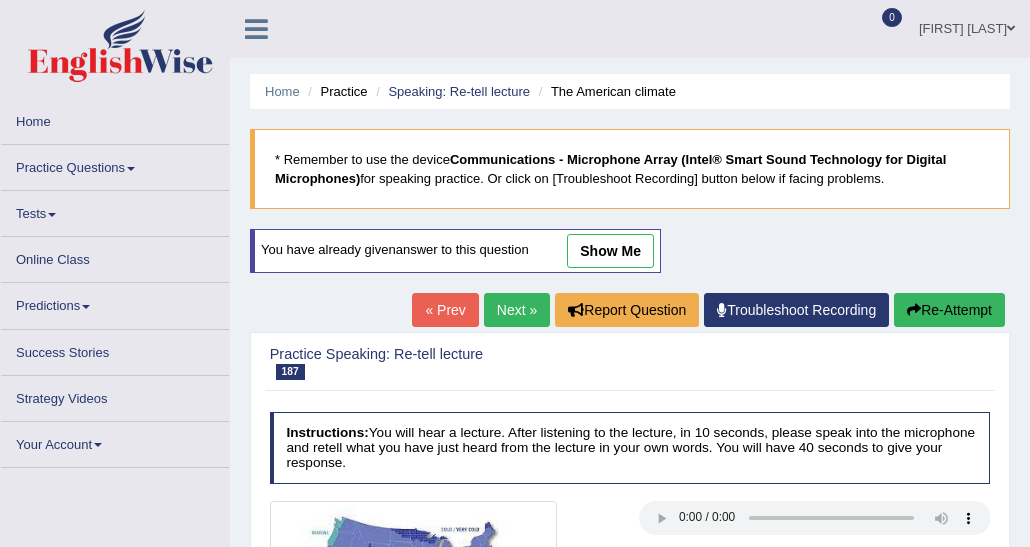 scroll, scrollTop: 189, scrollLeft: 0, axis: vertical 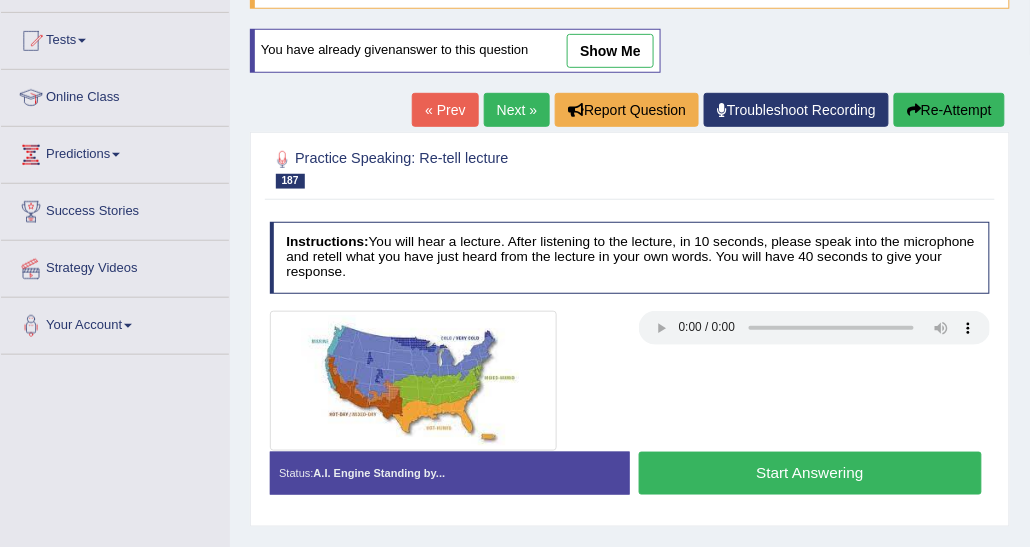 click on "Start Answering" at bounding box center (810, 473) 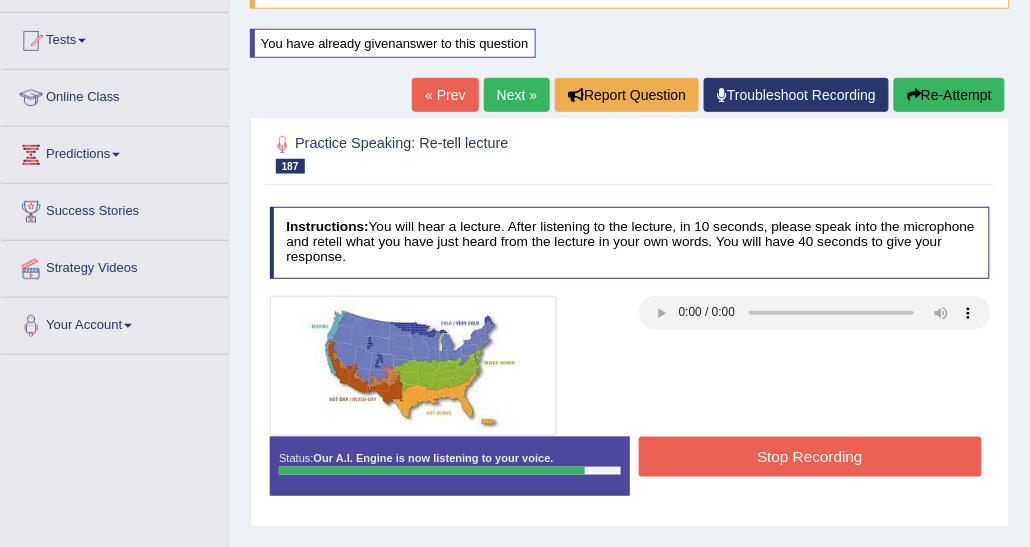 drag, startPoint x: 684, startPoint y: 464, endPoint x: 678, endPoint y: 452, distance: 13.416408 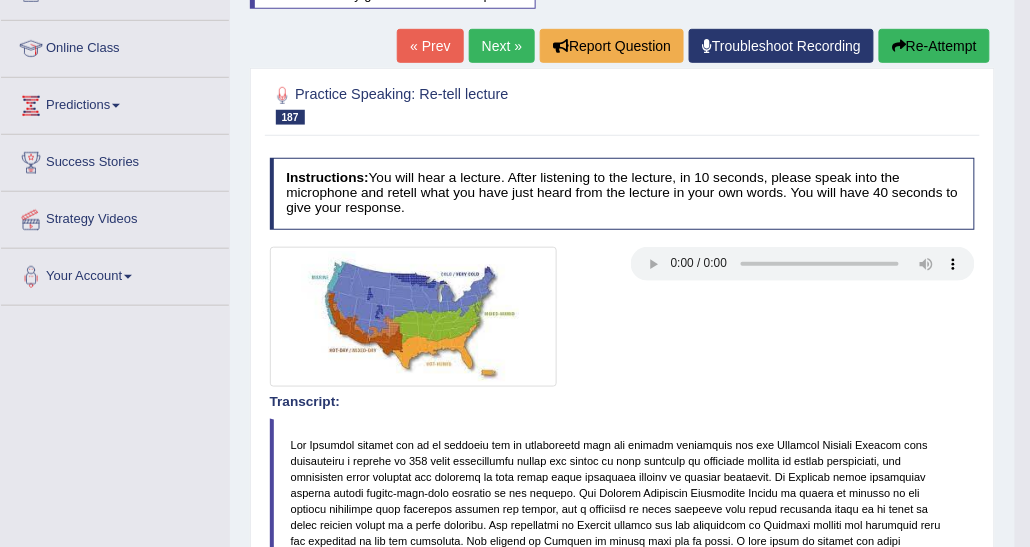 scroll, scrollTop: 0, scrollLeft: 0, axis: both 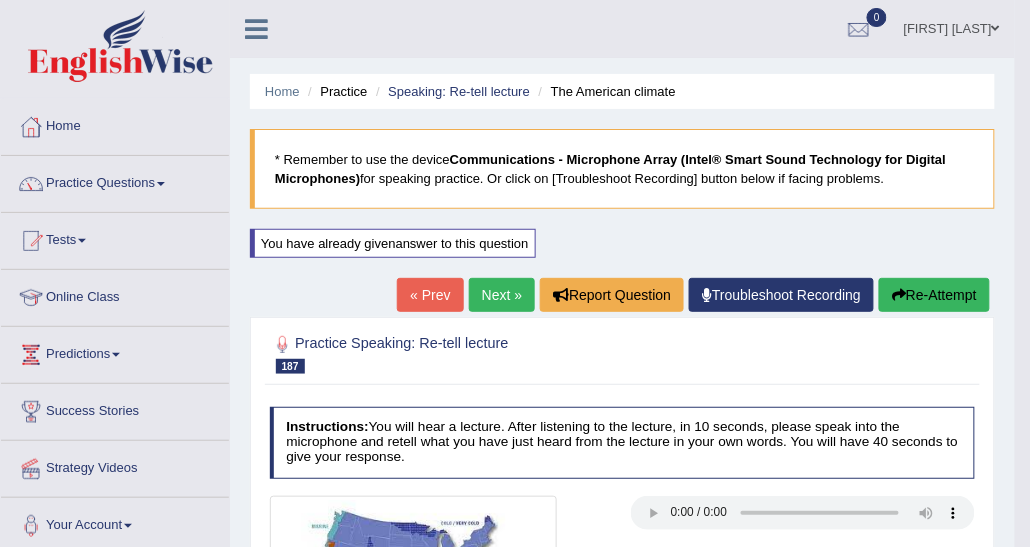 click on "Home
Practice
Speaking: Re-tell lecture
The American climate" at bounding box center (622, 91) 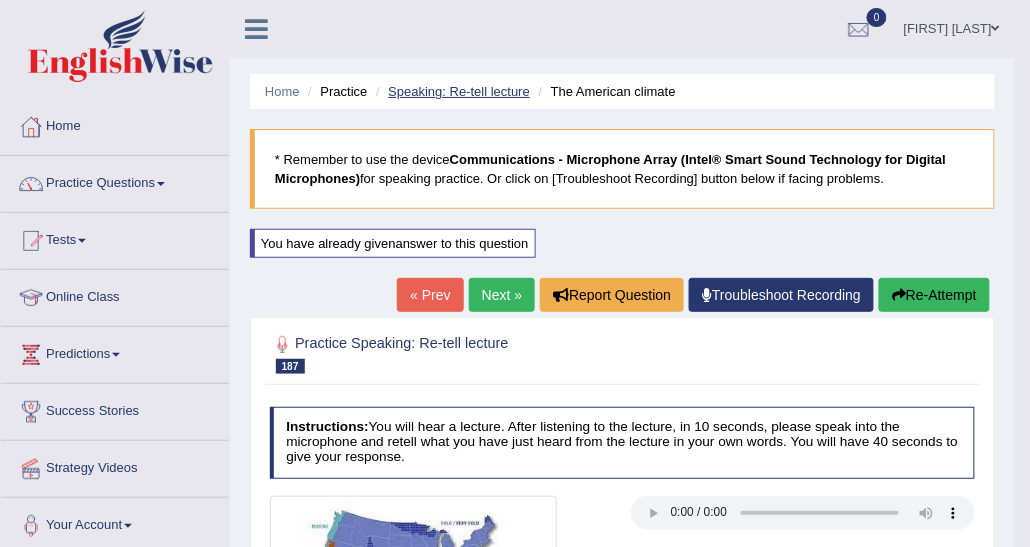 click on "Speaking: Re-tell lecture" at bounding box center [459, 91] 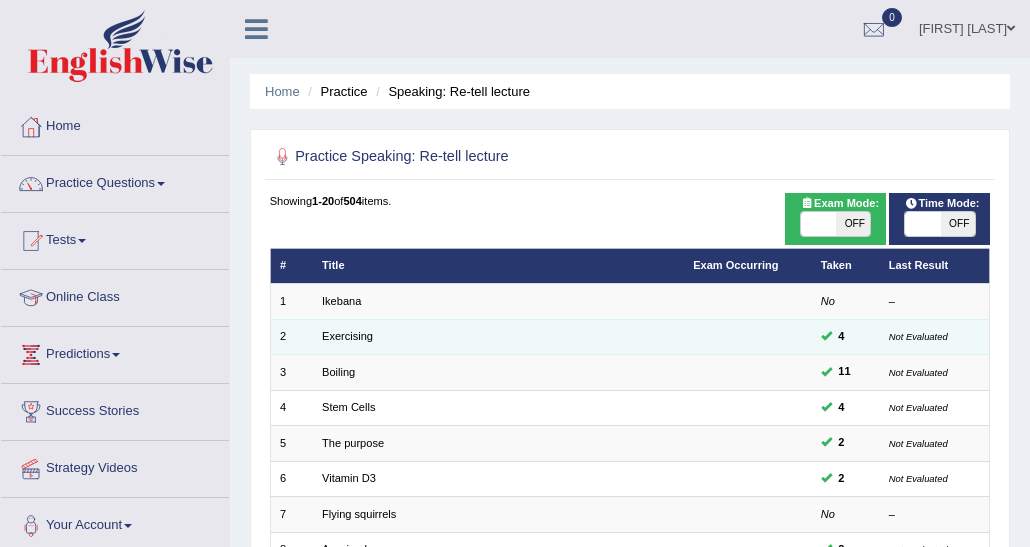 scroll, scrollTop: 100, scrollLeft: 0, axis: vertical 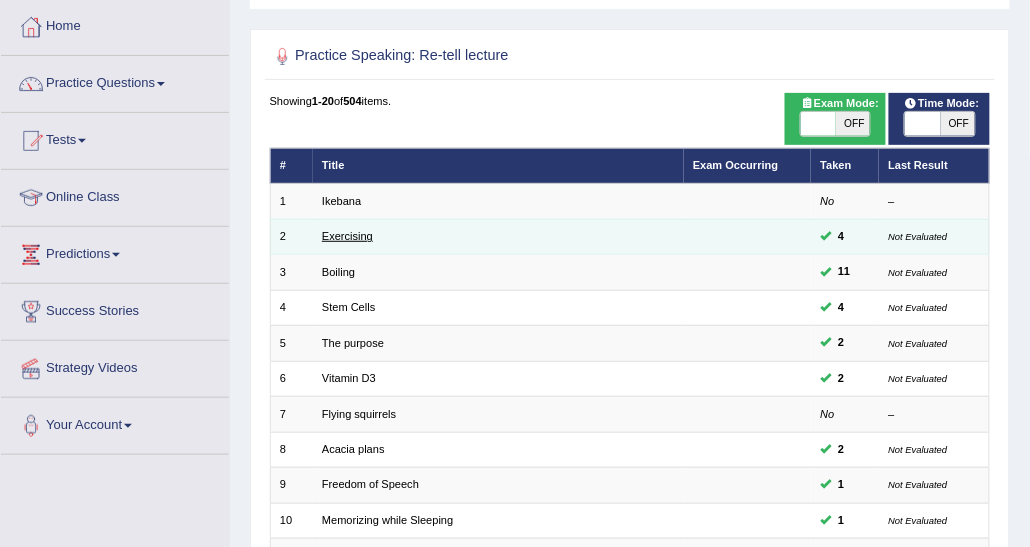click on "Exercising" at bounding box center [347, 236] 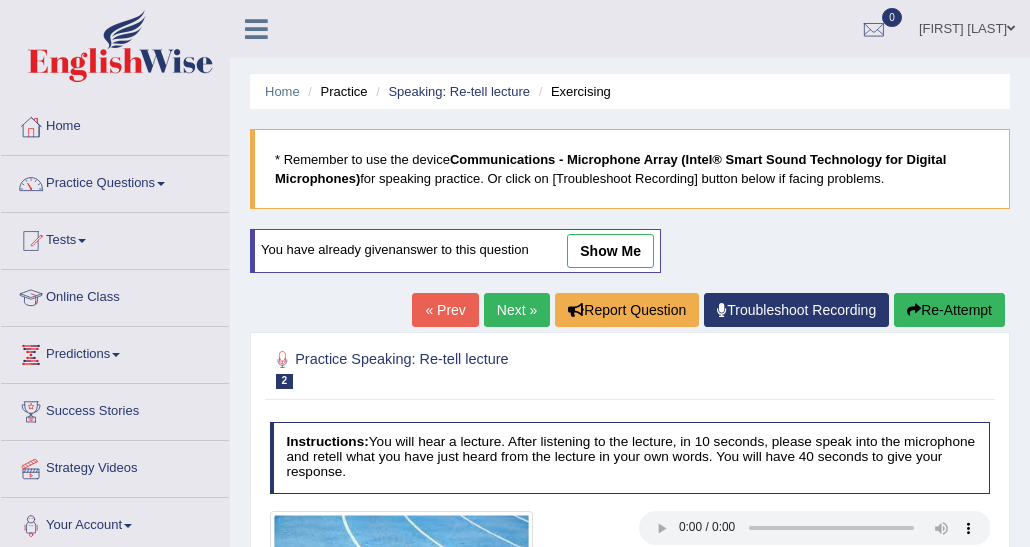 scroll, scrollTop: 0, scrollLeft: 0, axis: both 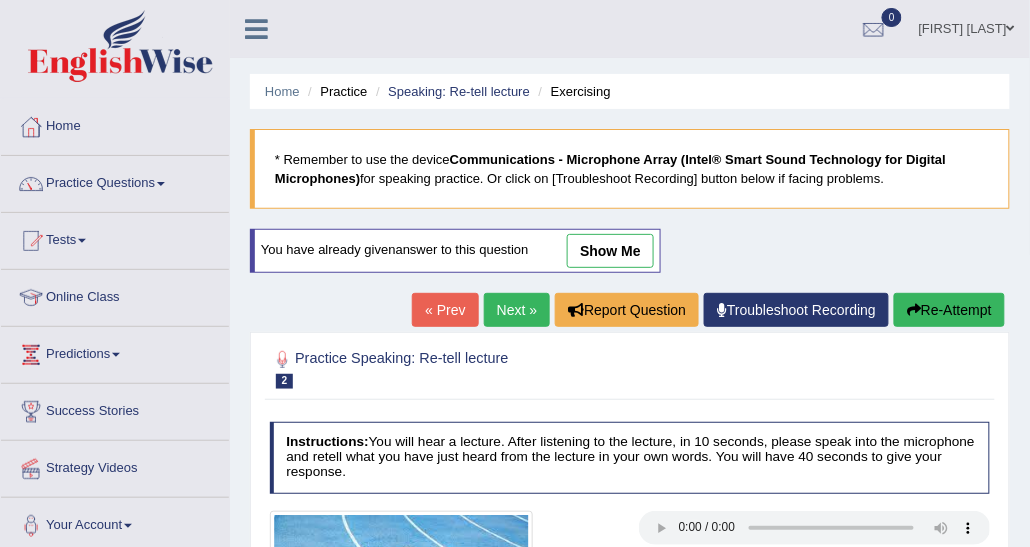click on "show me" at bounding box center (610, 251) 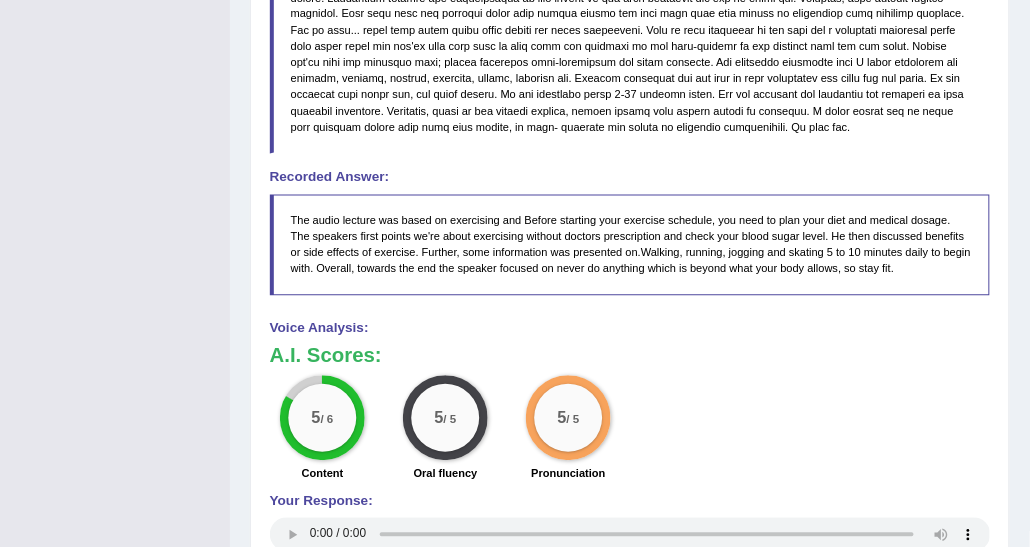 scroll, scrollTop: 800, scrollLeft: 0, axis: vertical 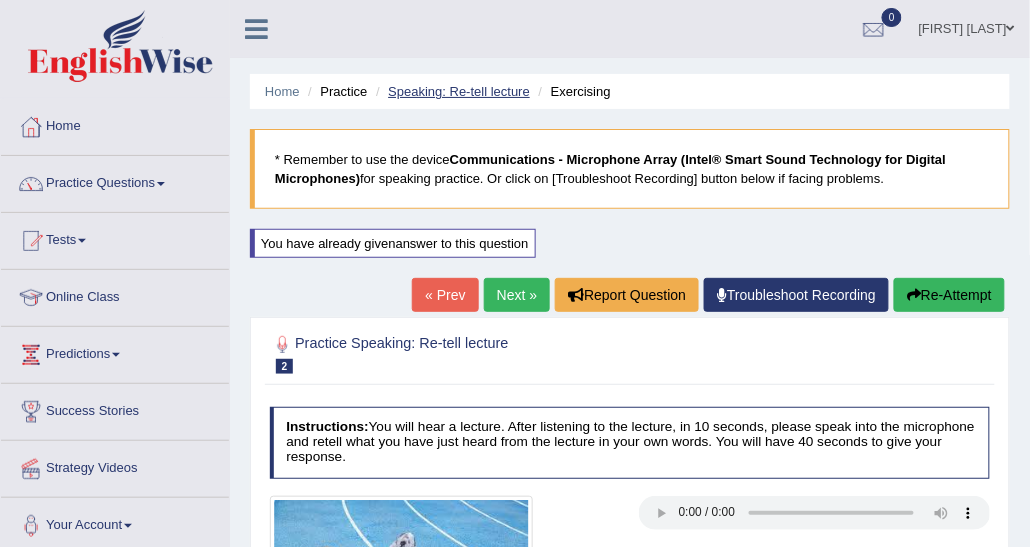 click on "Speaking: Re-tell lecture" at bounding box center [459, 91] 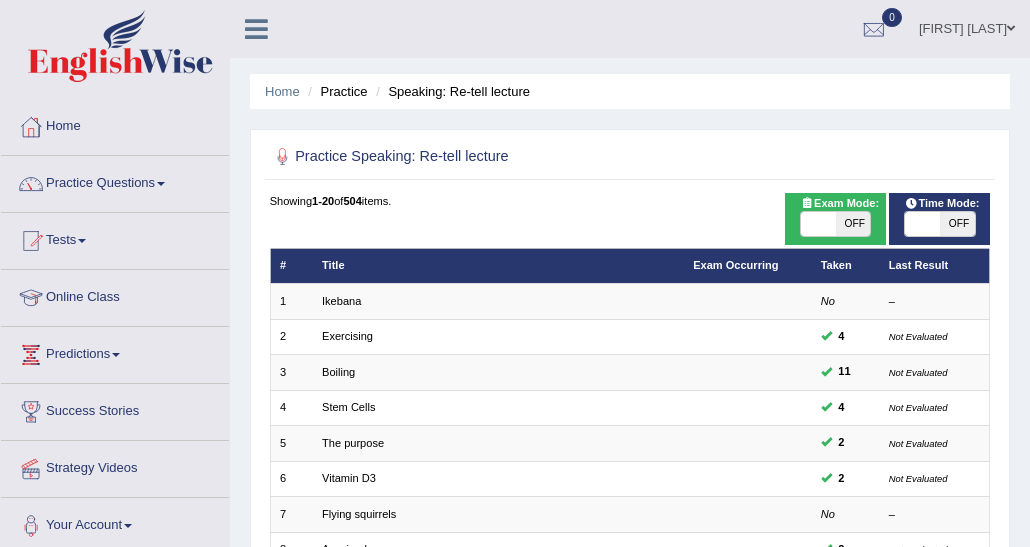 scroll, scrollTop: 500, scrollLeft: 0, axis: vertical 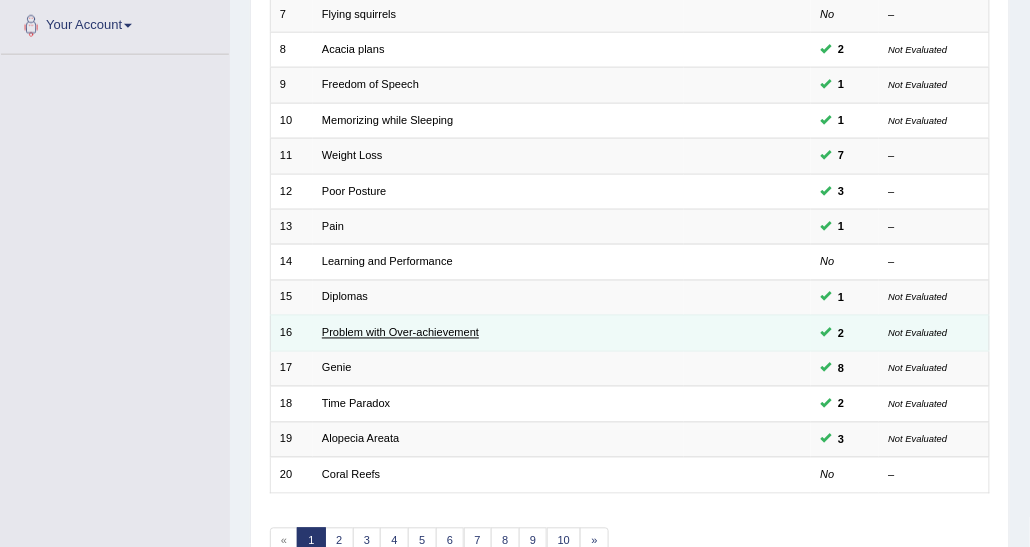click on "Problem with Over-achievement" at bounding box center [400, 333] 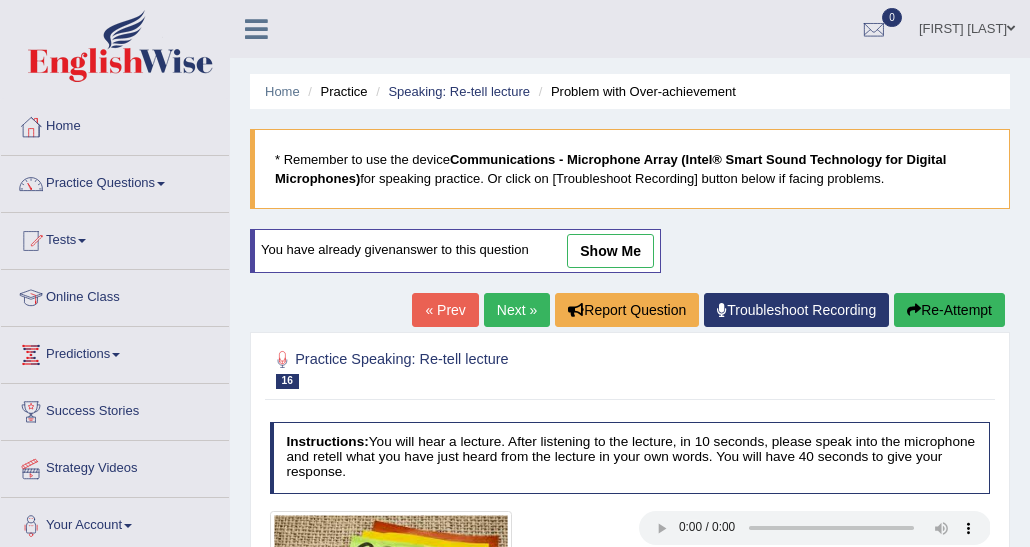 scroll, scrollTop: 0, scrollLeft: 0, axis: both 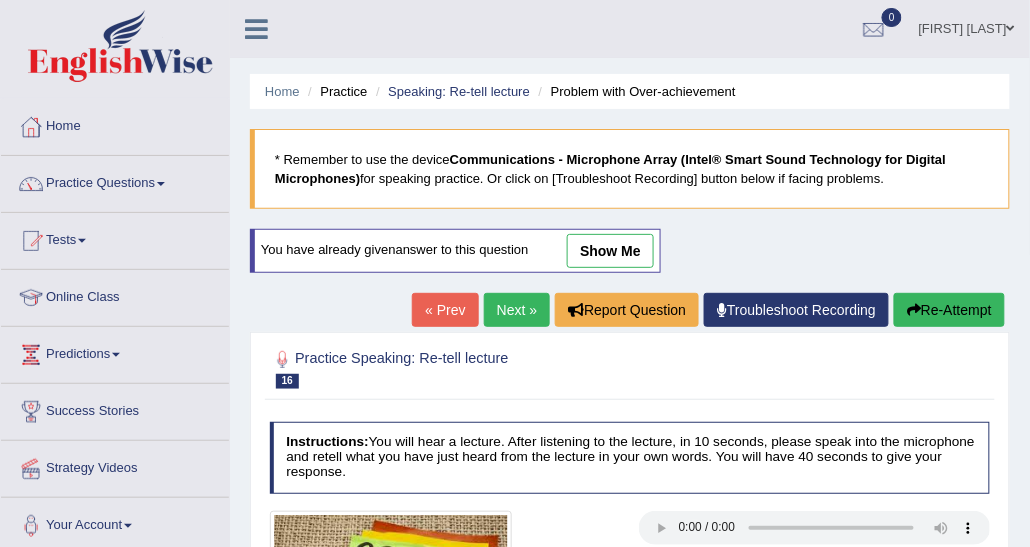 click on "show me" at bounding box center [610, 251] 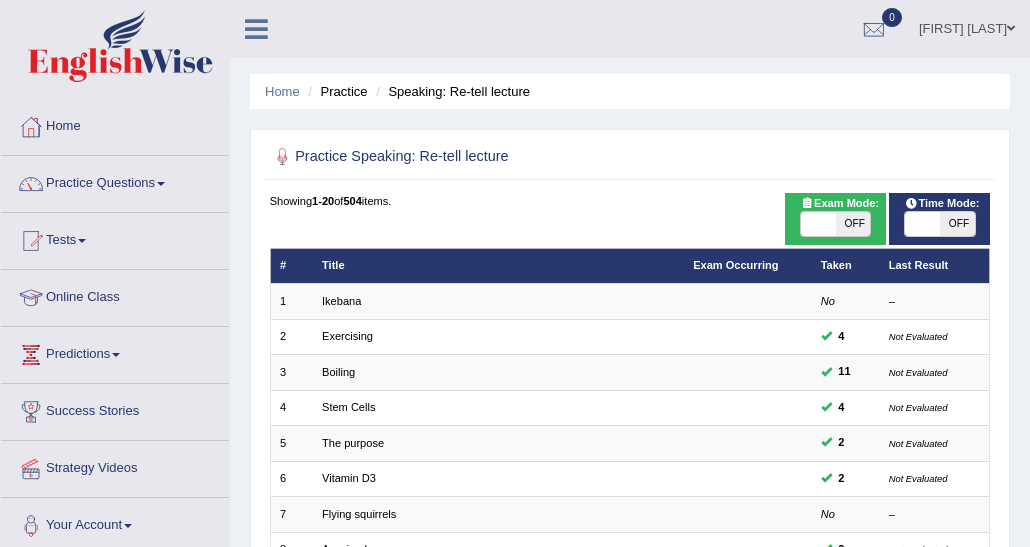 scroll, scrollTop: 597, scrollLeft: 0, axis: vertical 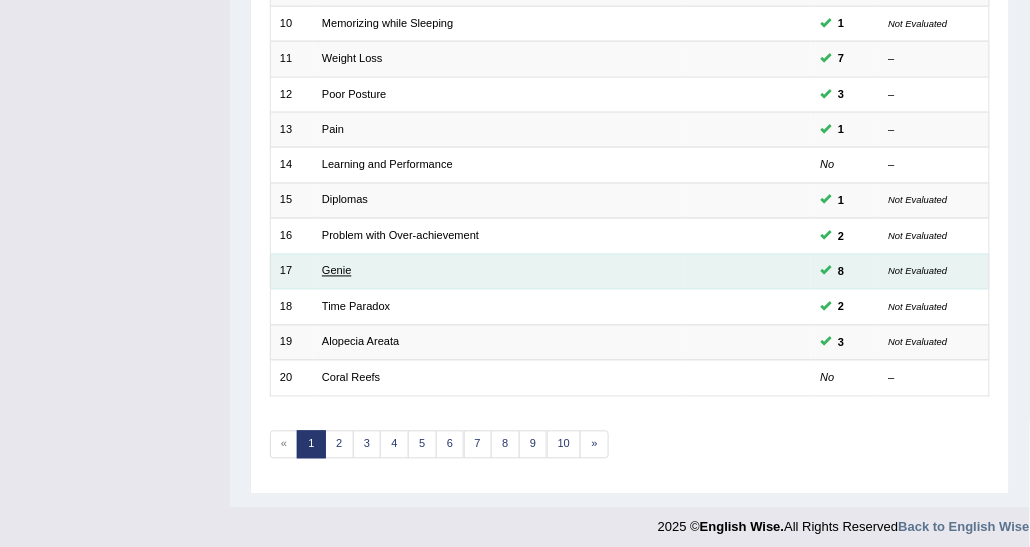 click on "Genie" at bounding box center (336, 271) 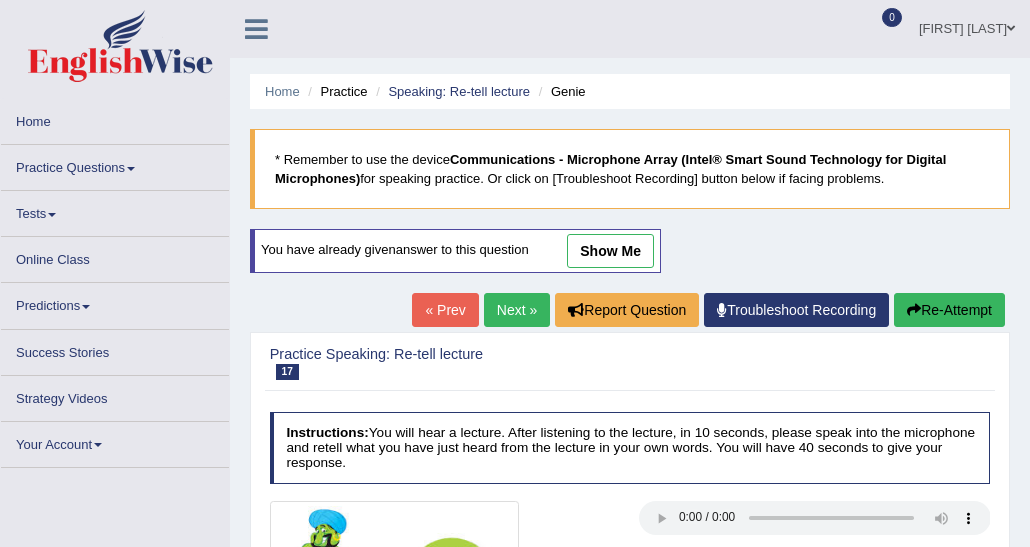 scroll, scrollTop: 0, scrollLeft: 0, axis: both 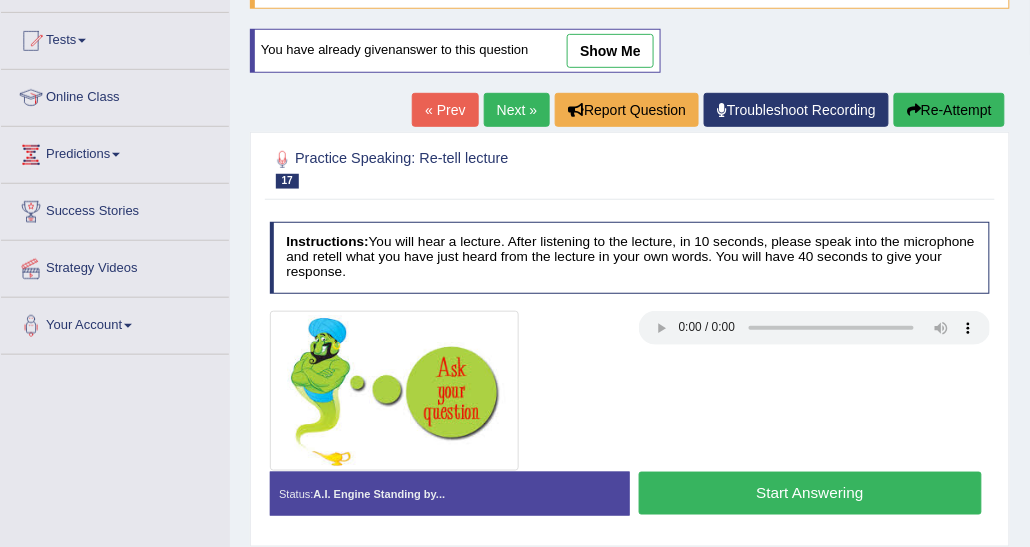 click on "Start Answering" at bounding box center [810, 493] 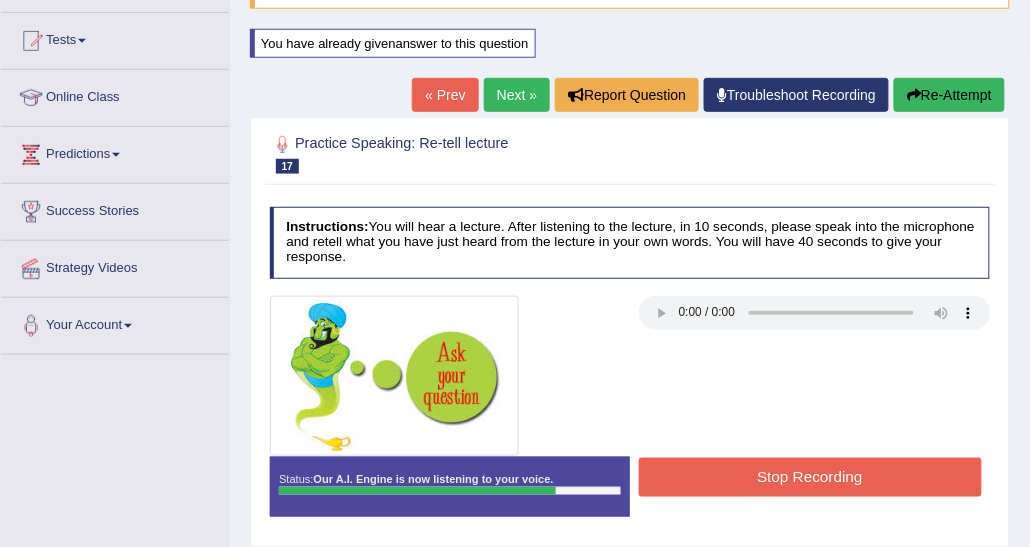 click on "Stop Recording" at bounding box center [810, 477] 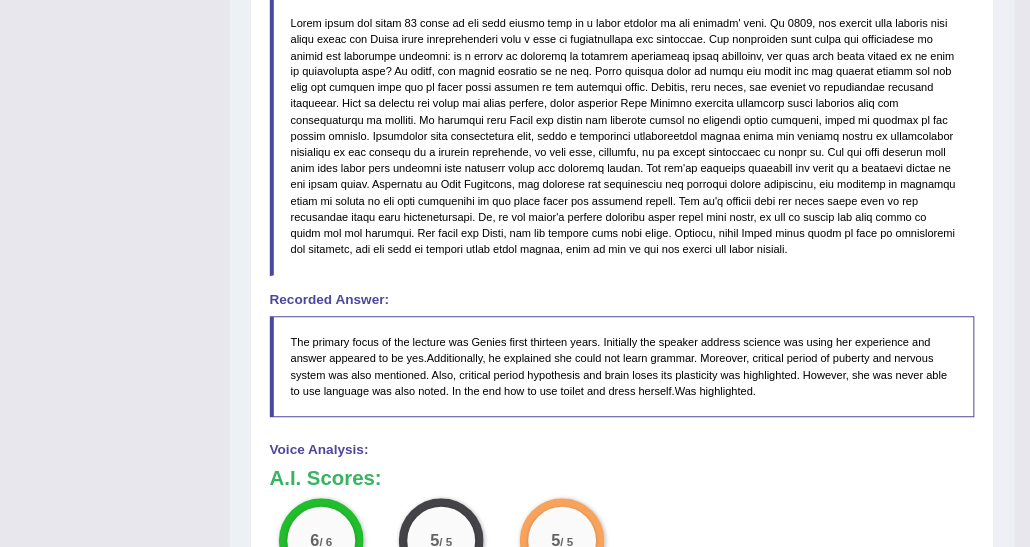 scroll, scrollTop: 800, scrollLeft: 0, axis: vertical 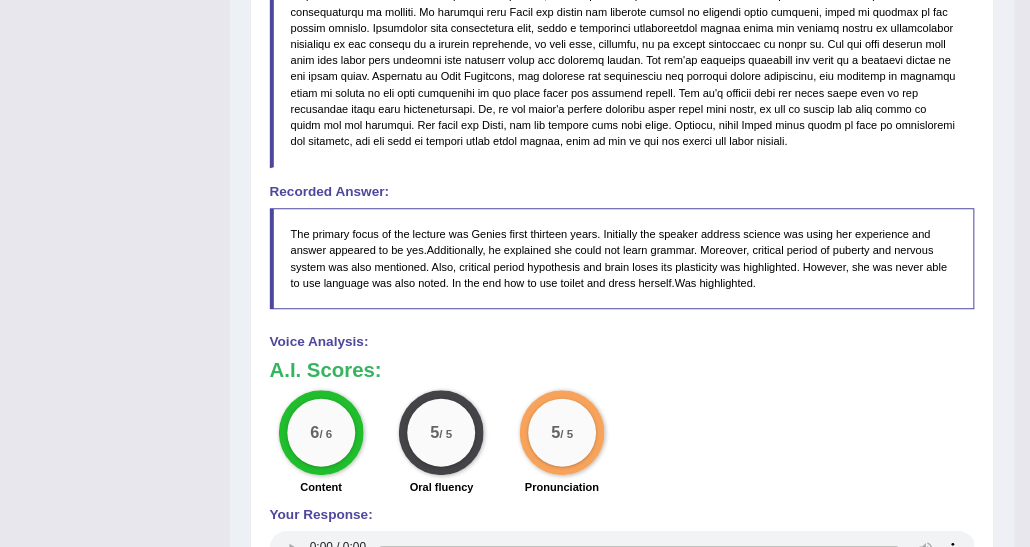 click on "A.I. Scores:
6  / 6              Content
5  / 5              Oral fluency
5  / 5              Pronunciation" at bounding box center [623, 429] 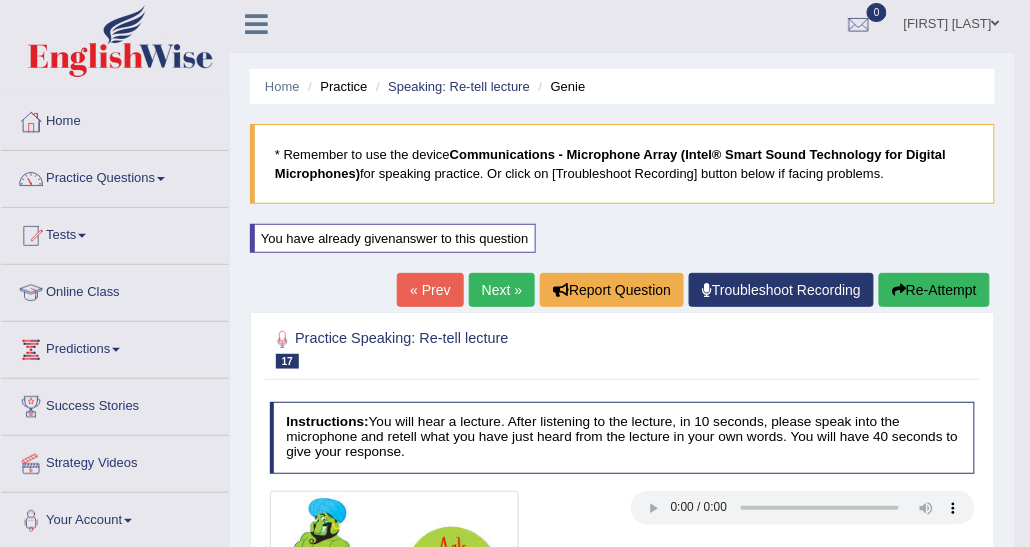 scroll, scrollTop: 0, scrollLeft: 0, axis: both 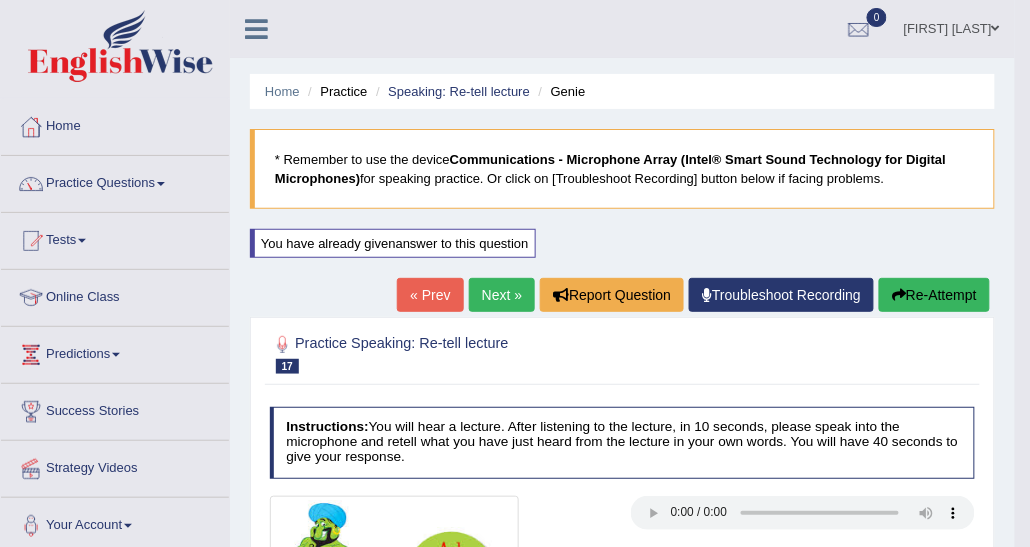 click on "Home
Practice
Speaking: Re-tell lecture
Genie" at bounding box center [622, 91] 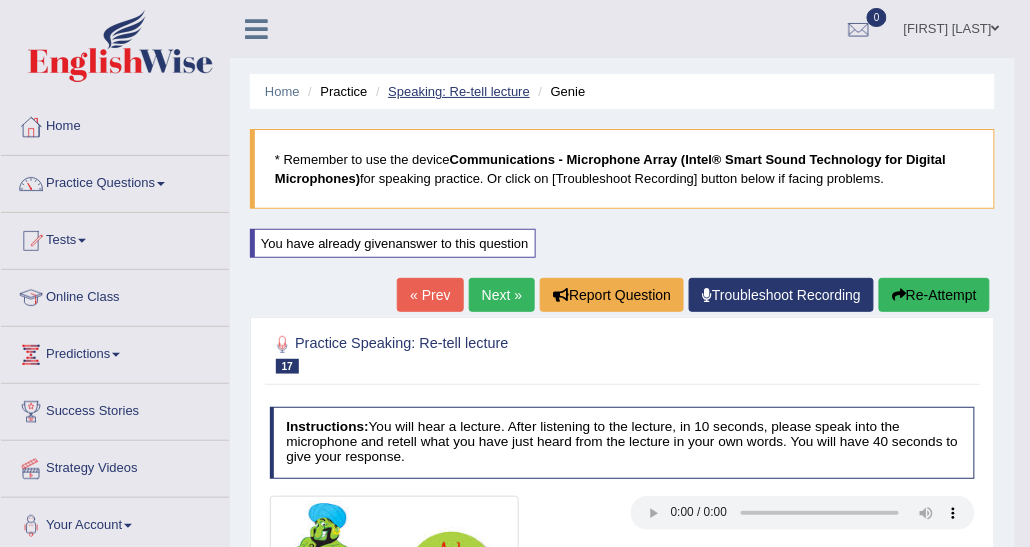 click on "Speaking: Re-tell lecture" at bounding box center (459, 91) 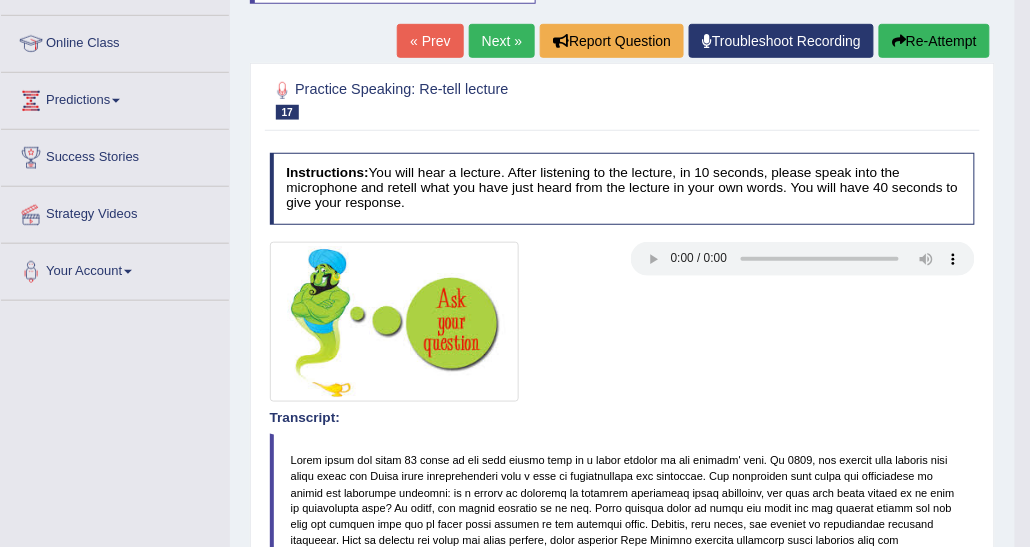 scroll, scrollTop: 300, scrollLeft: 0, axis: vertical 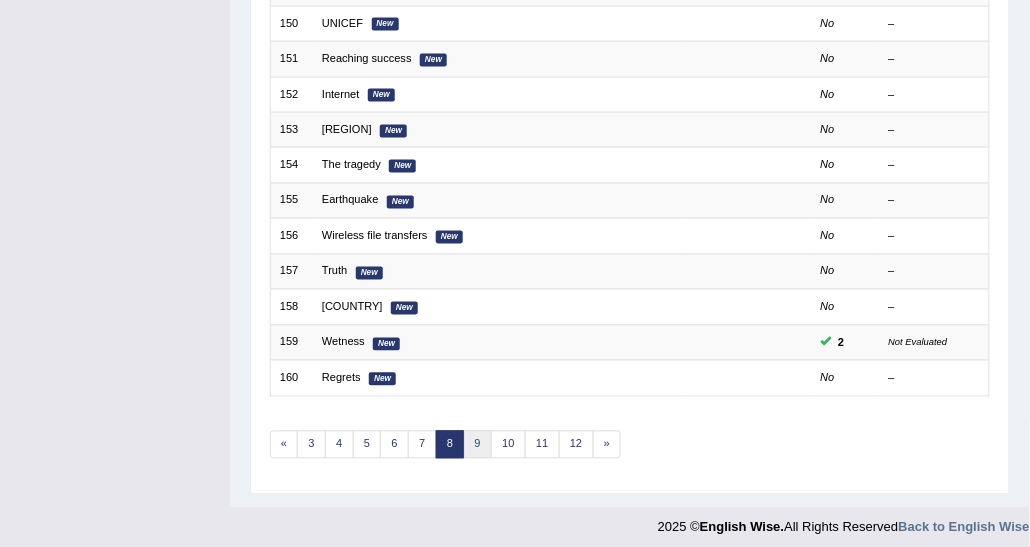 click on "9" at bounding box center [478, 445] 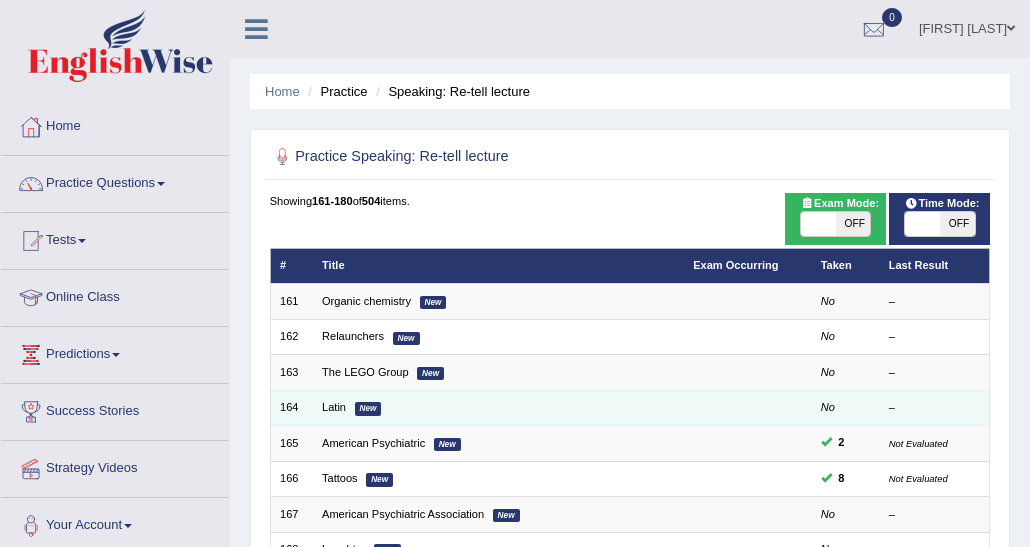 scroll, scrollTop: 0, scrollLeft: 0, axis: both 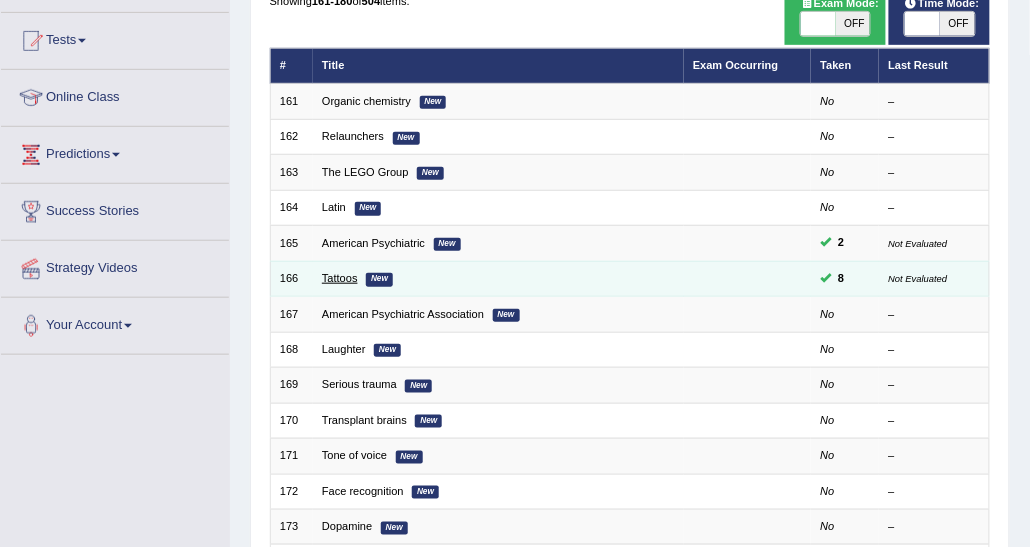 click on "Tattoos" at bounding box center [340, 278] 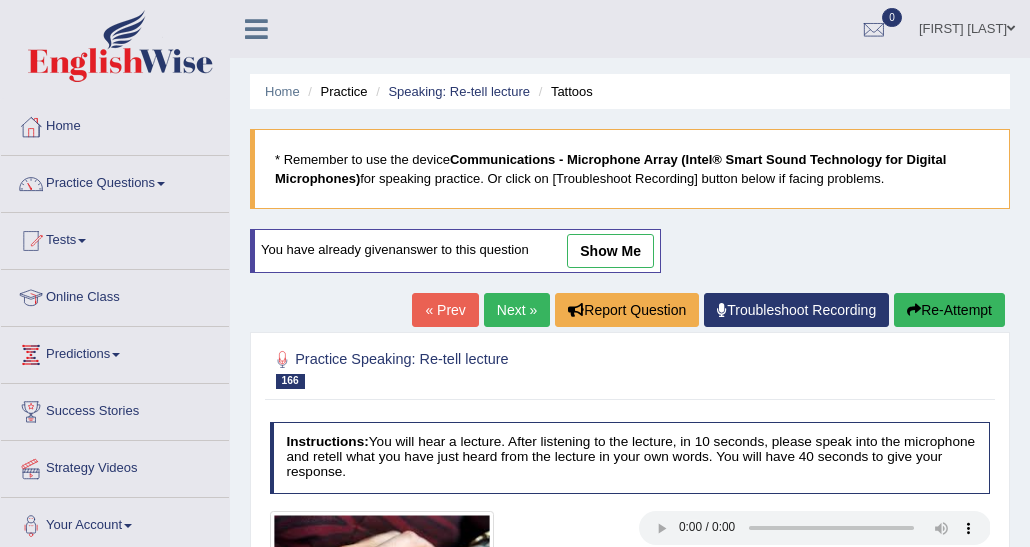 scroll, scrollTop: 0, scrollLeft: 0, axis: both 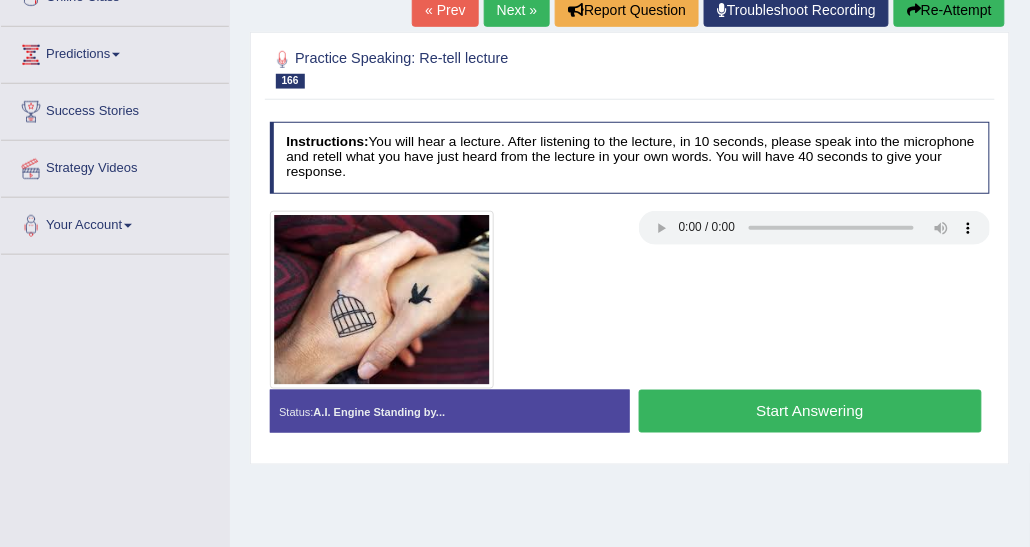 type 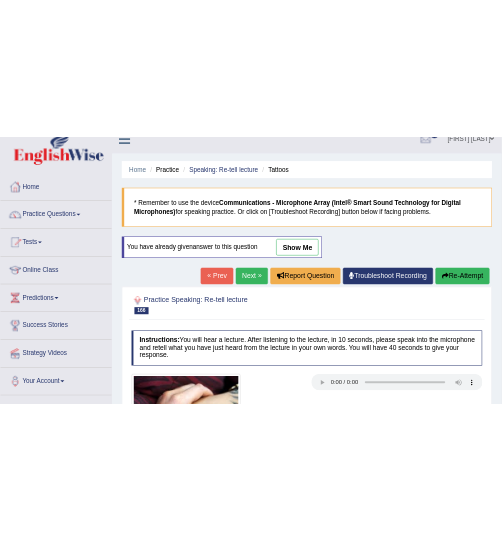 scroll, scrollTop: 0, scrollLeft: 0, axis: both 